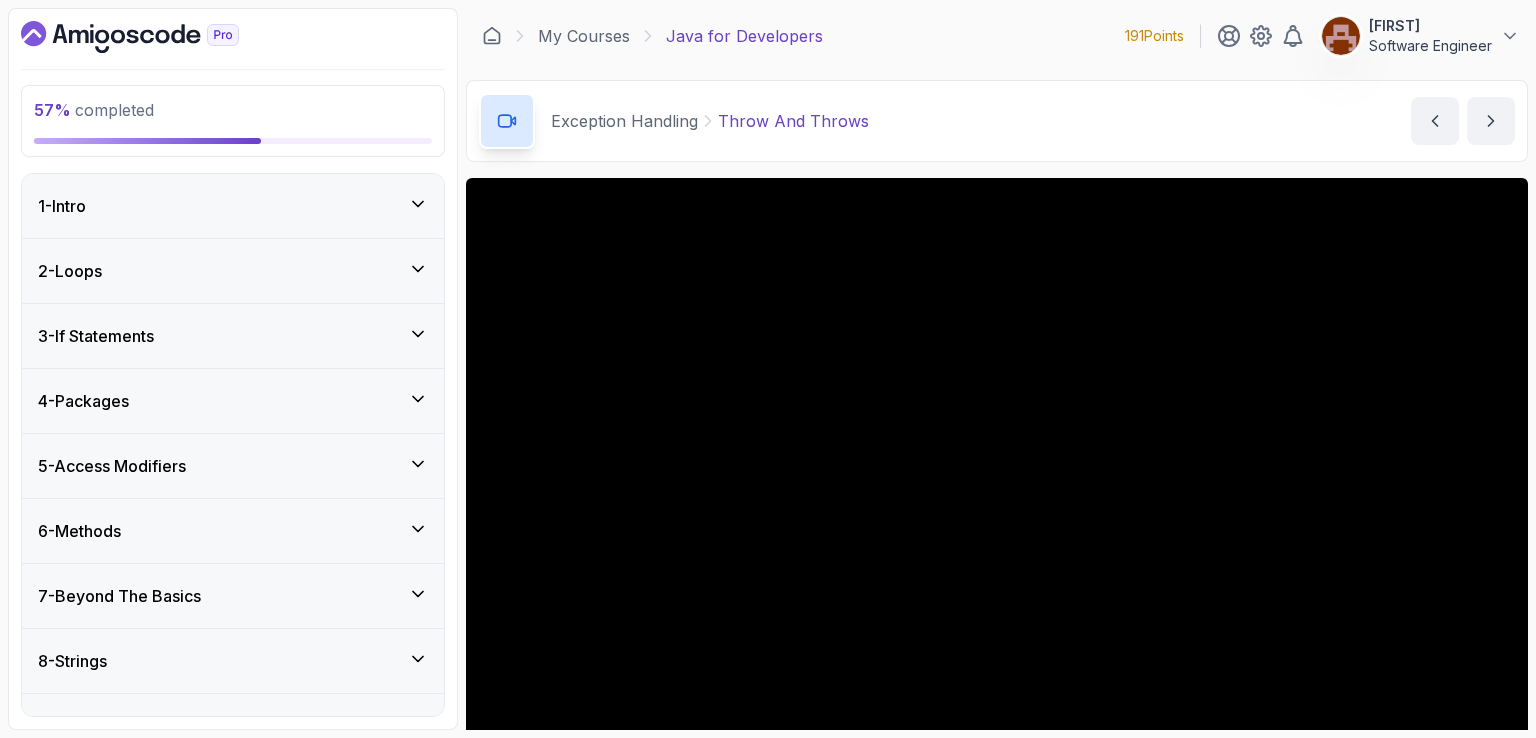 scroll, scrollTop: 0, scrollLeft: 0, axis: both 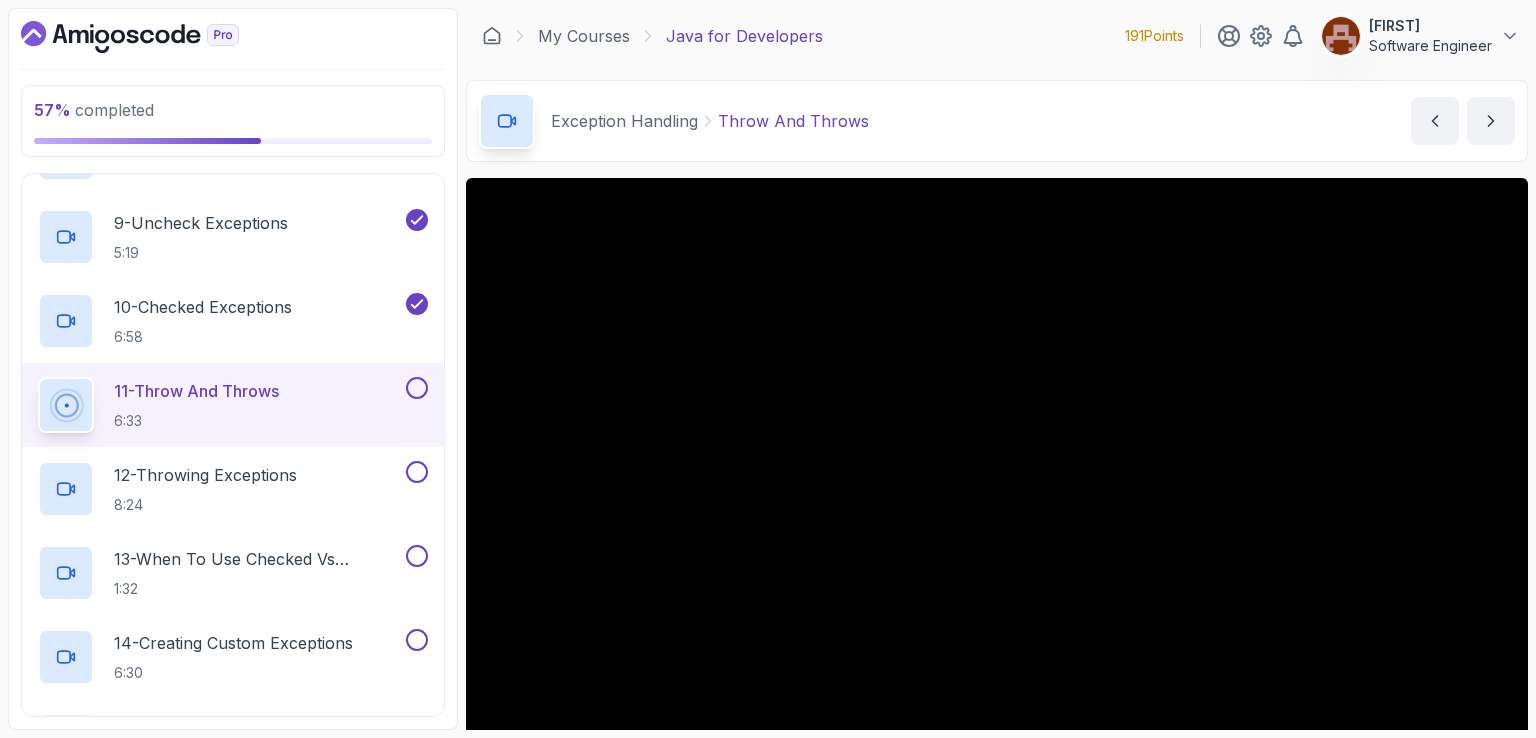 click on "My Courses Java for Developers 191  Points [FIRST] Software Engineer" at bounding box center (997, 36) 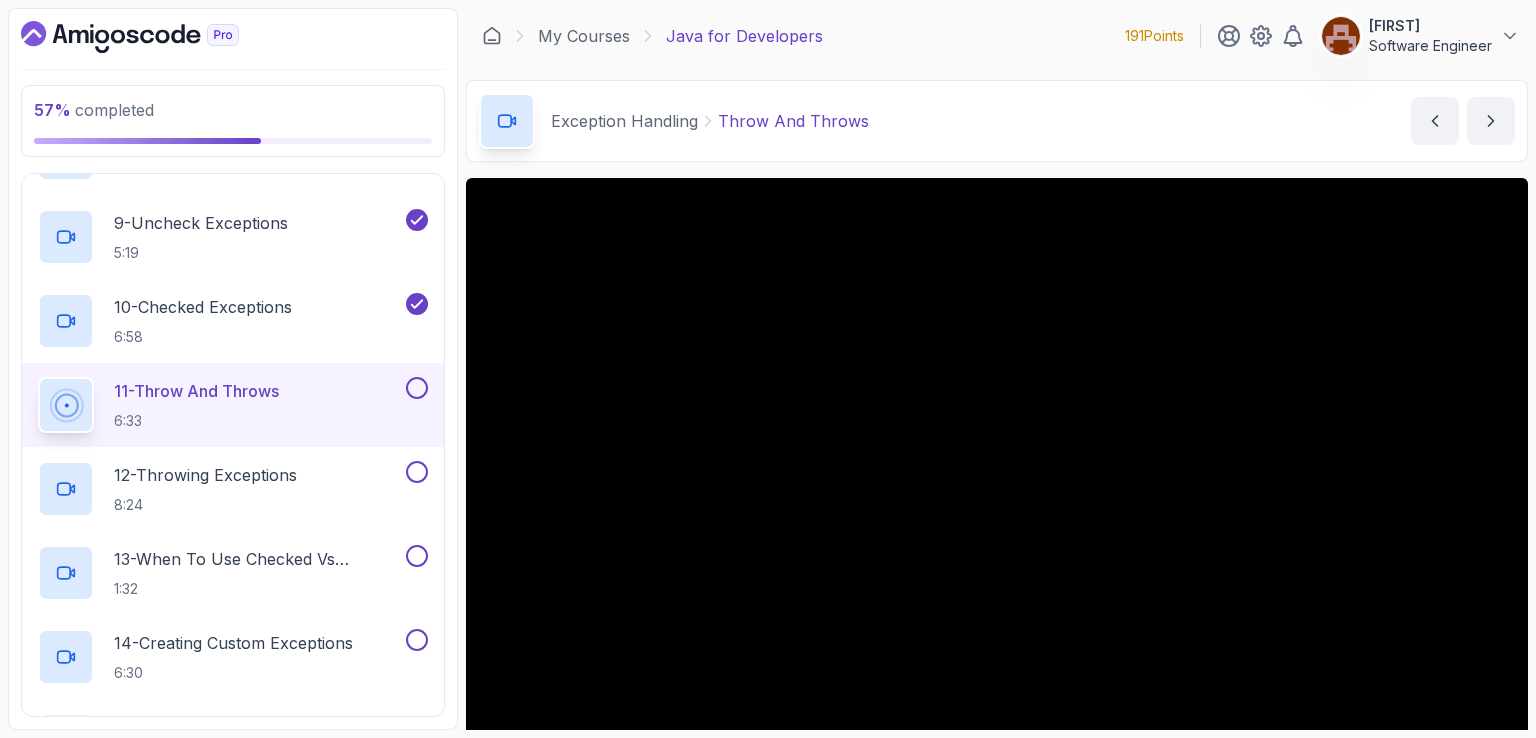 click on "Exception Handling Throw And Throws Throw And Throws by  [LAST]" at bounding box center [997, 121] 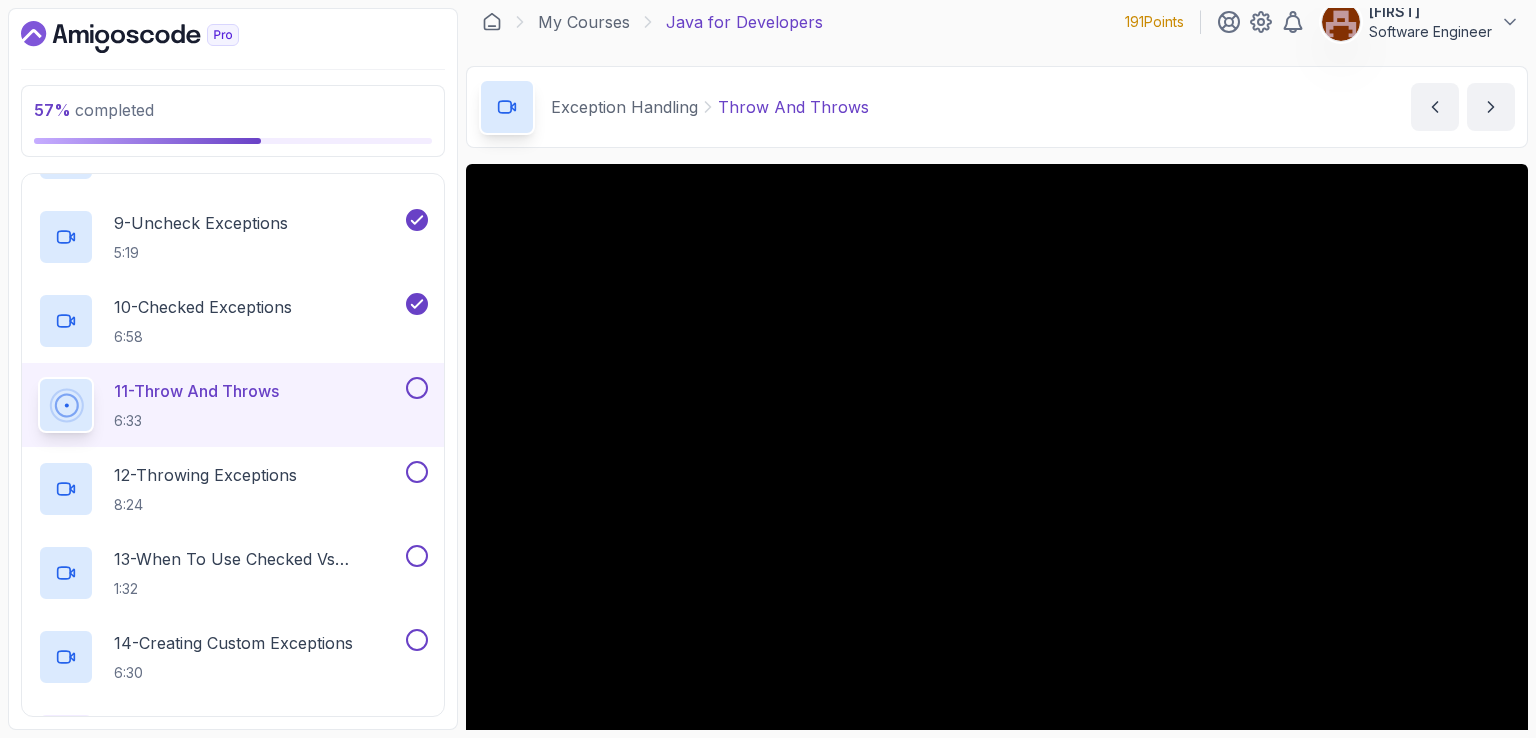 scroll, scrollTop: 100, scrollLeft: 0, axis: vertical 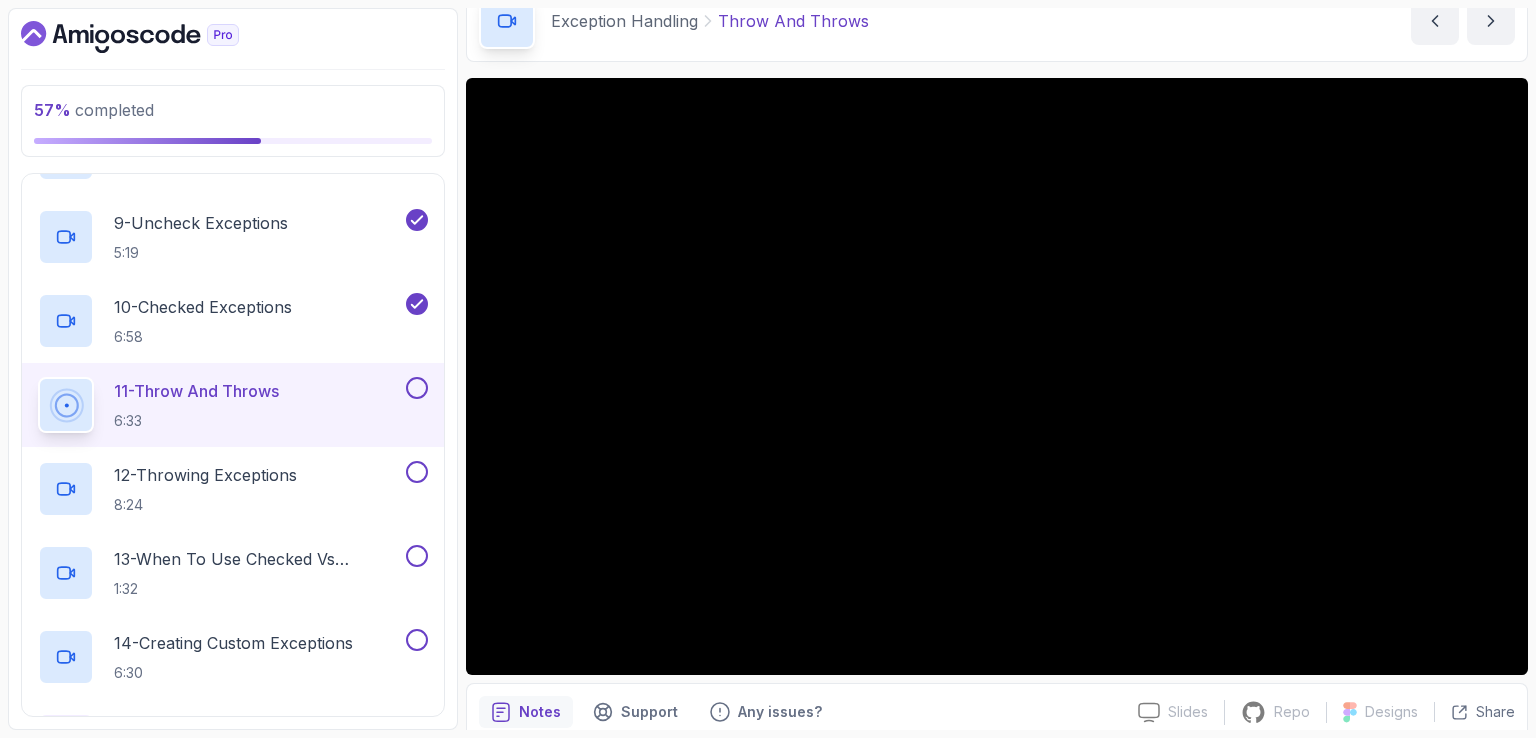 click on "Exception Handling Throw And Throws Throw And Throws by  [LAST]" at bounding box center (997, 21) 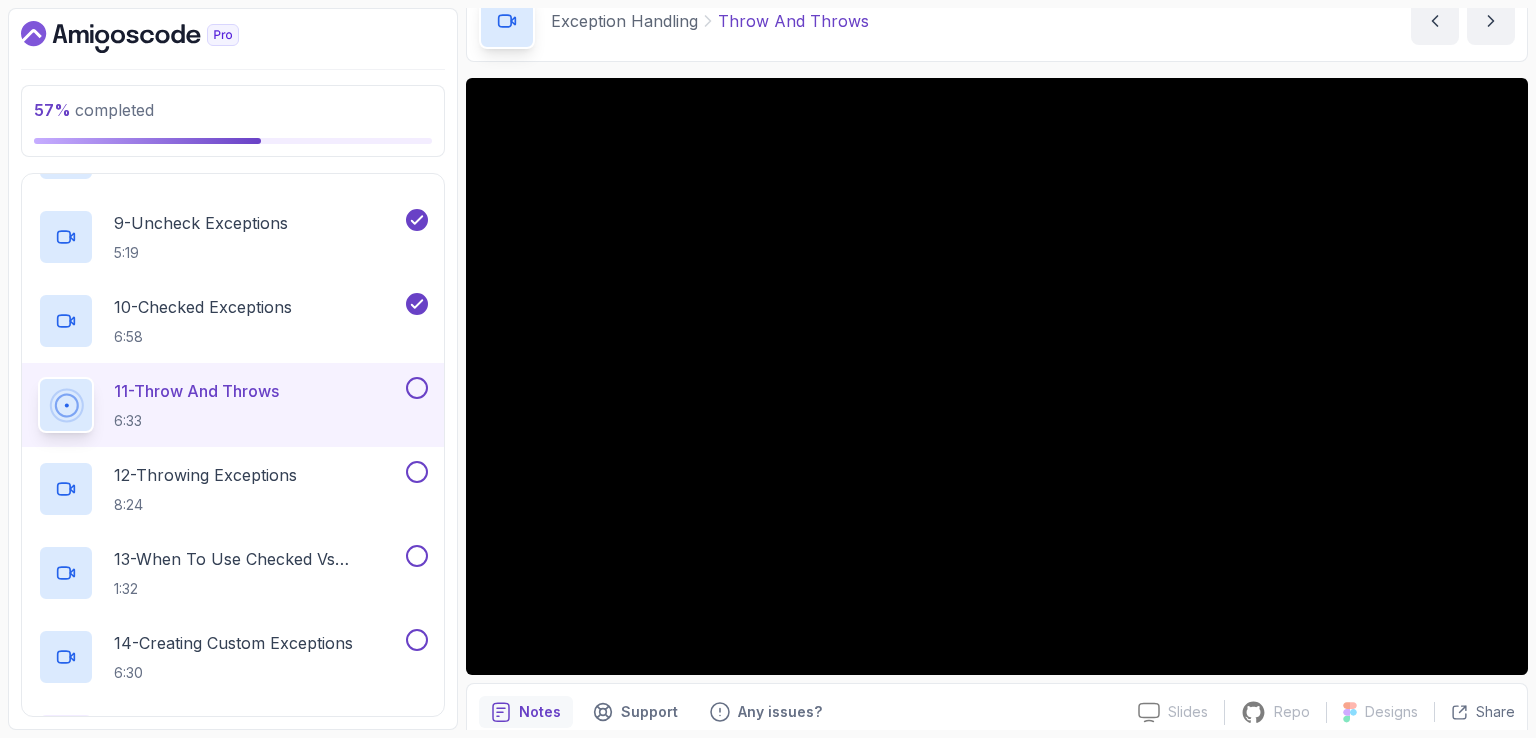 click on "Exception Handling Throw And Throws Throw And Throws by  [LAST]" at bounding box center [997, 21] 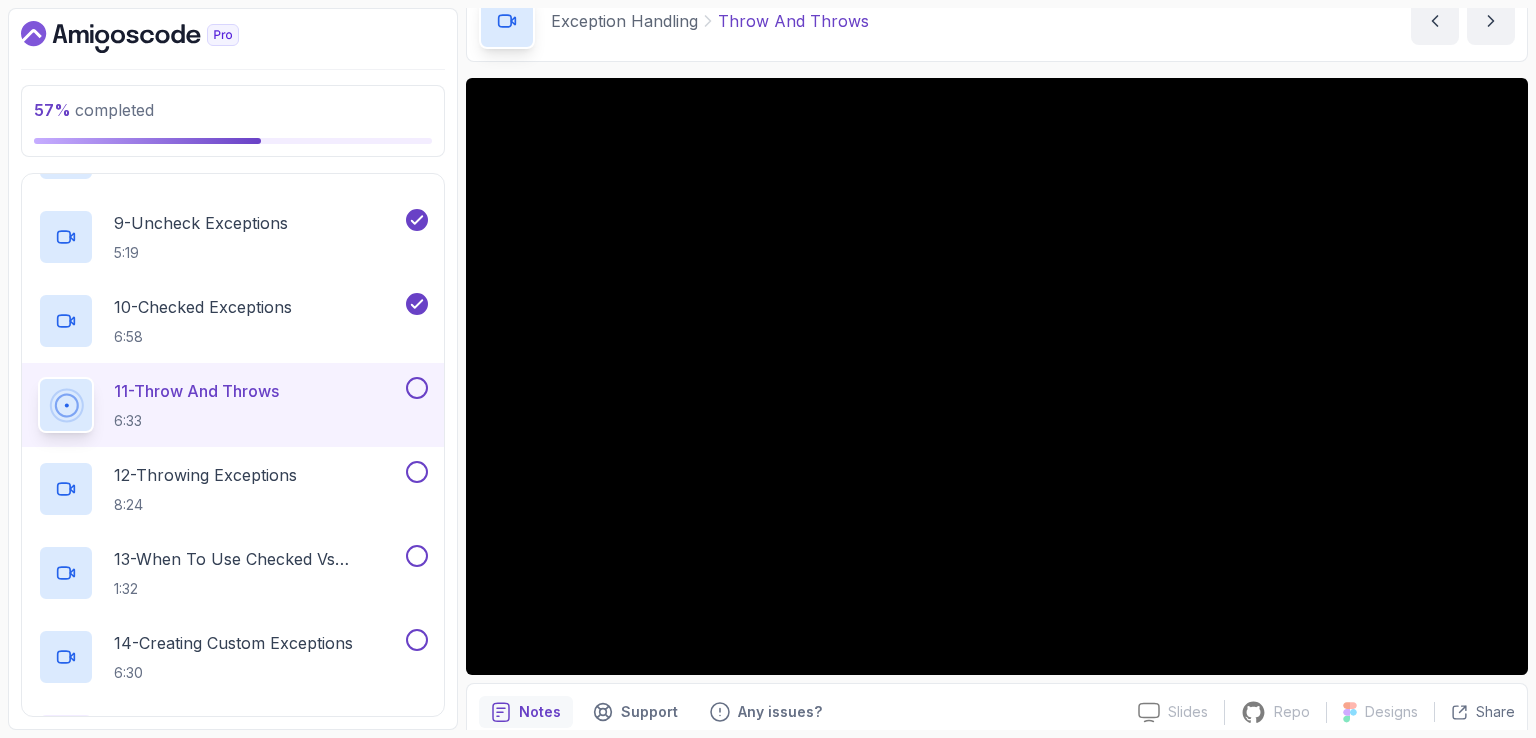 click on "Exception Handling Throw And Throws Throw And Throws by  [LAST]" at bounding box center [997, 21] 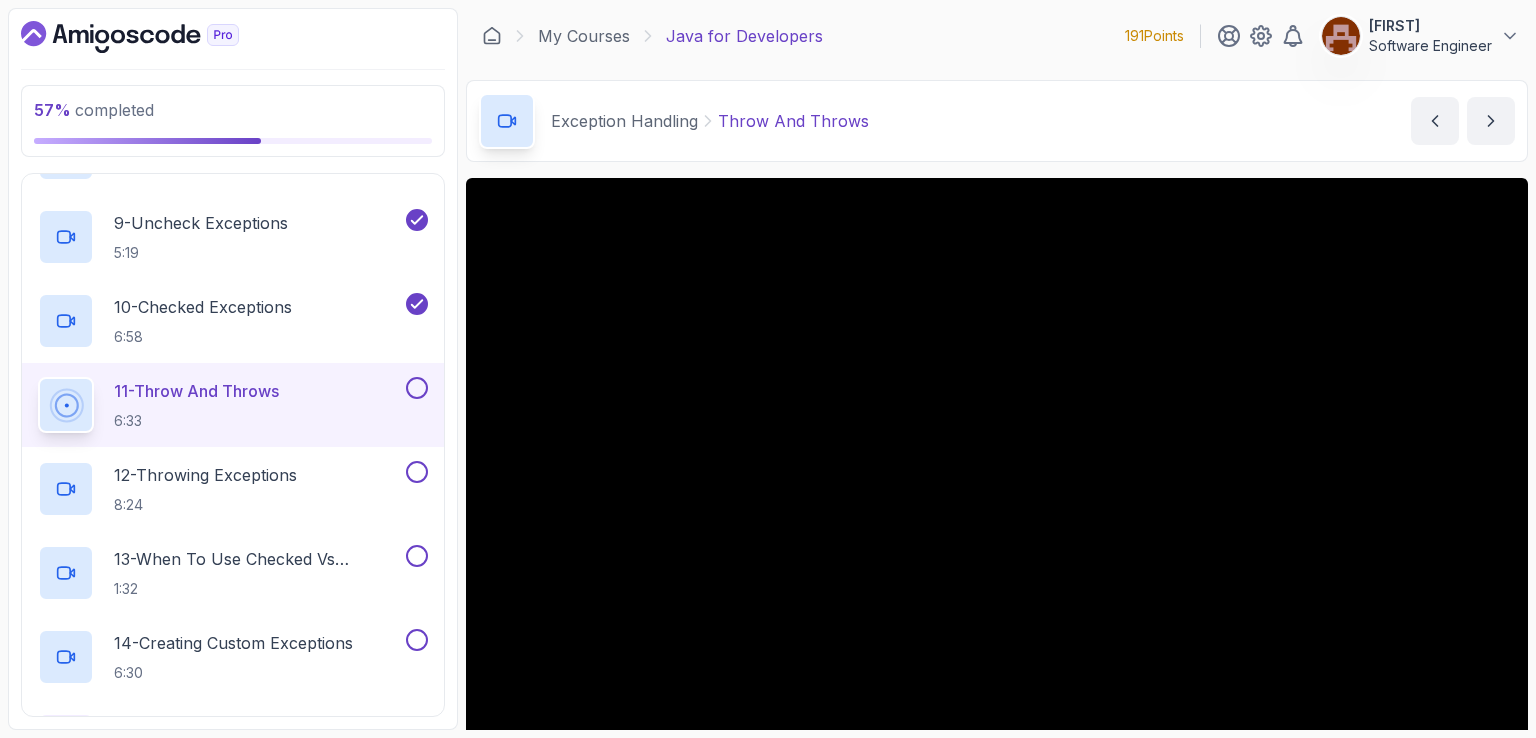 scroll, scrollTop: 100, scrollLeft: 0, axis: vertical 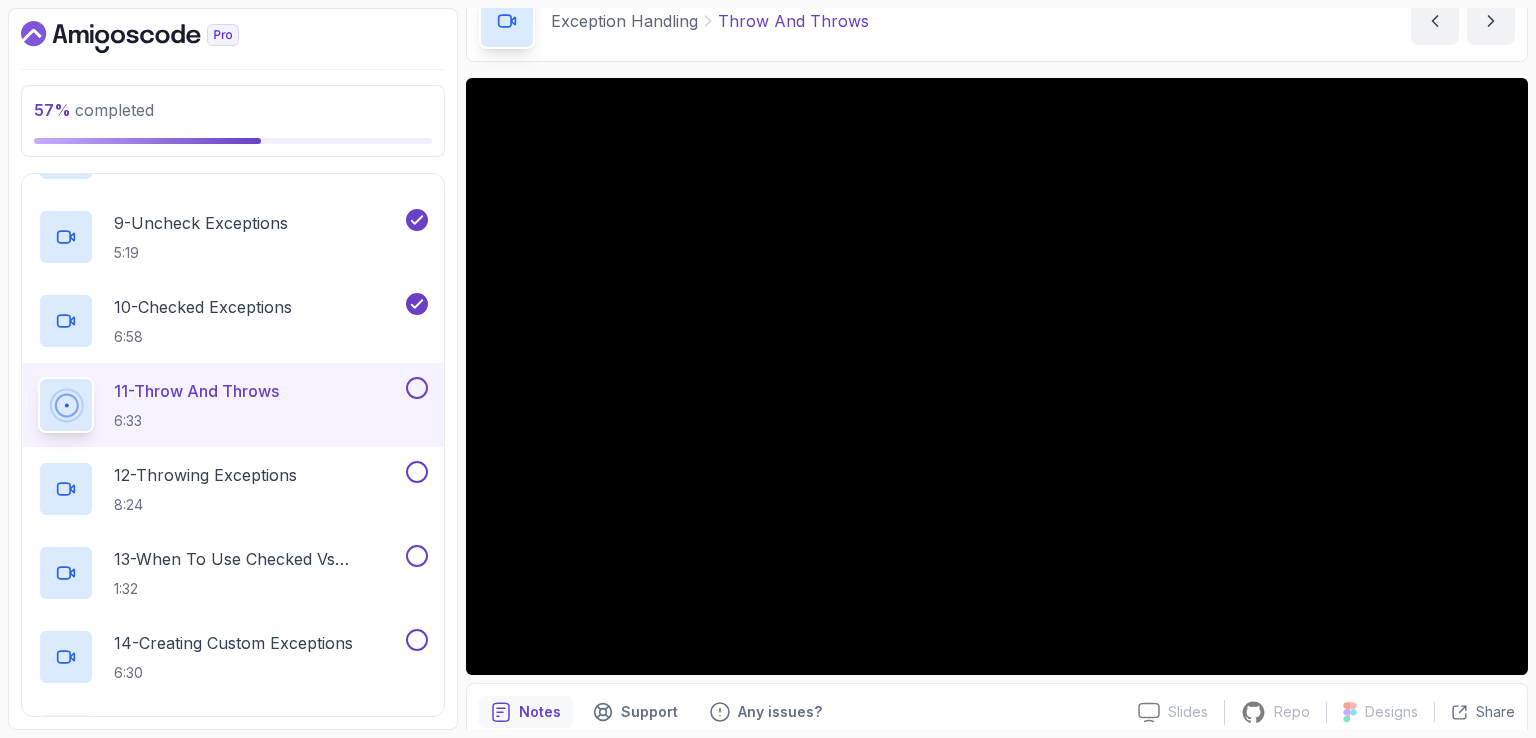 click on "Exception Handling Throw And Throws Throw And Throws by  [LAST]" at bounding box center (997, 21) 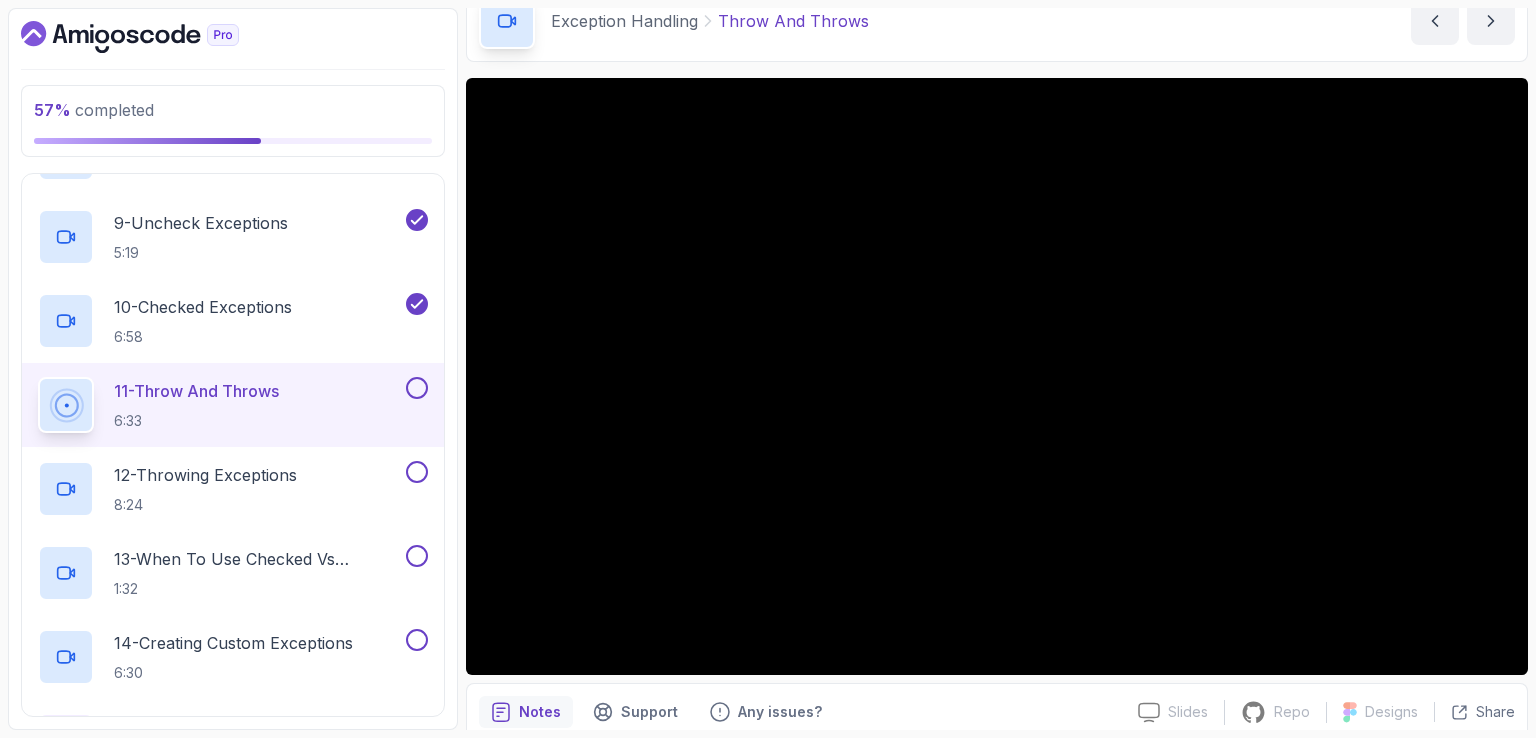 click on "Exception Handling Throw And Throws Throw And Throws by  [LAST]" at bounding box center (997, 21) 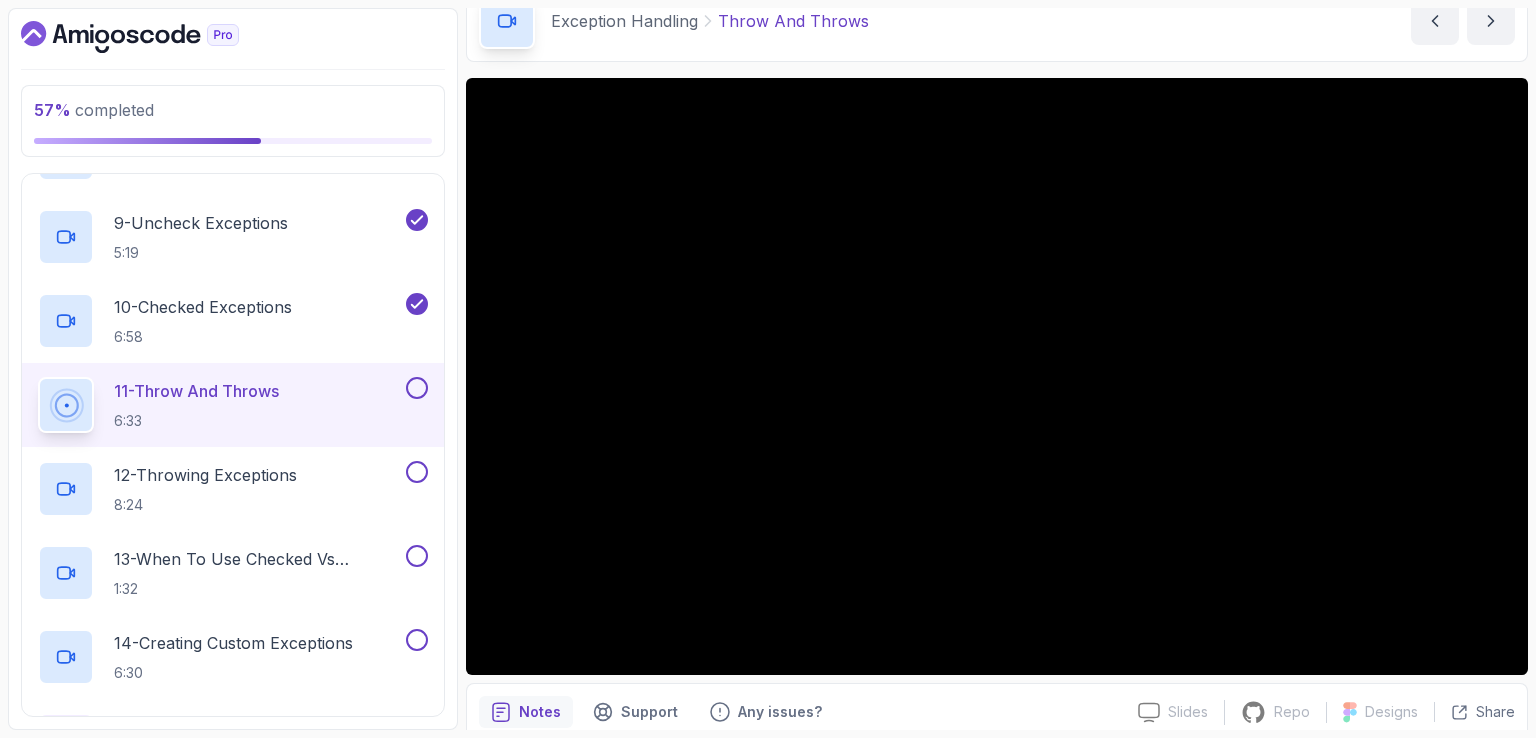 click on "Exception Handling Throw And Throws Throw And Throws by  [LAST]" at bounding box center (997, 21) 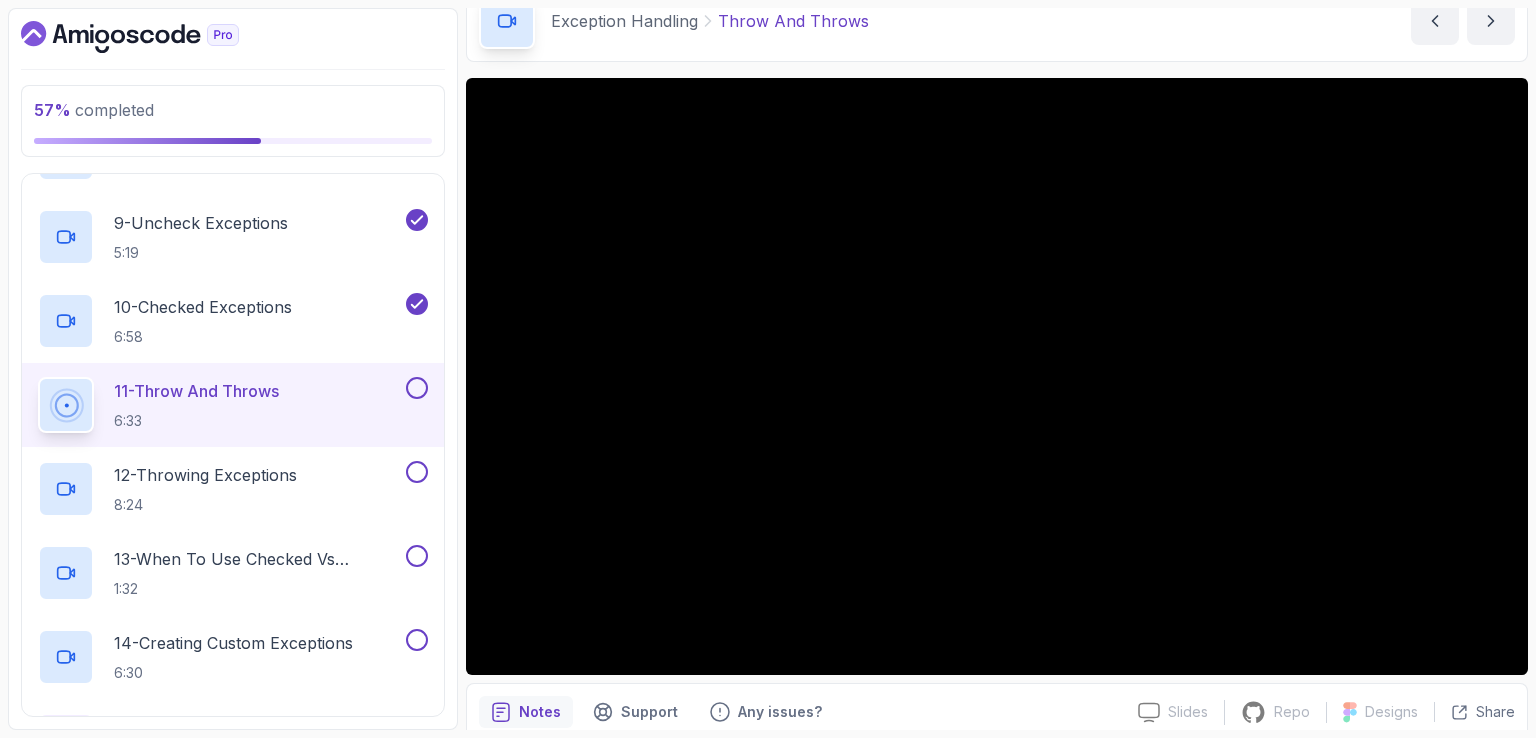 click on "Exception Handling Throw And Throws Throw And Throws by  [LAST]" at bounding box center [997, 21] 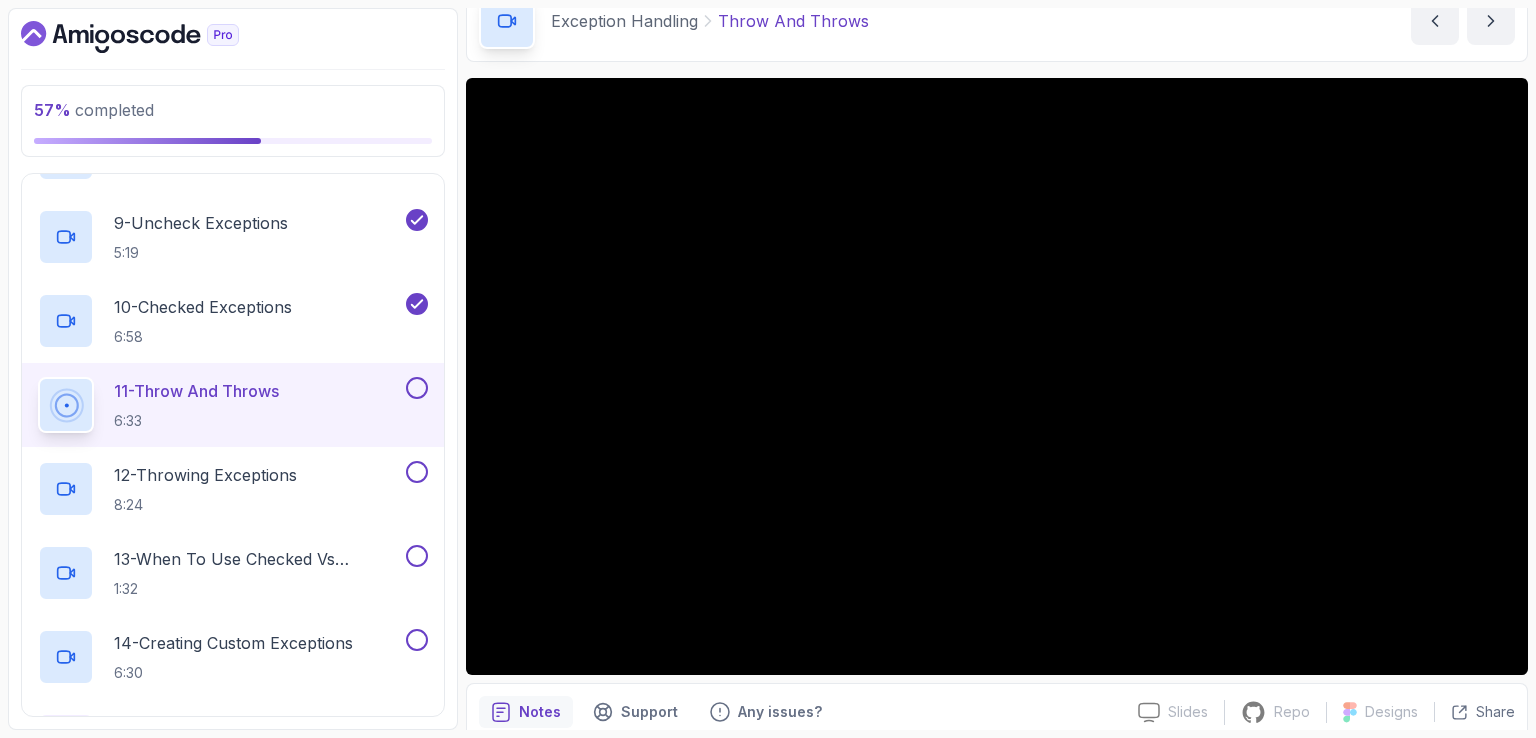 click on "Exception Handling Throw And Throws Throw And Throws by  [LAST]" at bounding box center [997, 21] 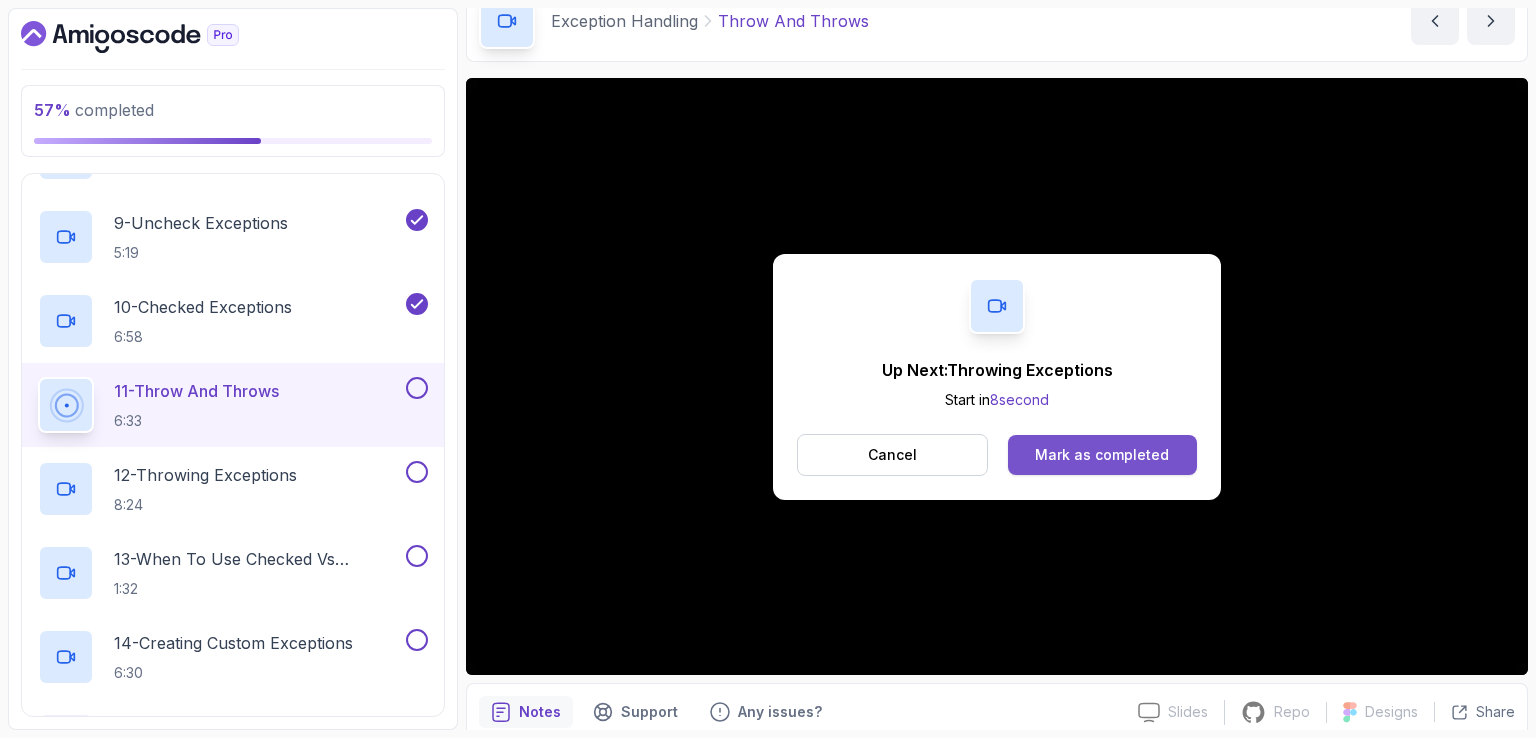 click on "Mark as completed" at bounding box center (1102, 455) 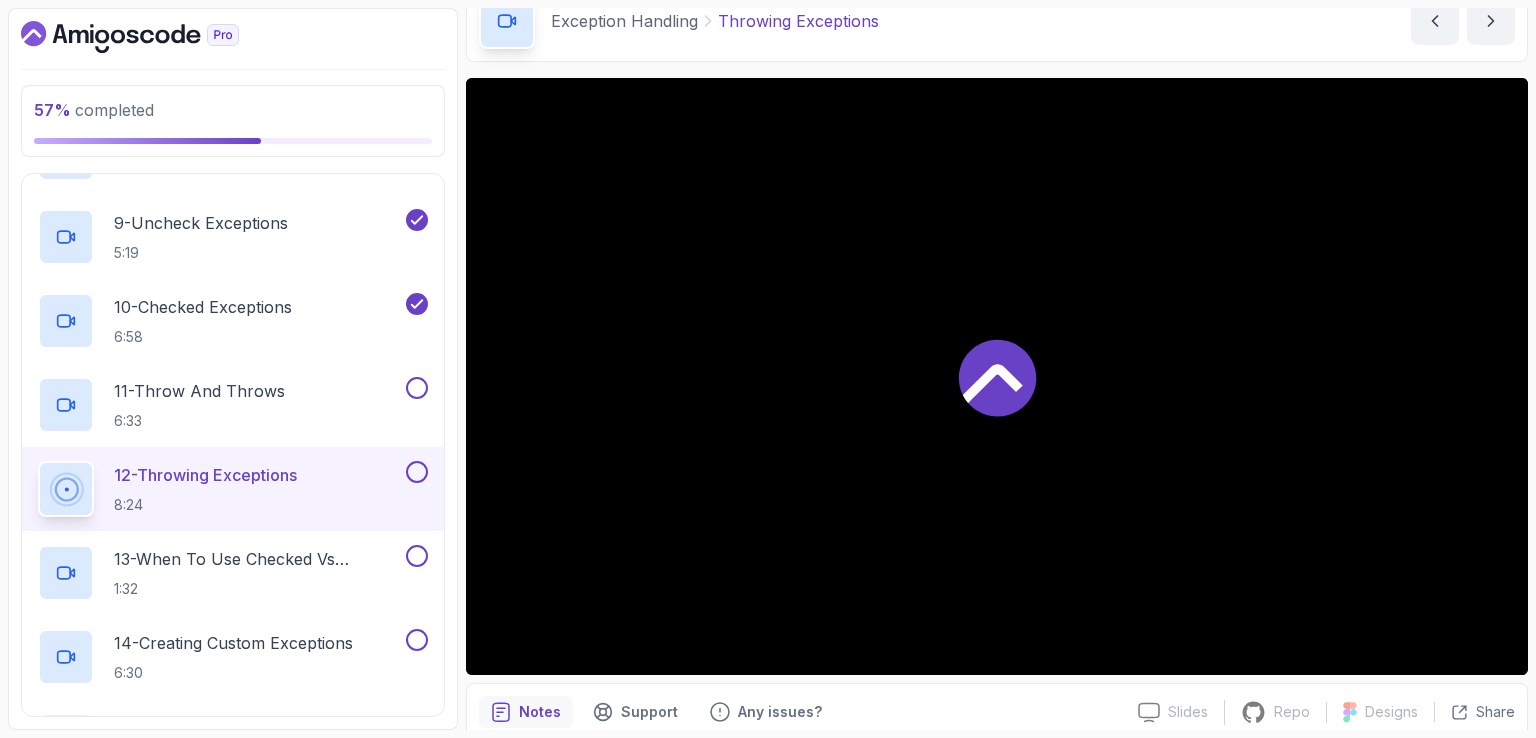 click on "Exception Handling Throwing Exceptions Throwing Exceptions by  [LAST]" at bounding box center (997, 21) 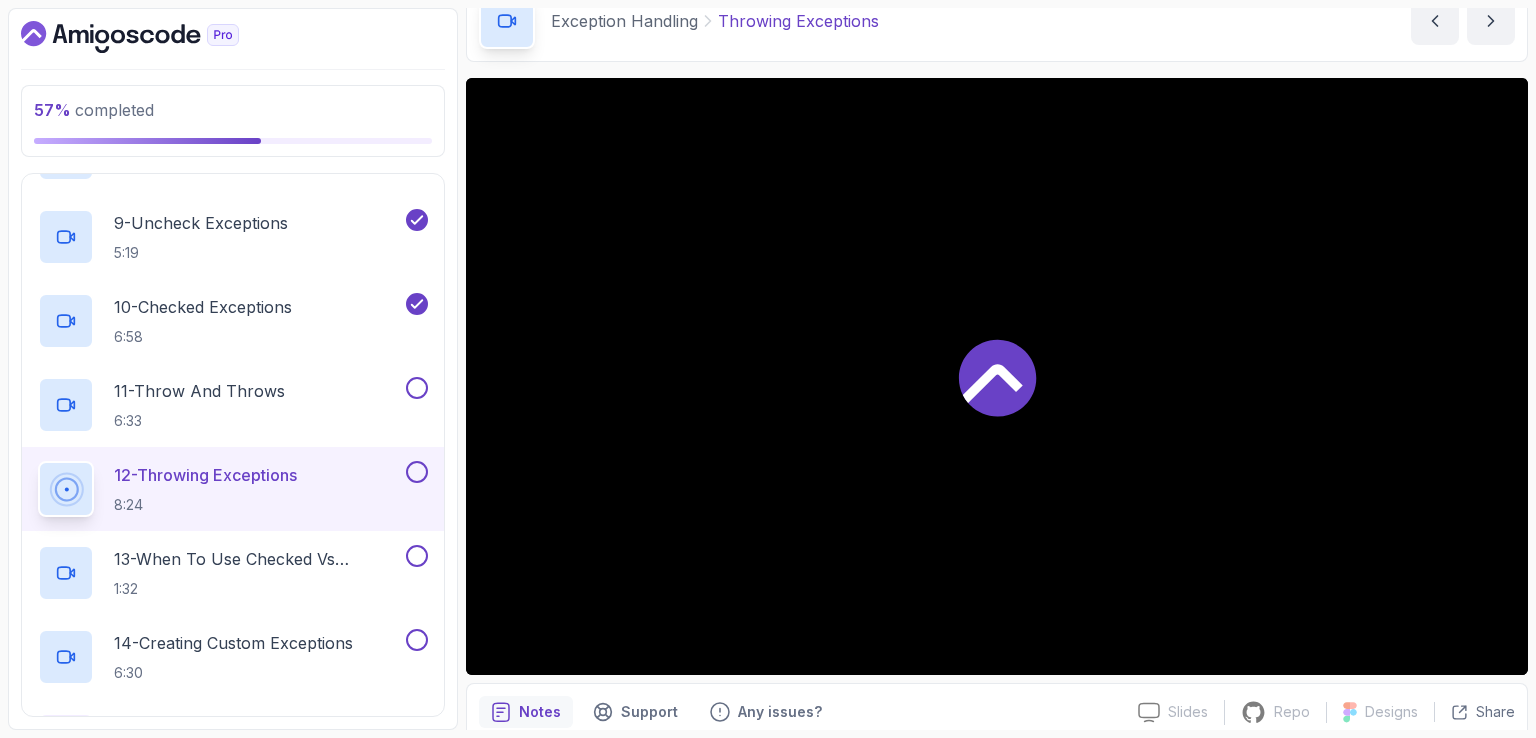 click on "Exception Handling Throwing Exceptions Throwing Exceptions by  [LAST]" at bounding box center (997, 21) 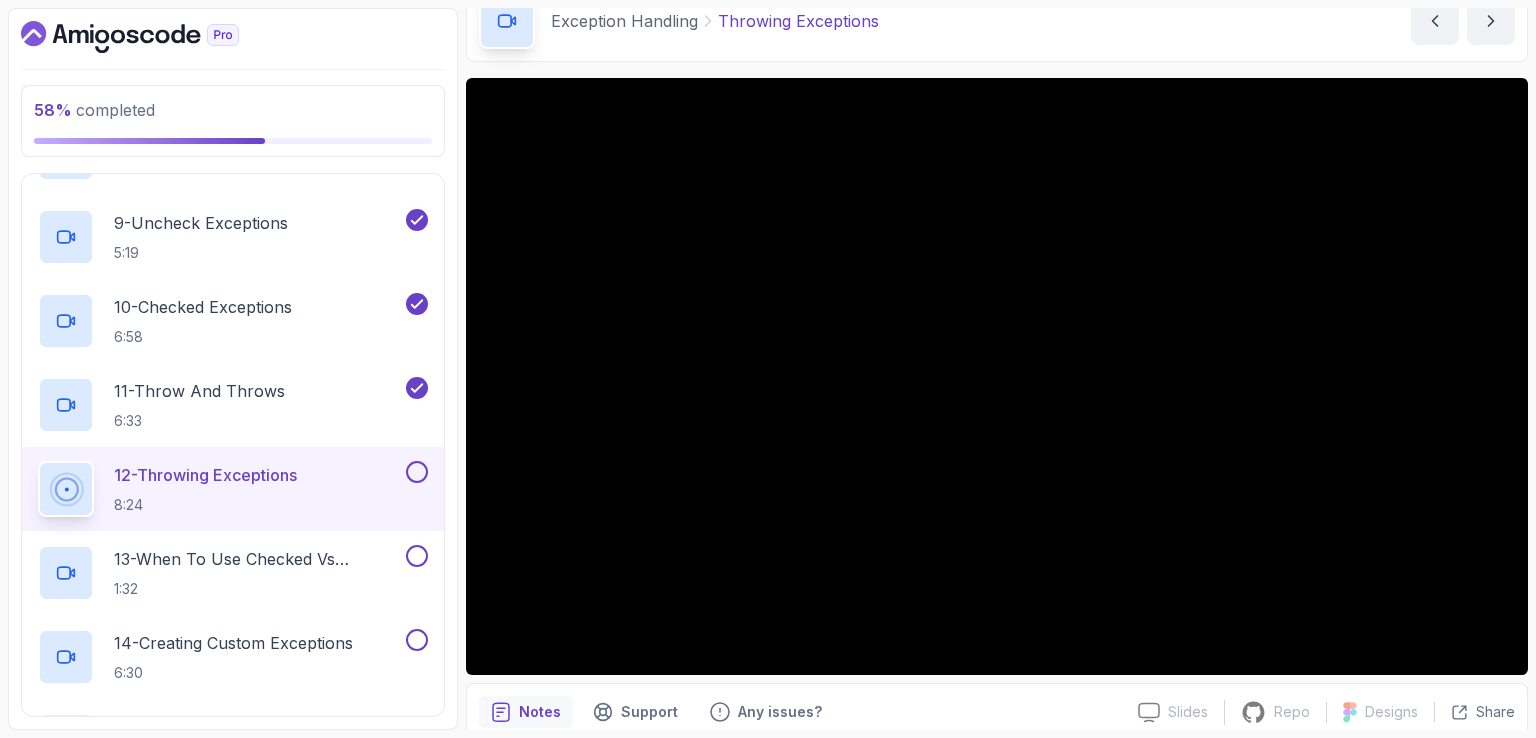 drag, startPoint x: 1101, startPoint y: 18, endPoint x: 1116, endPoint y: 20, distance: 15.132746 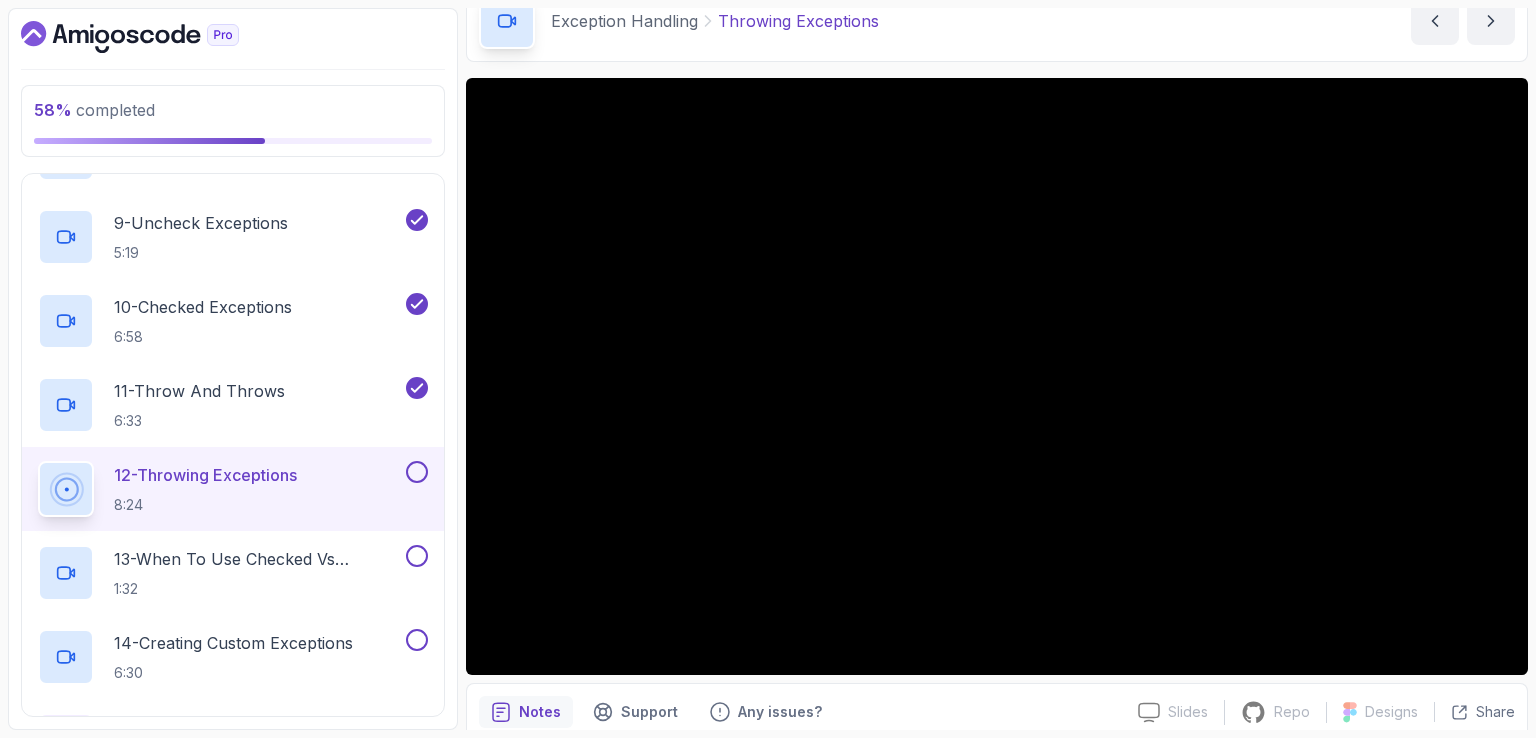 click on "Exception Handling Throwing Exceptions Throwing Exceptions by  [LAST]" at bounding box center [997, 21] 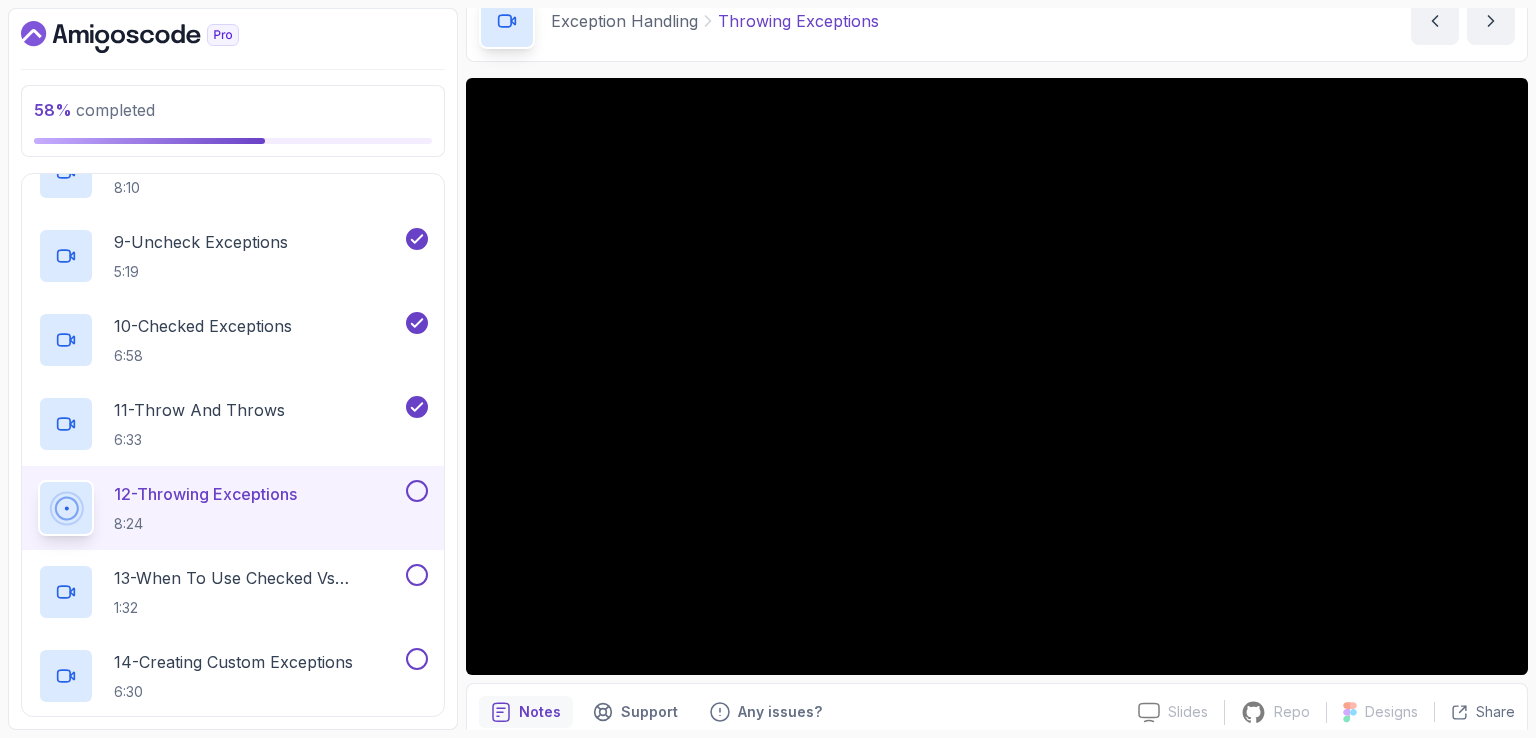 scroll, scrollTop: 1530, scrollLeft: 0, axis: vertical 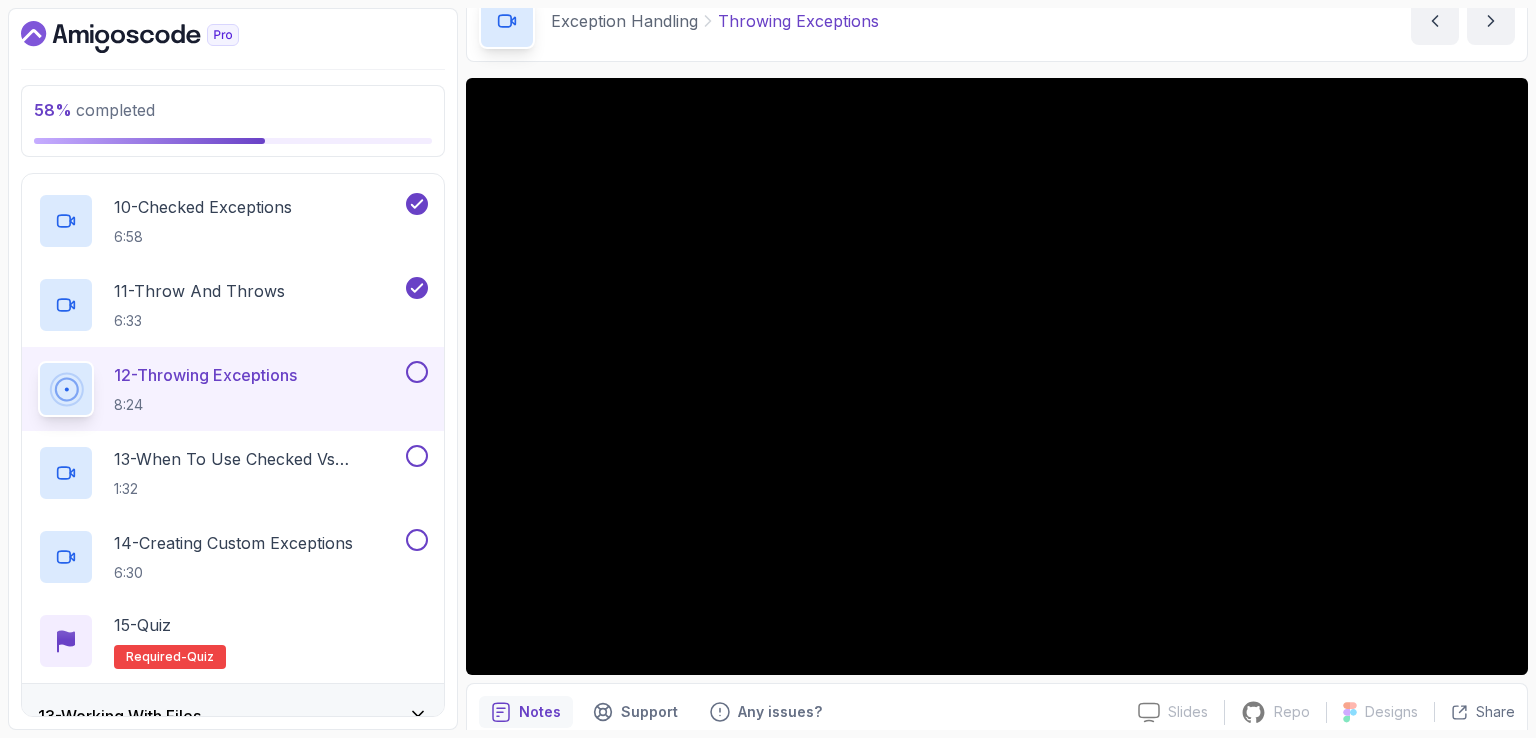 click on "Exception Handling Throwing Exceptions Throwing Exceptions by  [LAST]" at bounding box center [997, 21] 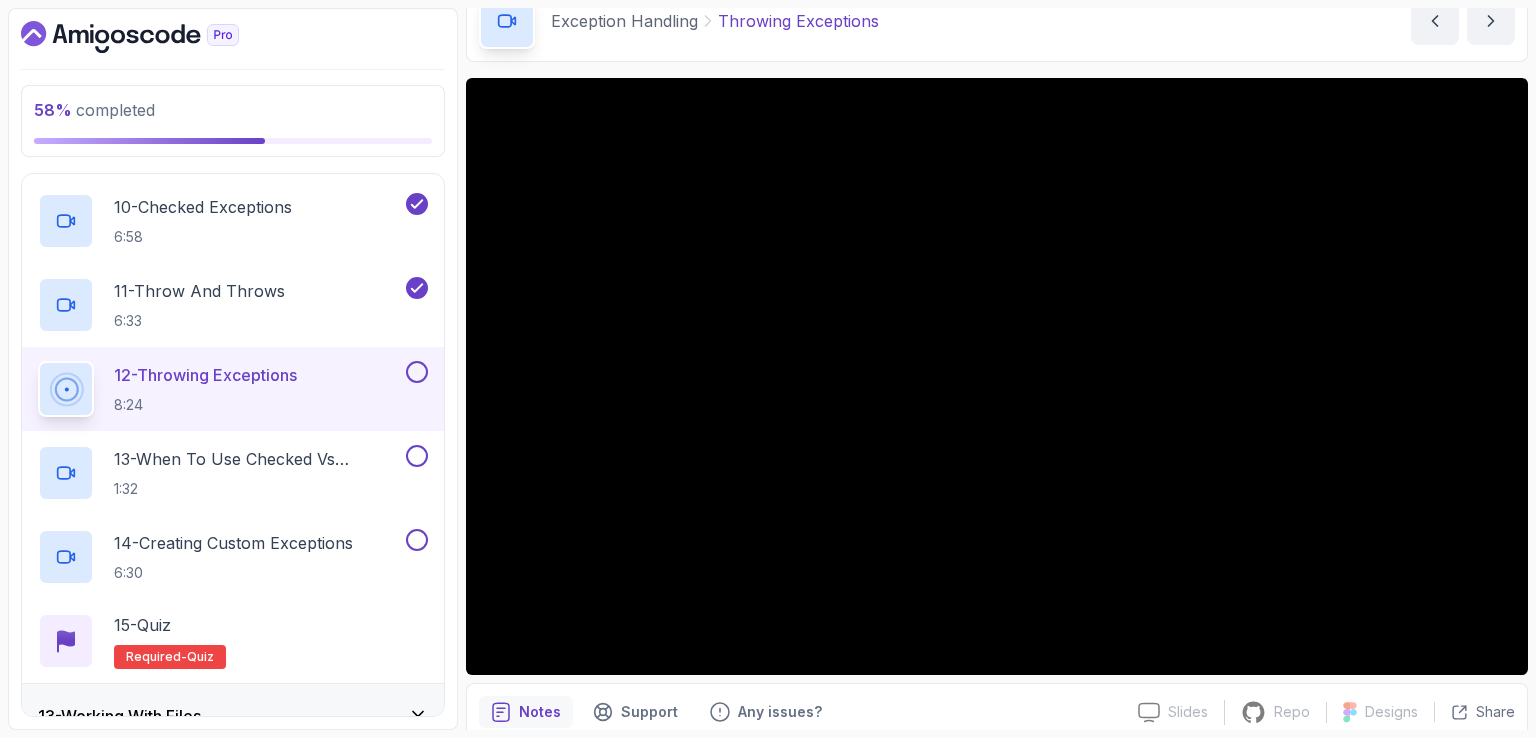 click on "Exception Handling Throwing Exceptions Throwing Exceptions by  [LAST]" at bounding box center (997, 21) 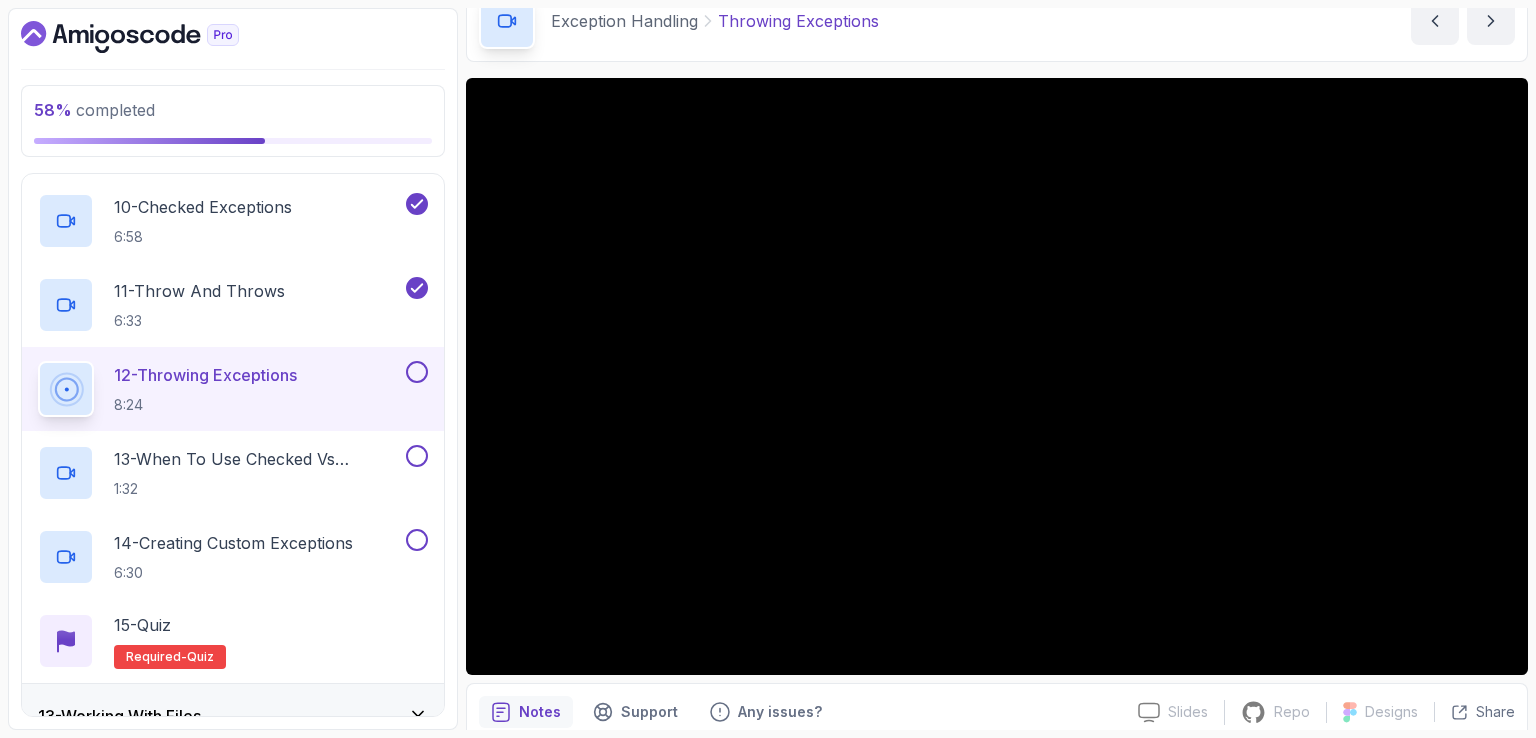 click on "Exception Handling Throwing Exceptions Throwing Exceptions by  [LAST]" at bounding box center [997, 21] 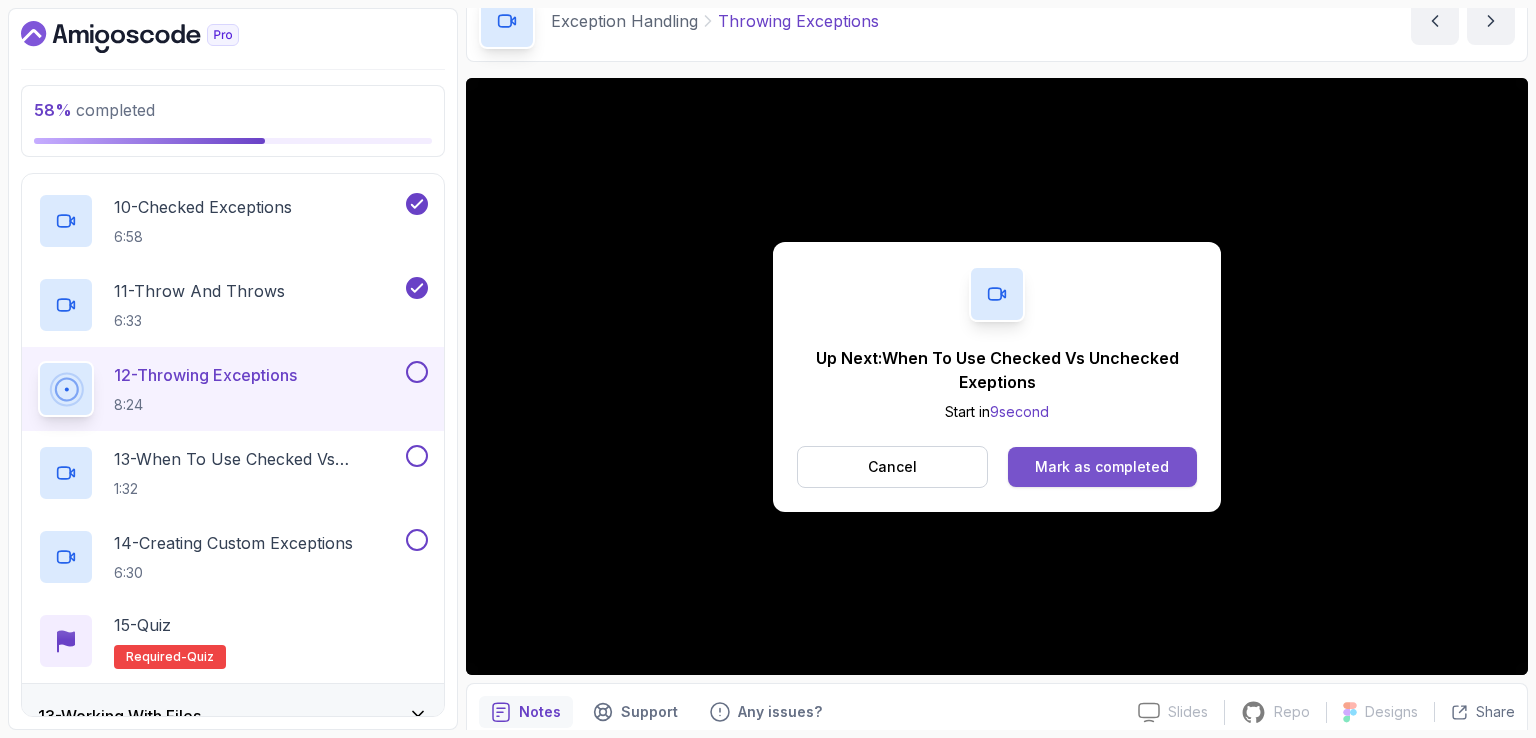 click on "Mark as completed" at bounding box center [1102, 467] 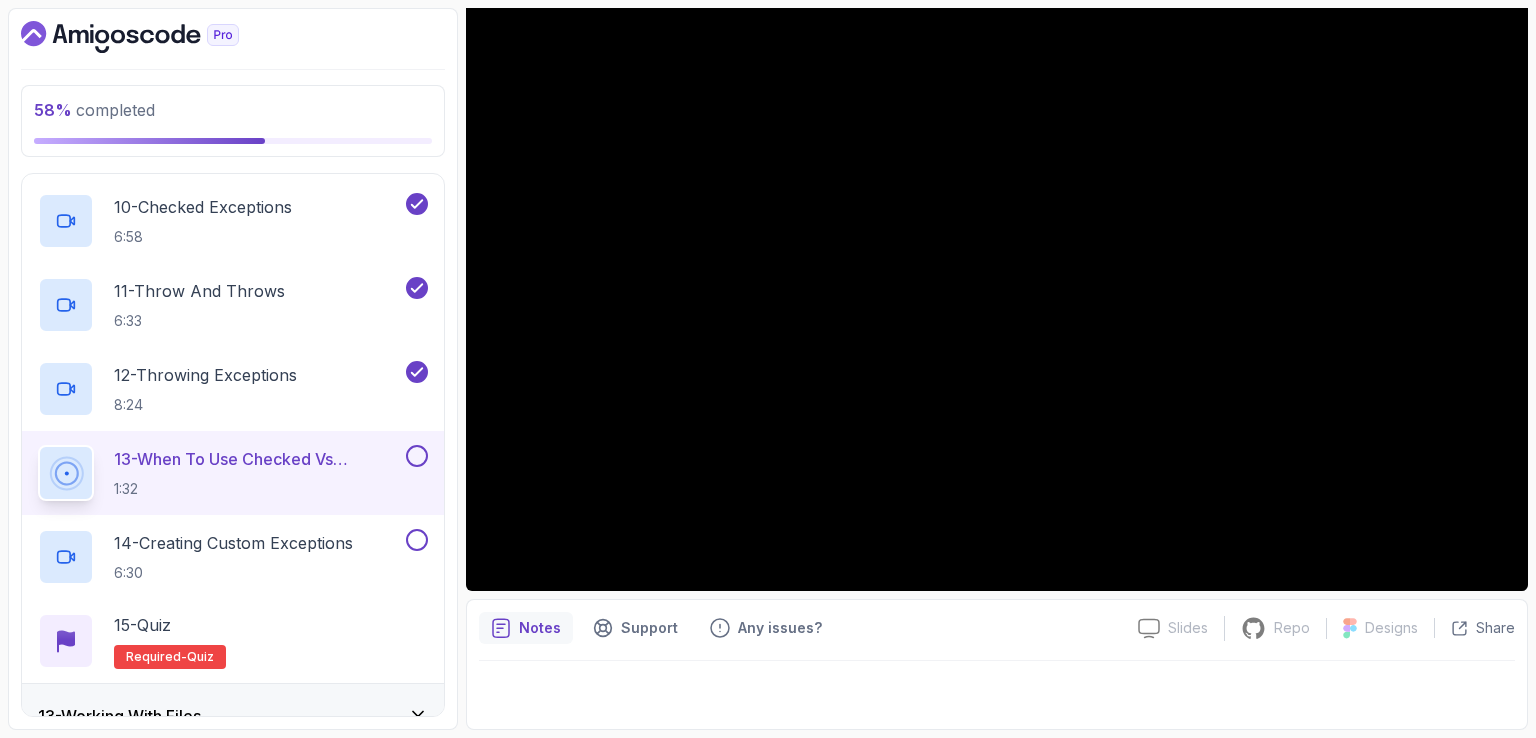 scroll, scrollTop: 0, scrollLeft: 0, axis: both 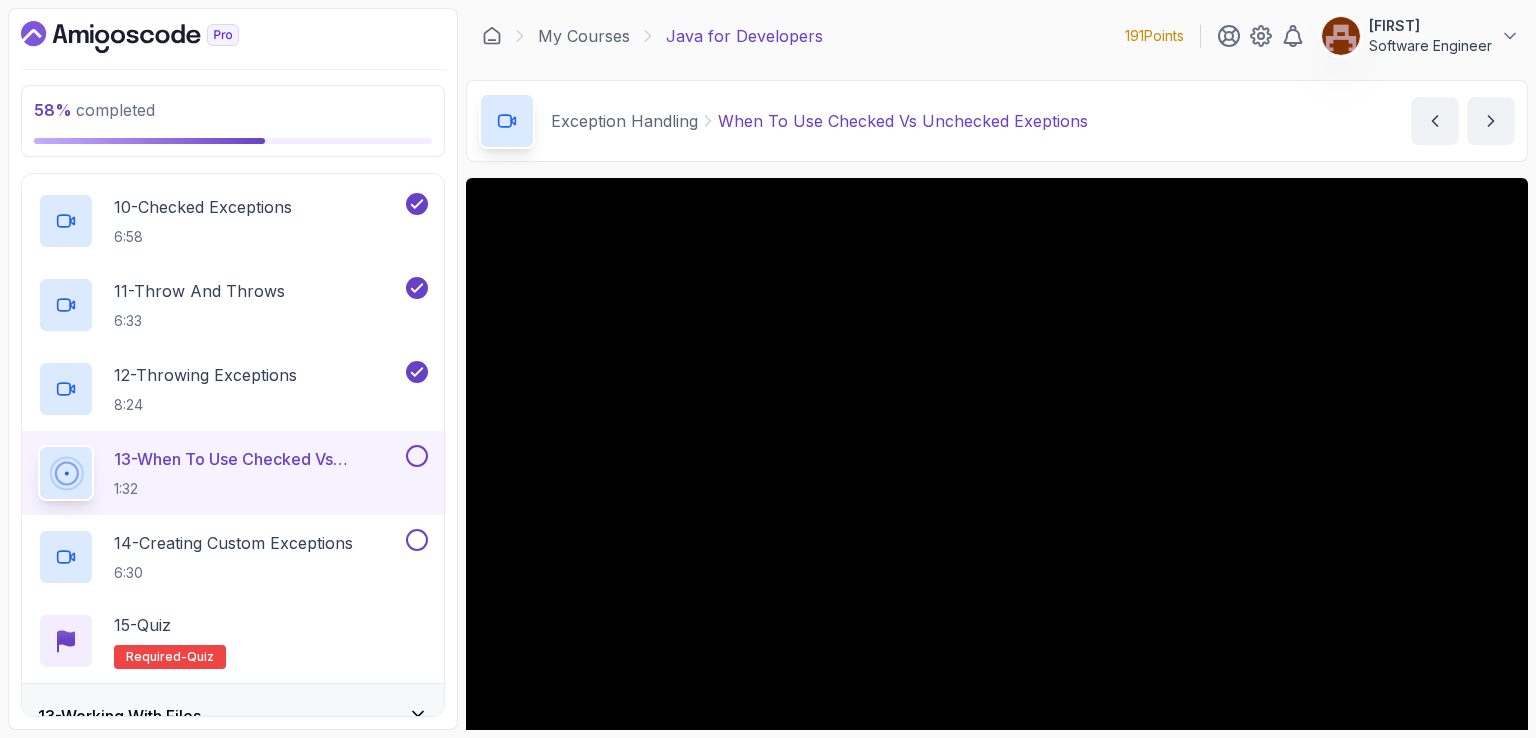 click on "Exception Handling When To Use Checked Vs Unchecked Exeptions When To Use Checked Vs Unchecked Exeptions by  [LAST]" at bounding box center (997, 121) 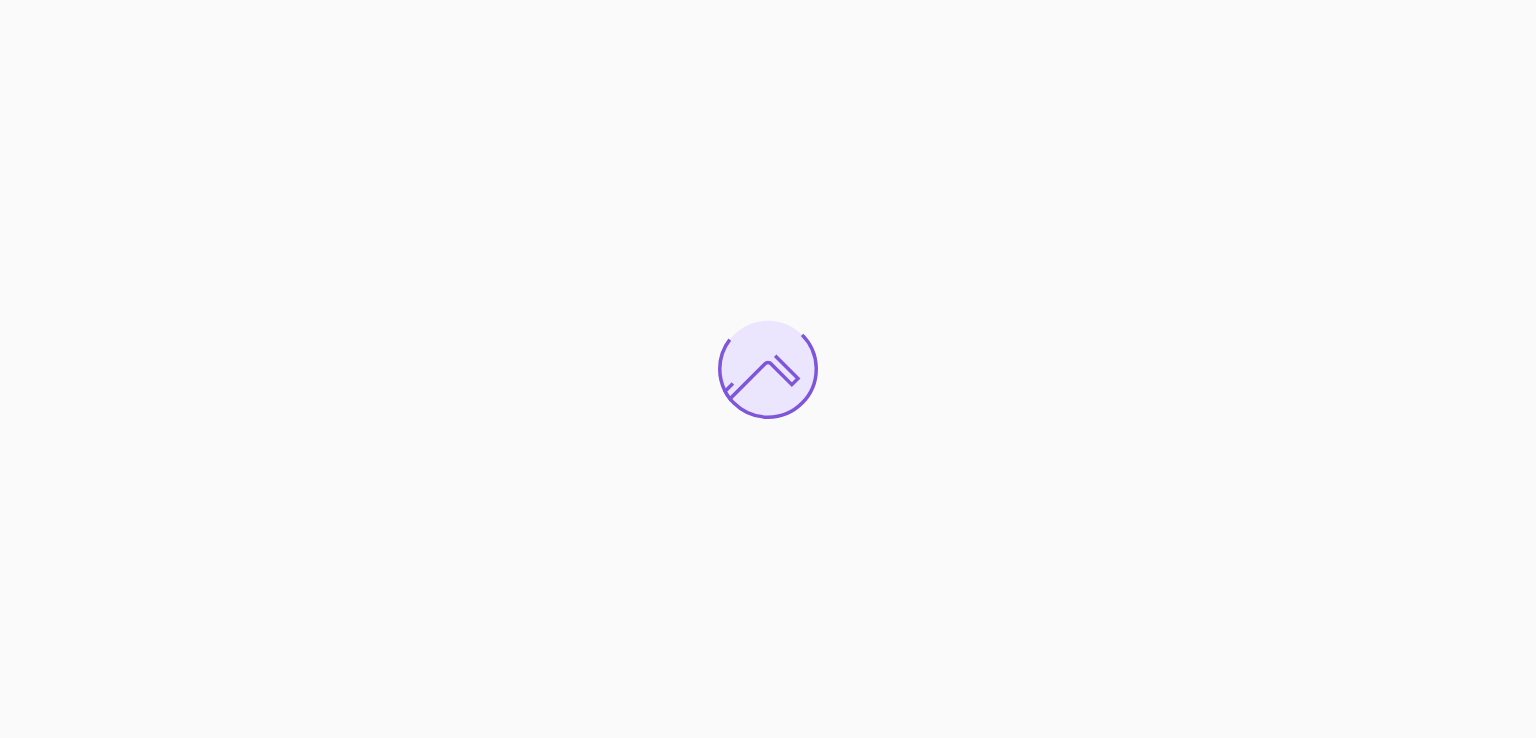 scroll, scrollTop: 0, scrollLeft: 0, axis: both 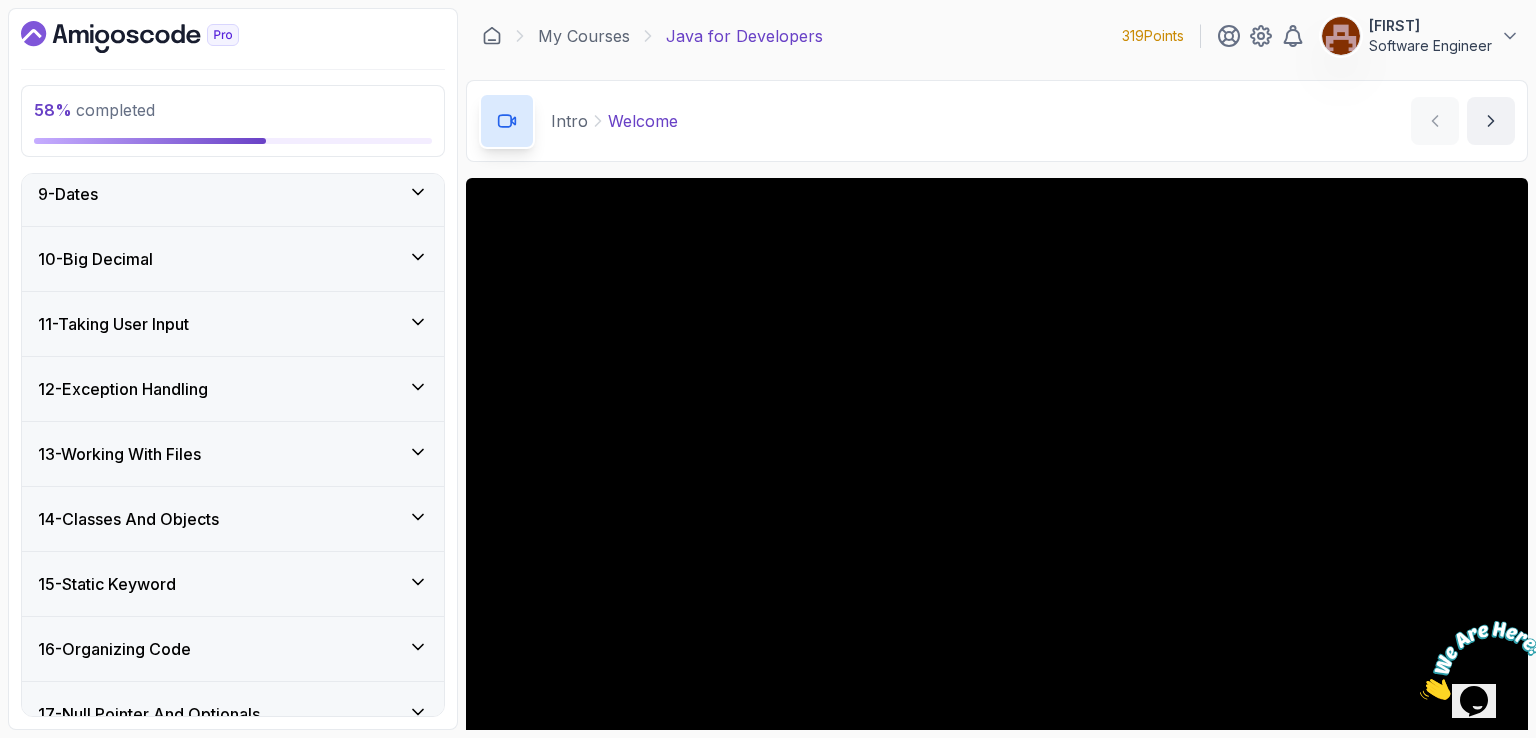 click 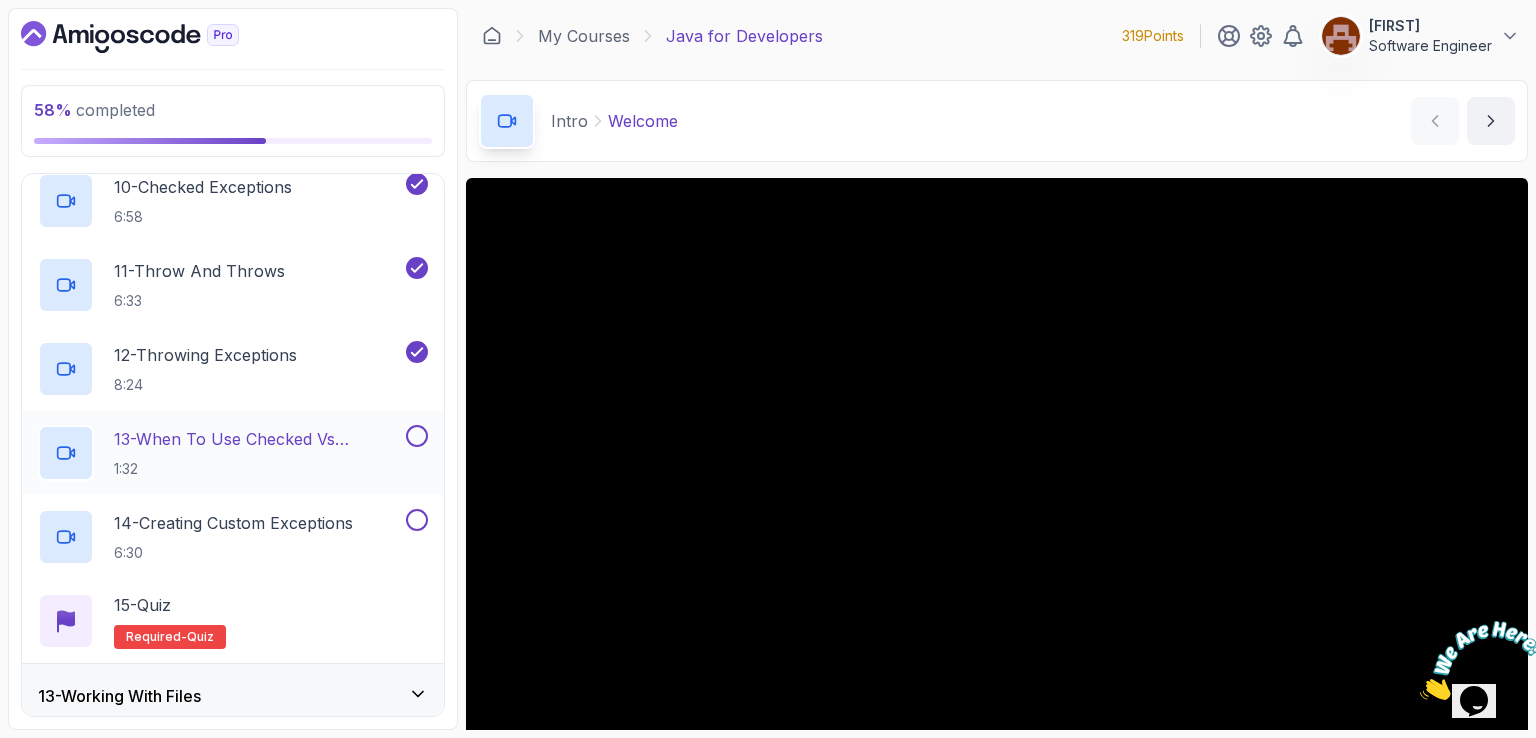 scroll, scrollTop: 1532, scrollLeft: 0, axis: vertical 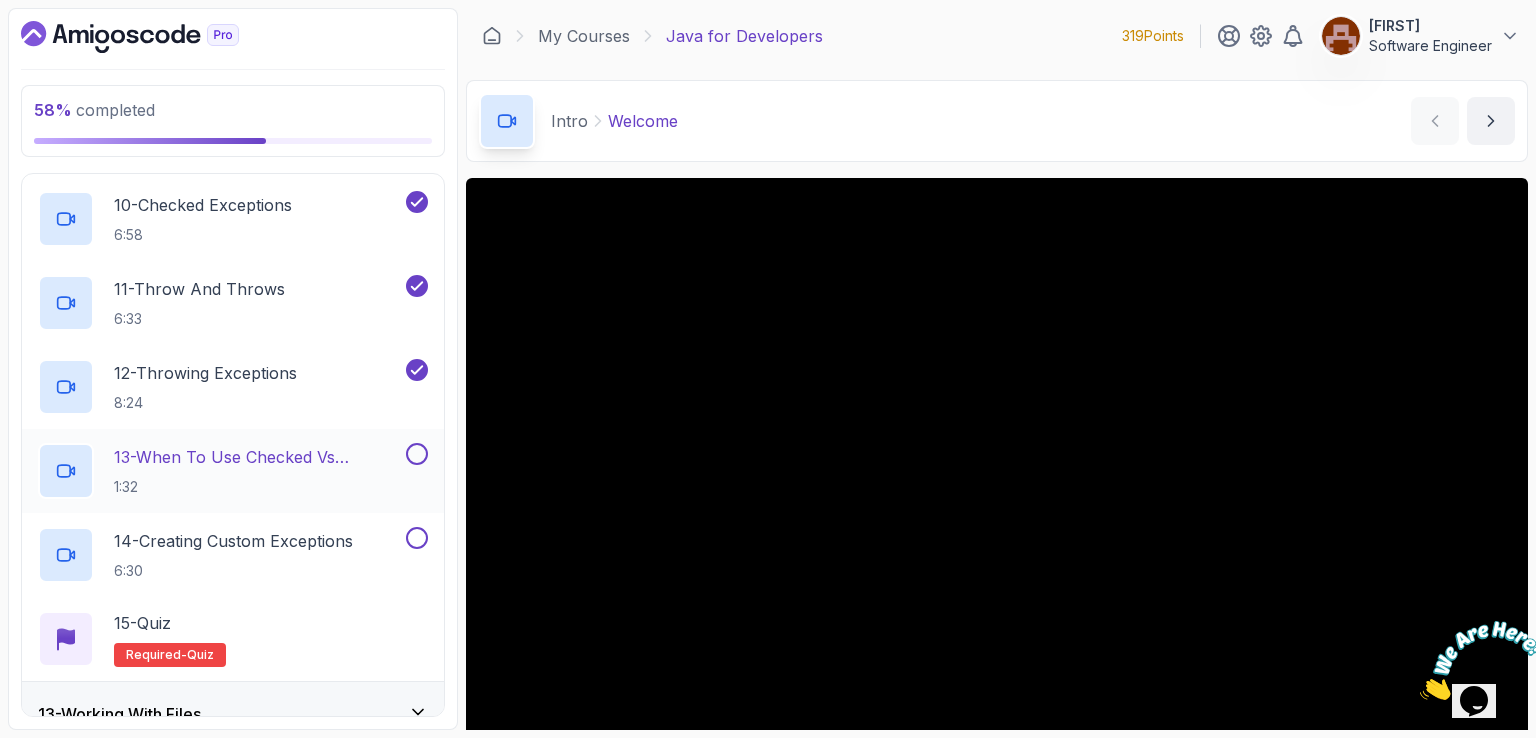 click on "13  -  When To Use Checked Vs Unchecked Exeptions" at bounding box center [258, 457] 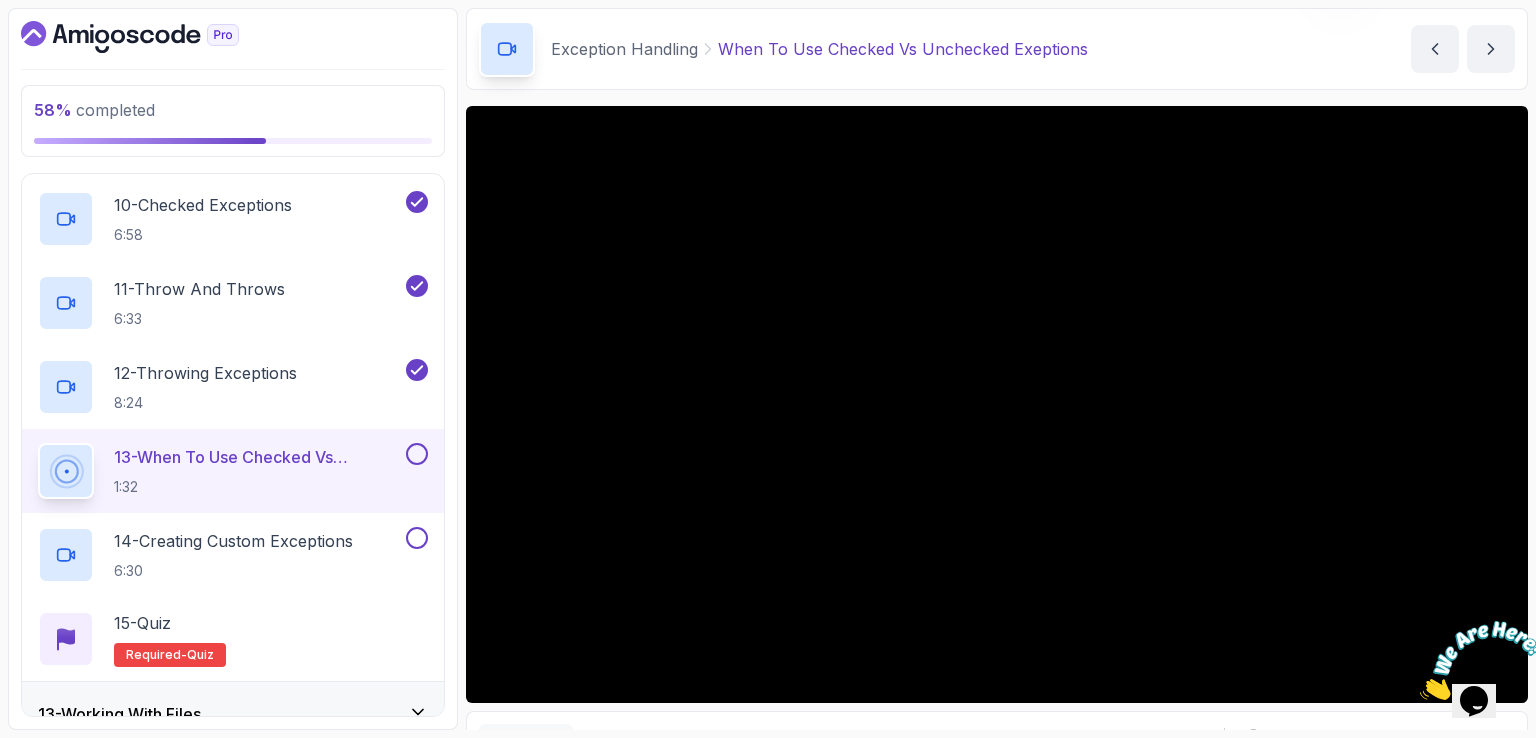 scroll, scrollTop: 100, scrollLeft: 0, axis: vertical 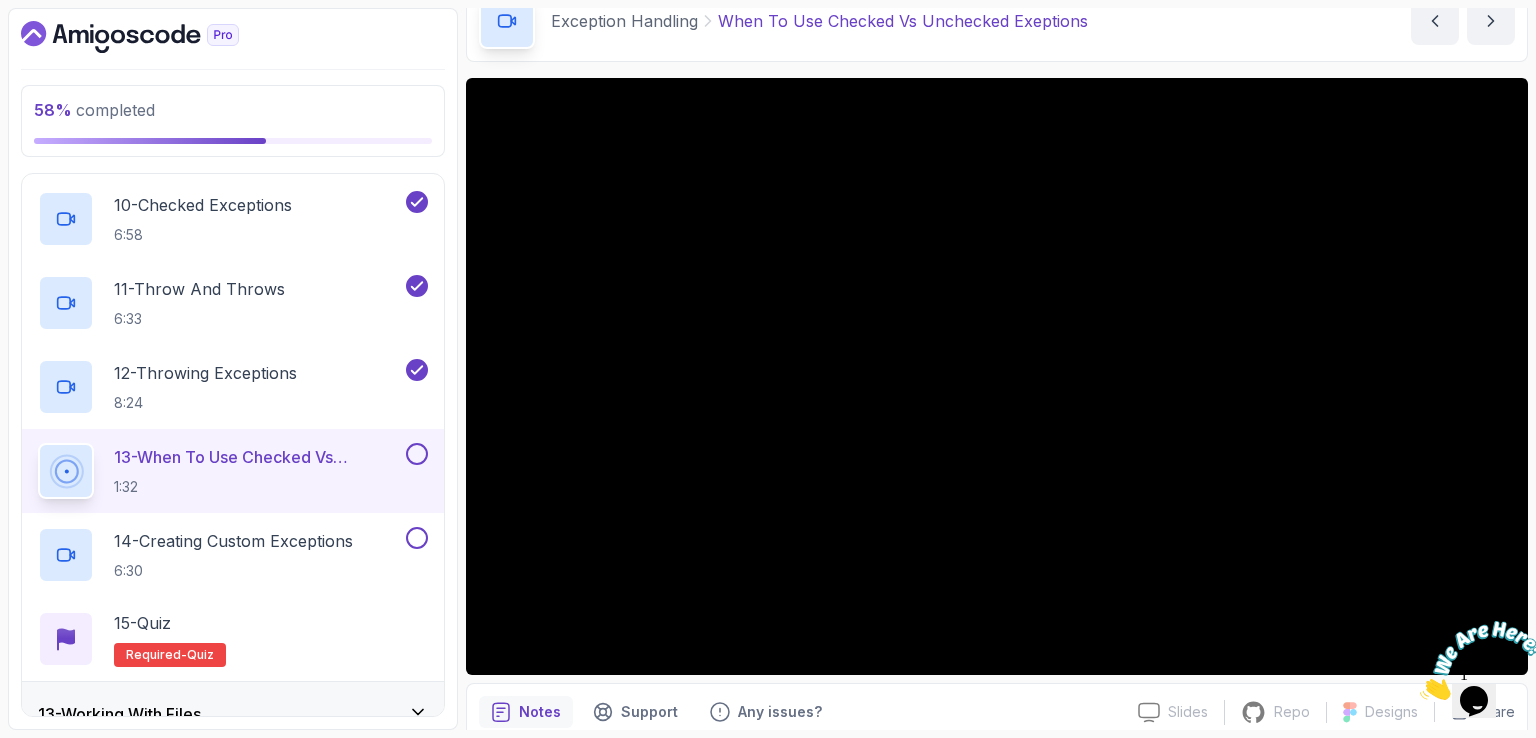 click on "Exception Handling When To Use Checked Vs Unchecked Exeptions When To Use Checked Vs Unchecked Exeptions by [NAME]" at bounding box center (997, 21) 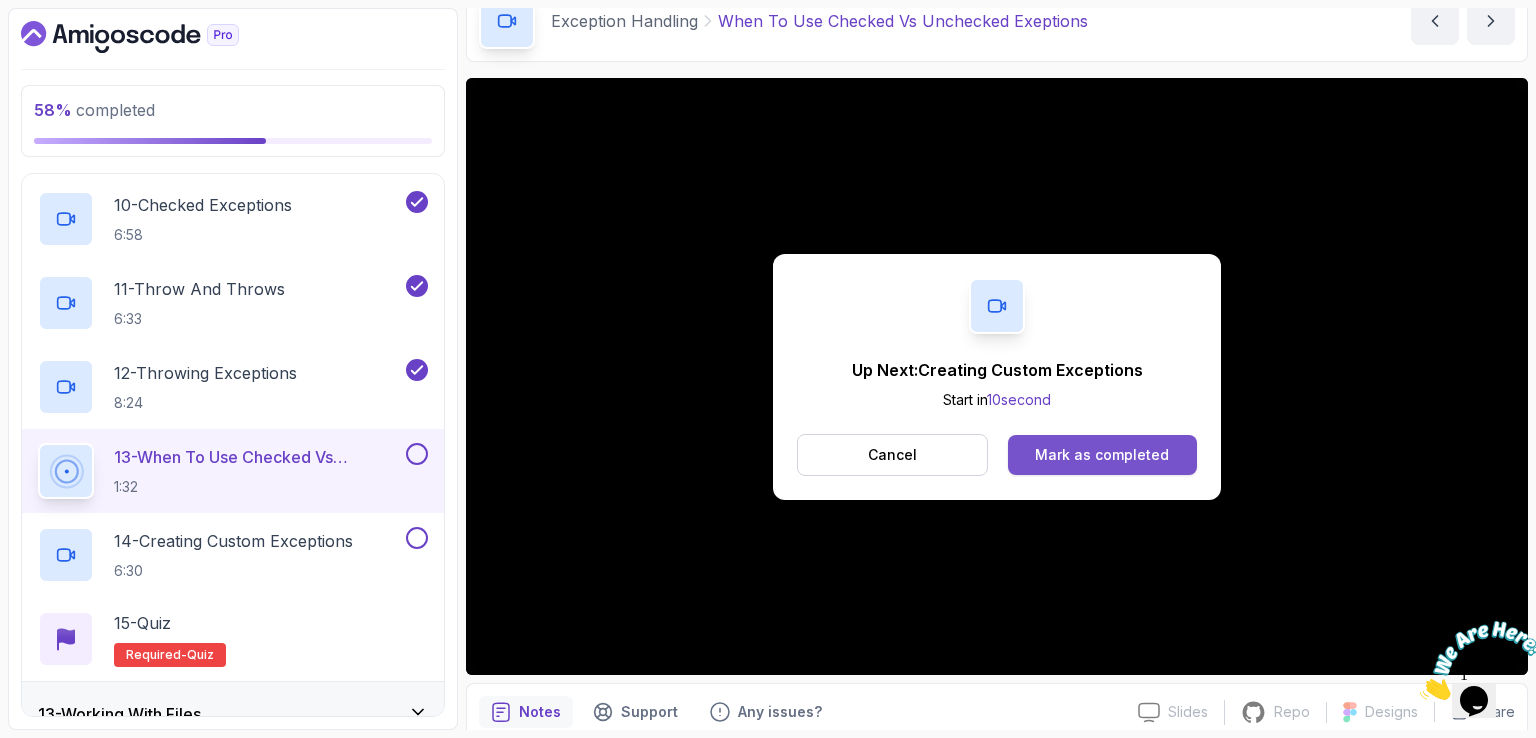 click on "Mark as completed" at bounding box center [1102, 455] 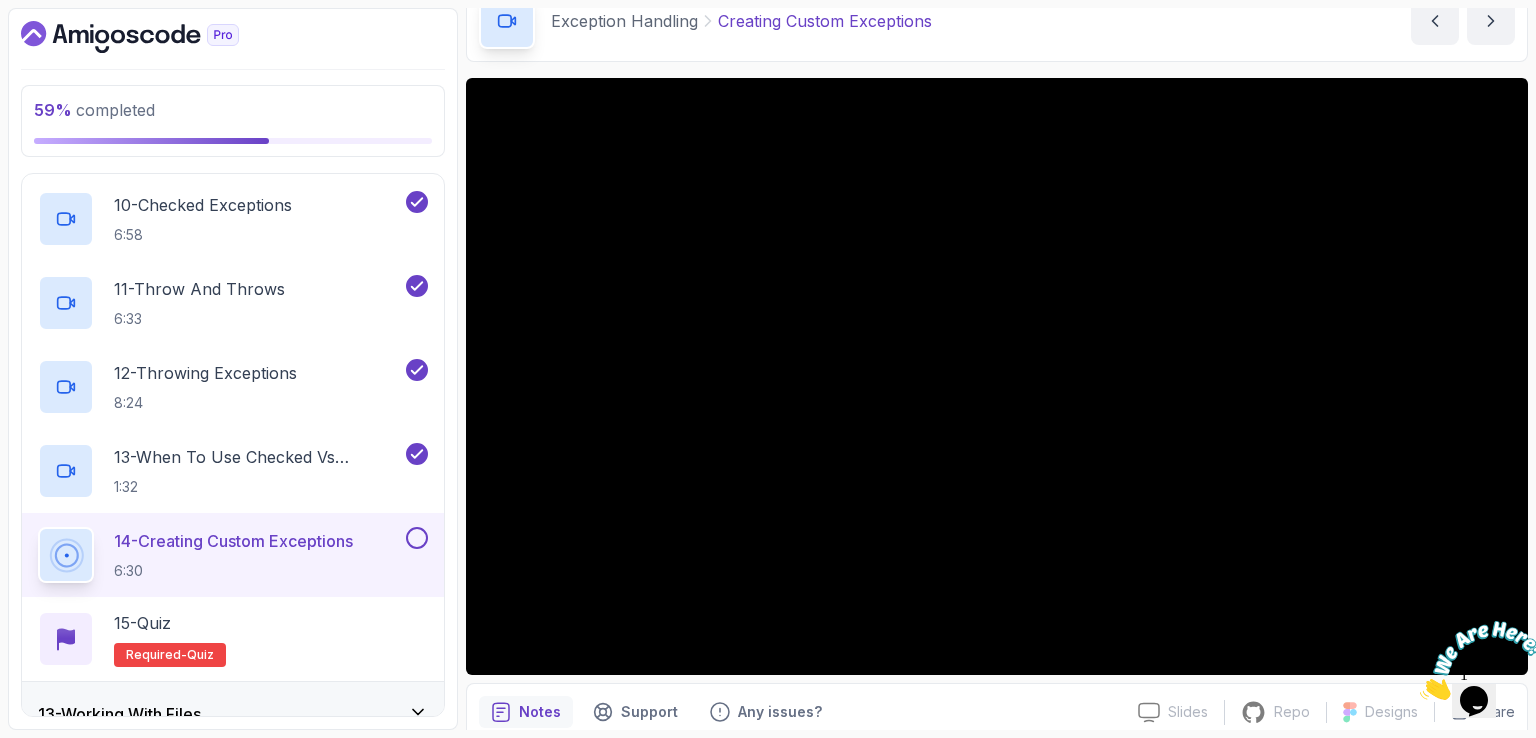 click at bounding box center (1482, 660) 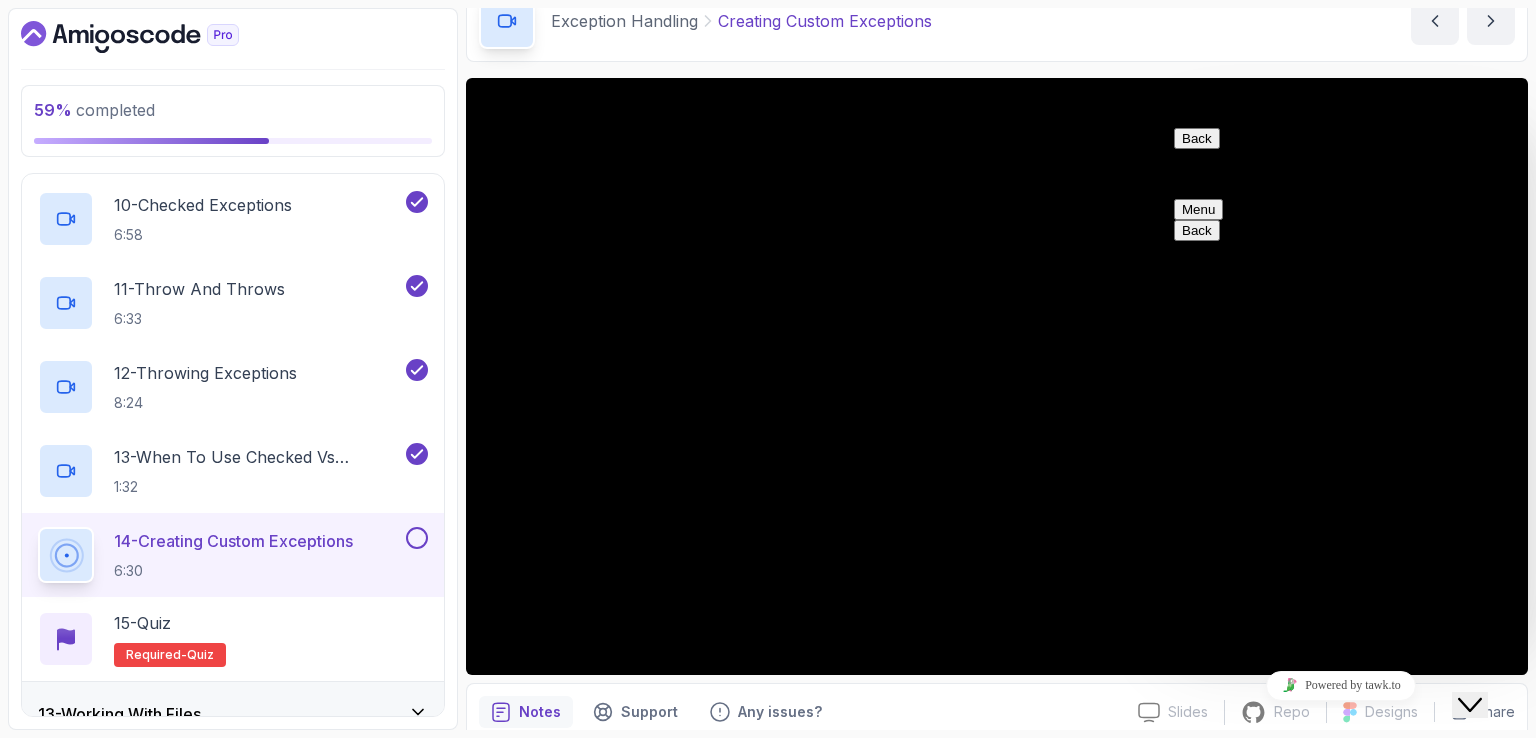 click on "Close Chat This icon closes the chat window." 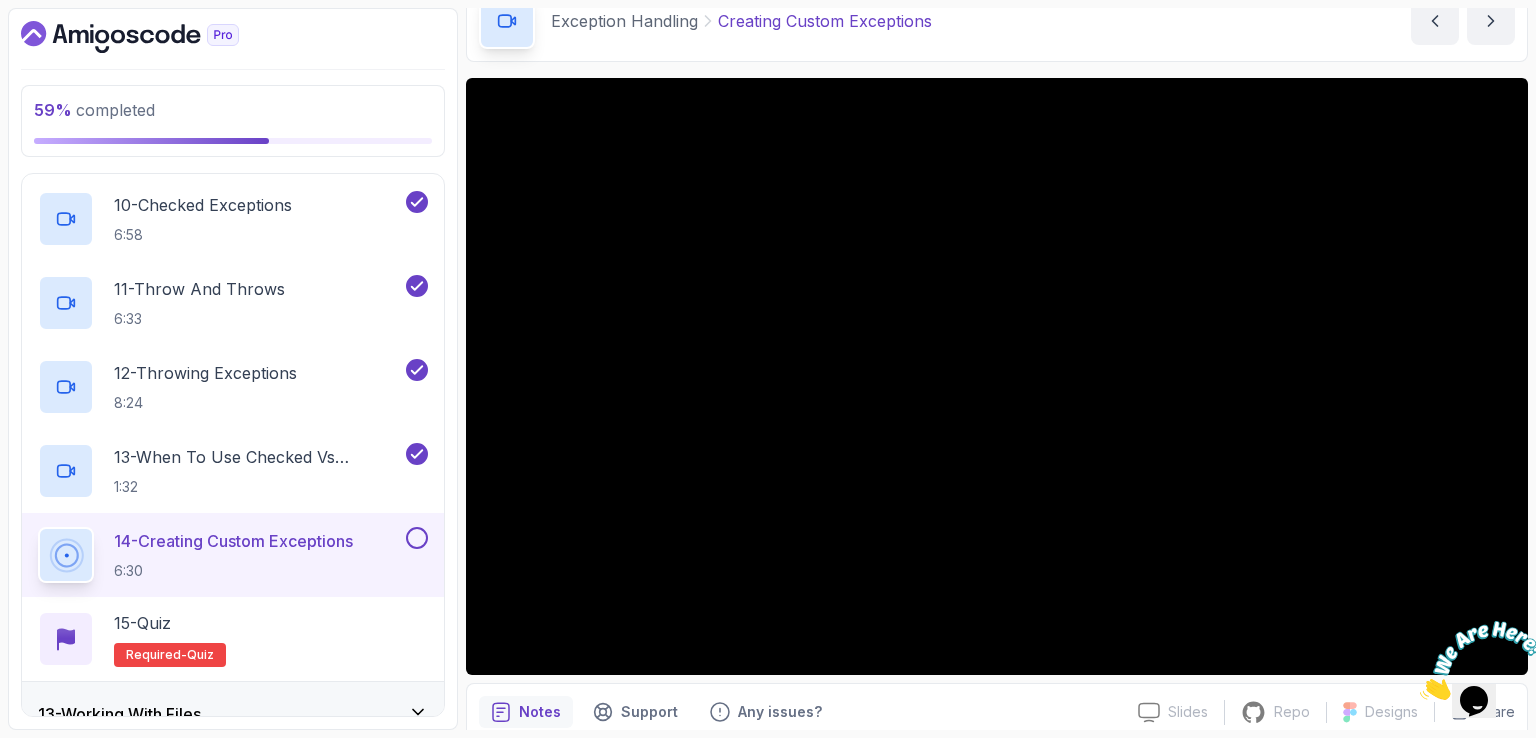 drag, startPoint x: 1172, startPoint y: 34, endPoint x: 1189, endPoint y: 34, distance: 17 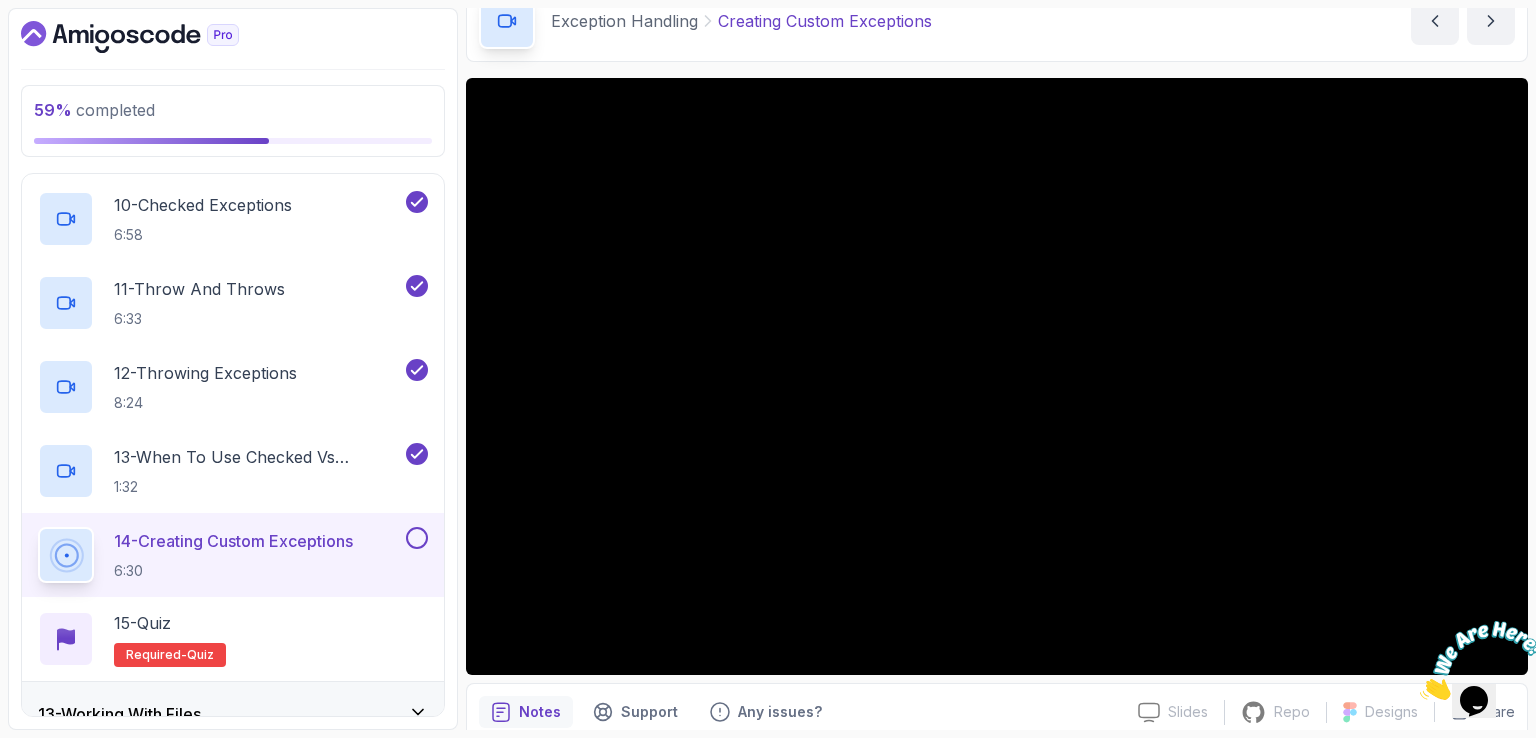 scroll, scrollTop: 184, scrollLeft: 0, axis: vertical 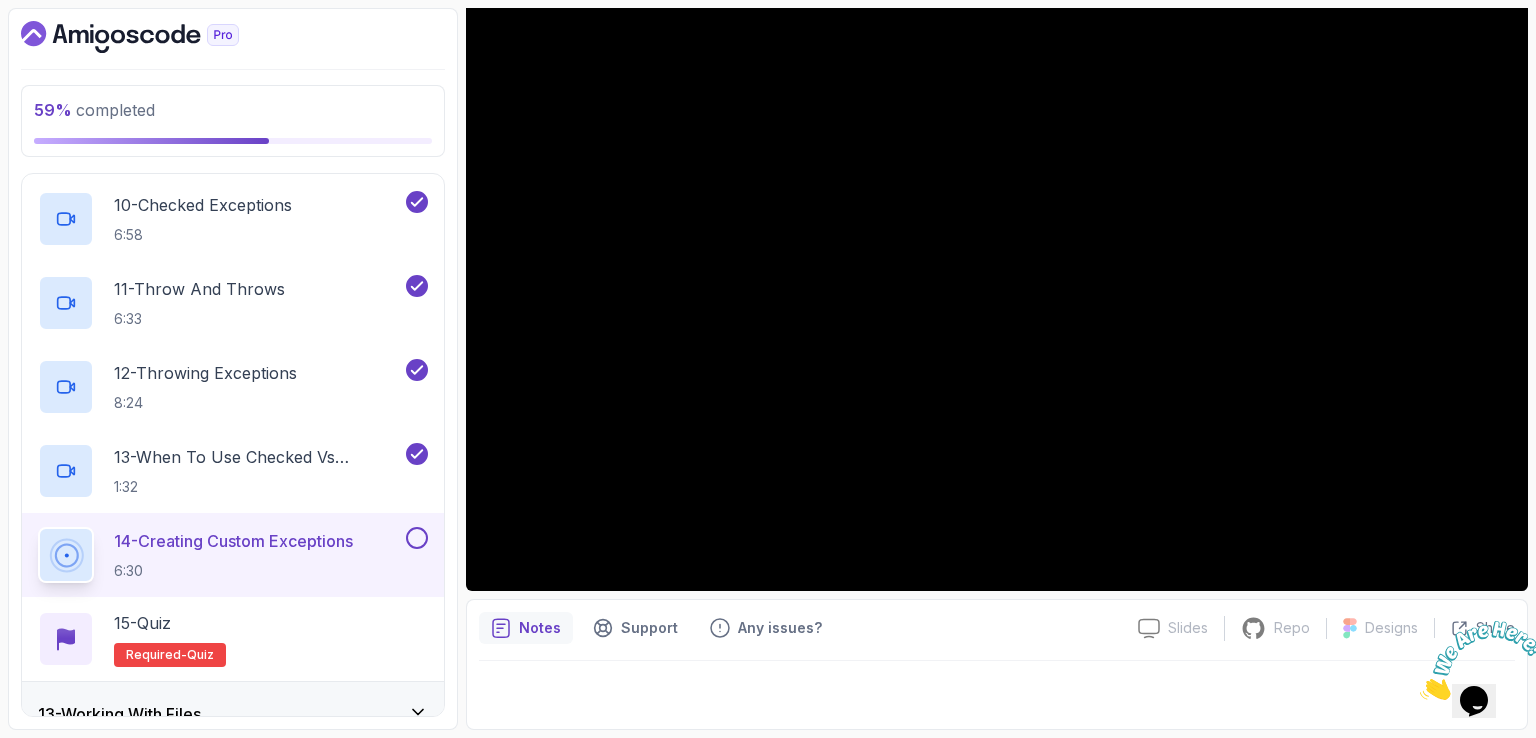 click at bounding box center (1420, 694) 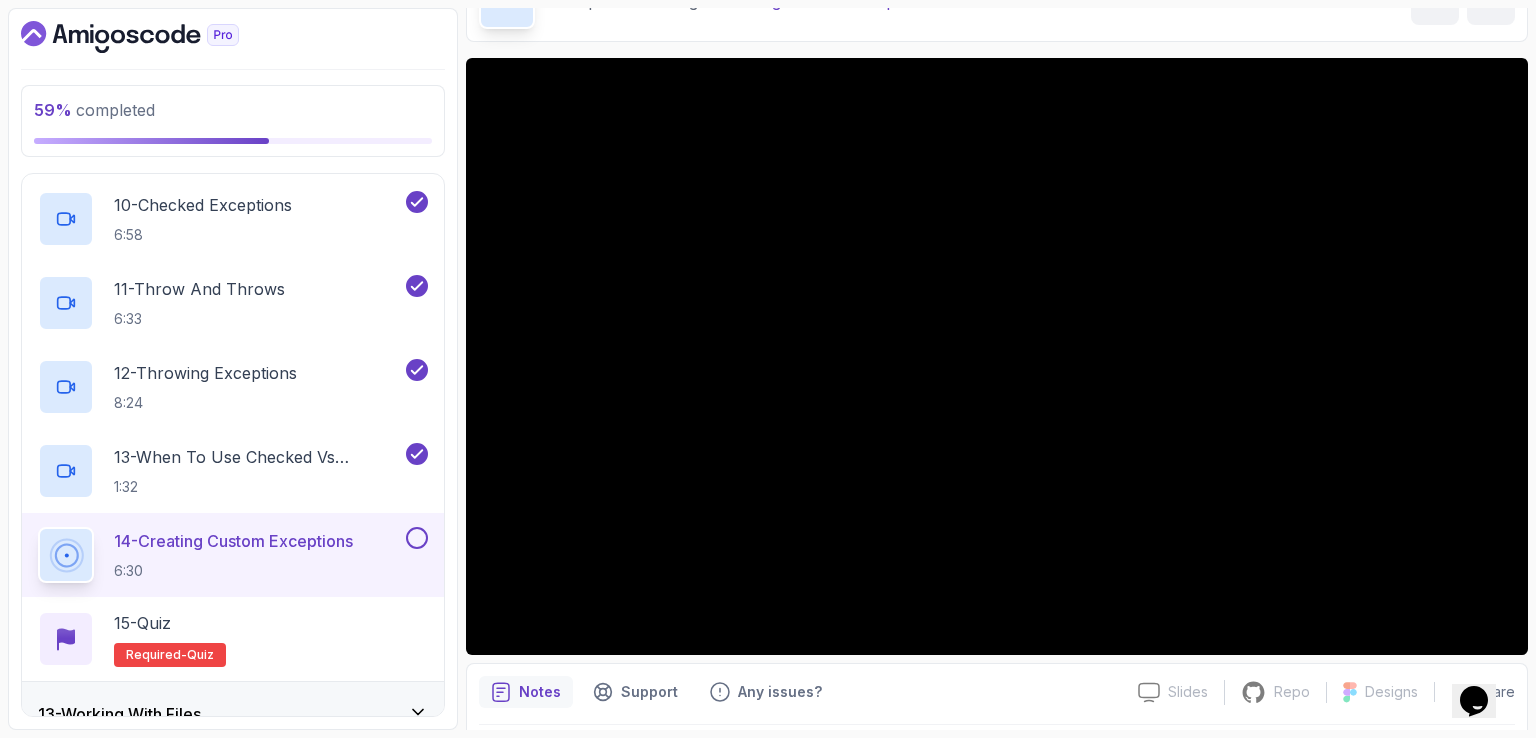 scroll, scrollTop: 84, scrollLeft: 0, axis: vertical 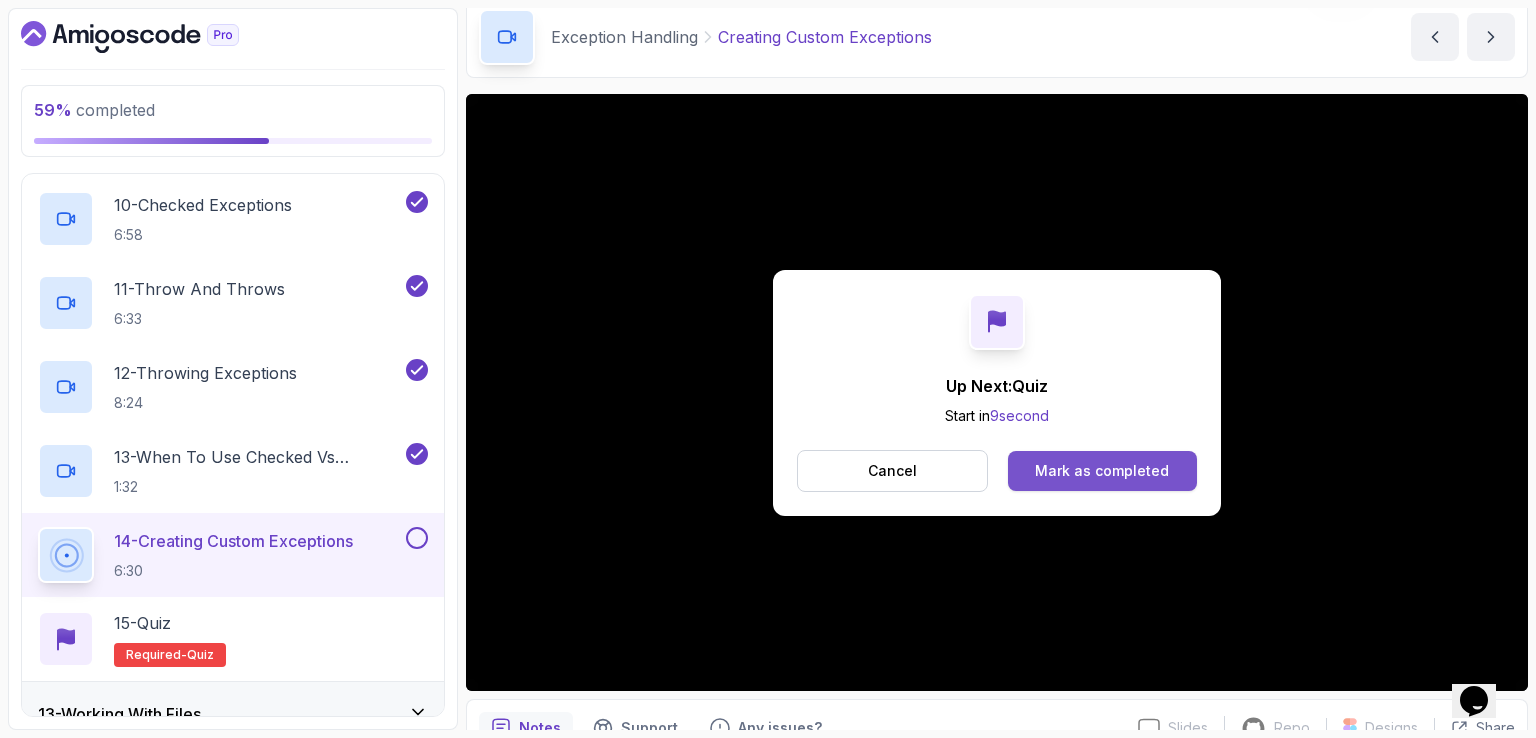 click on "Mark as completed" at bounding box center (1102, 471) 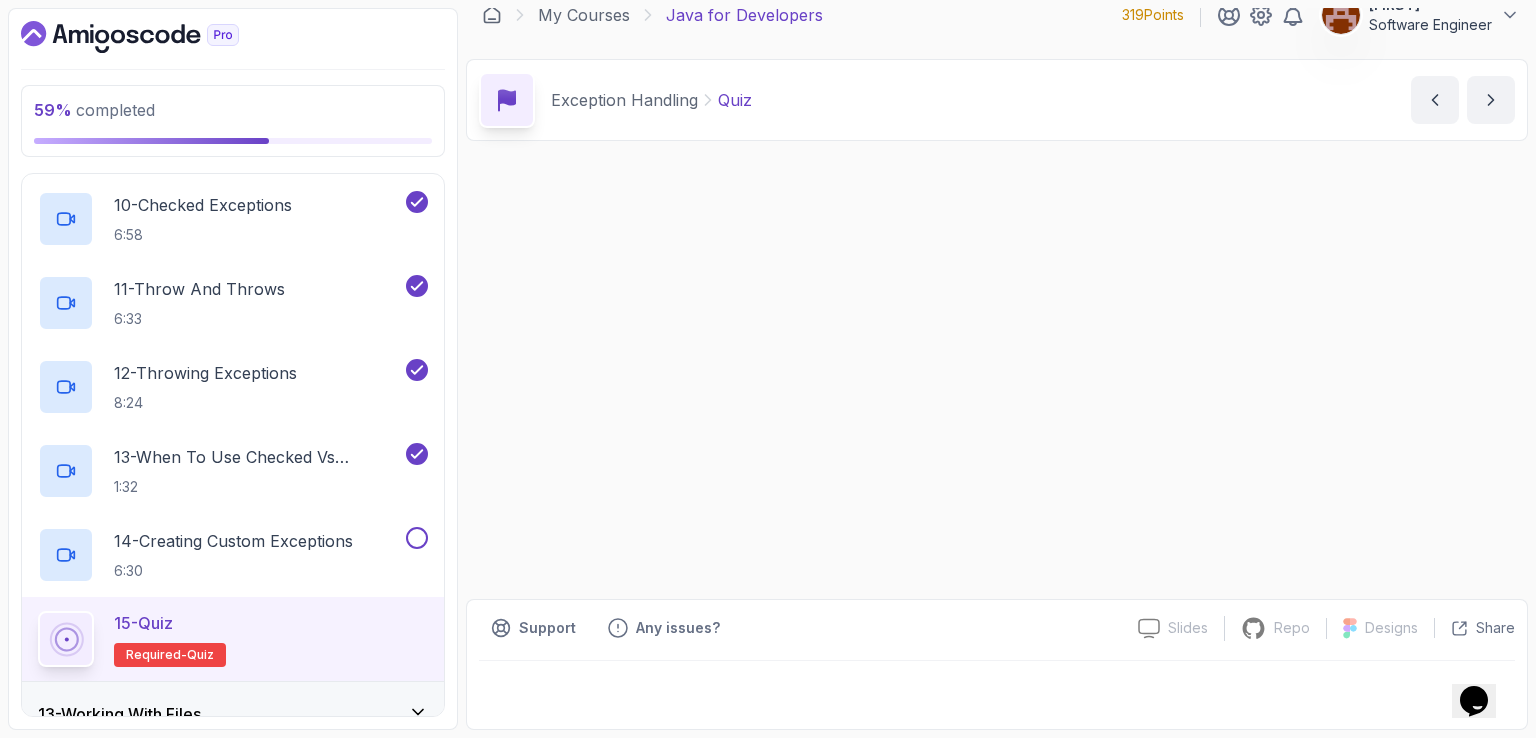 scroll, scrollTop: 0, scrollLeft: 0, axis: both 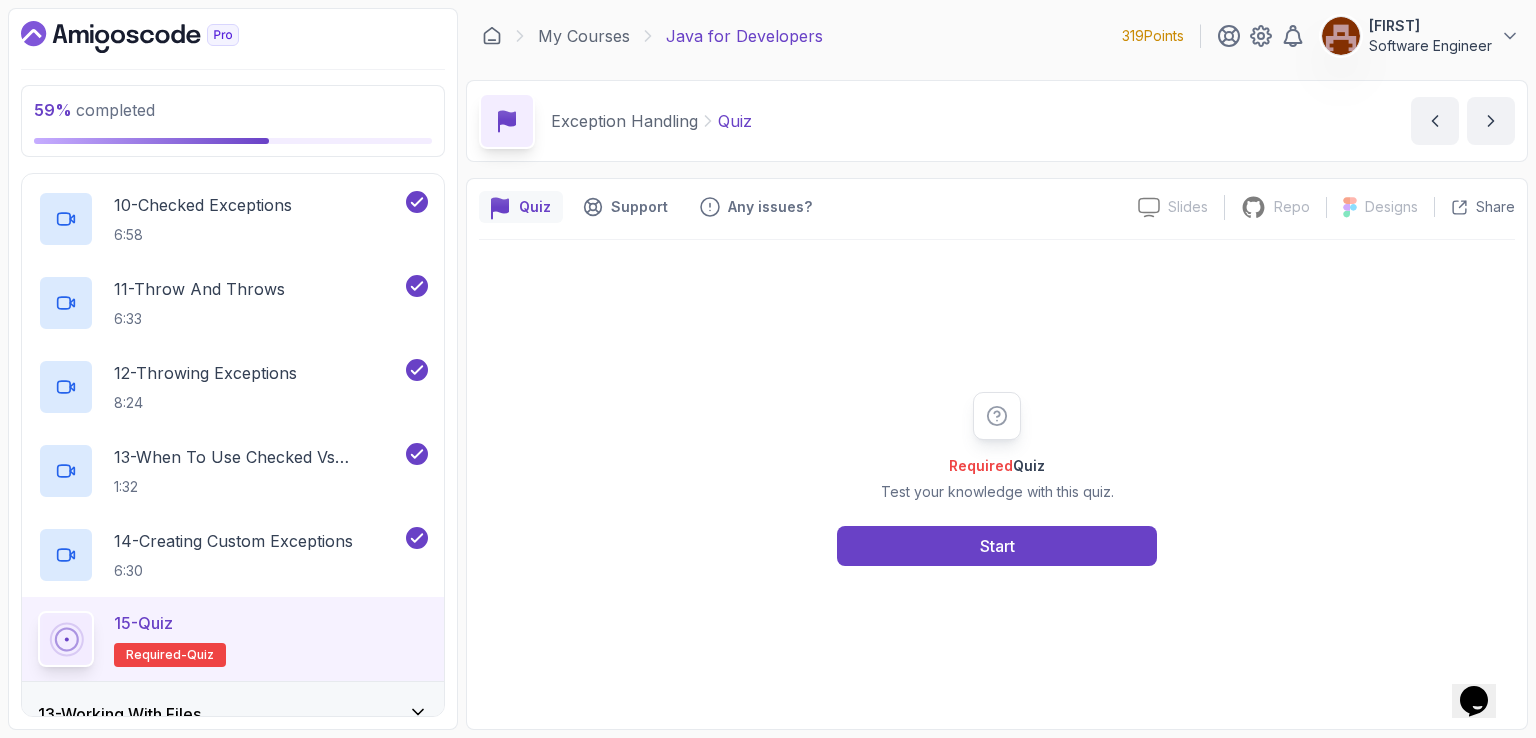click on "Exception Handling Quiz Quiz by  nelson" at bounding box center (997, 121) 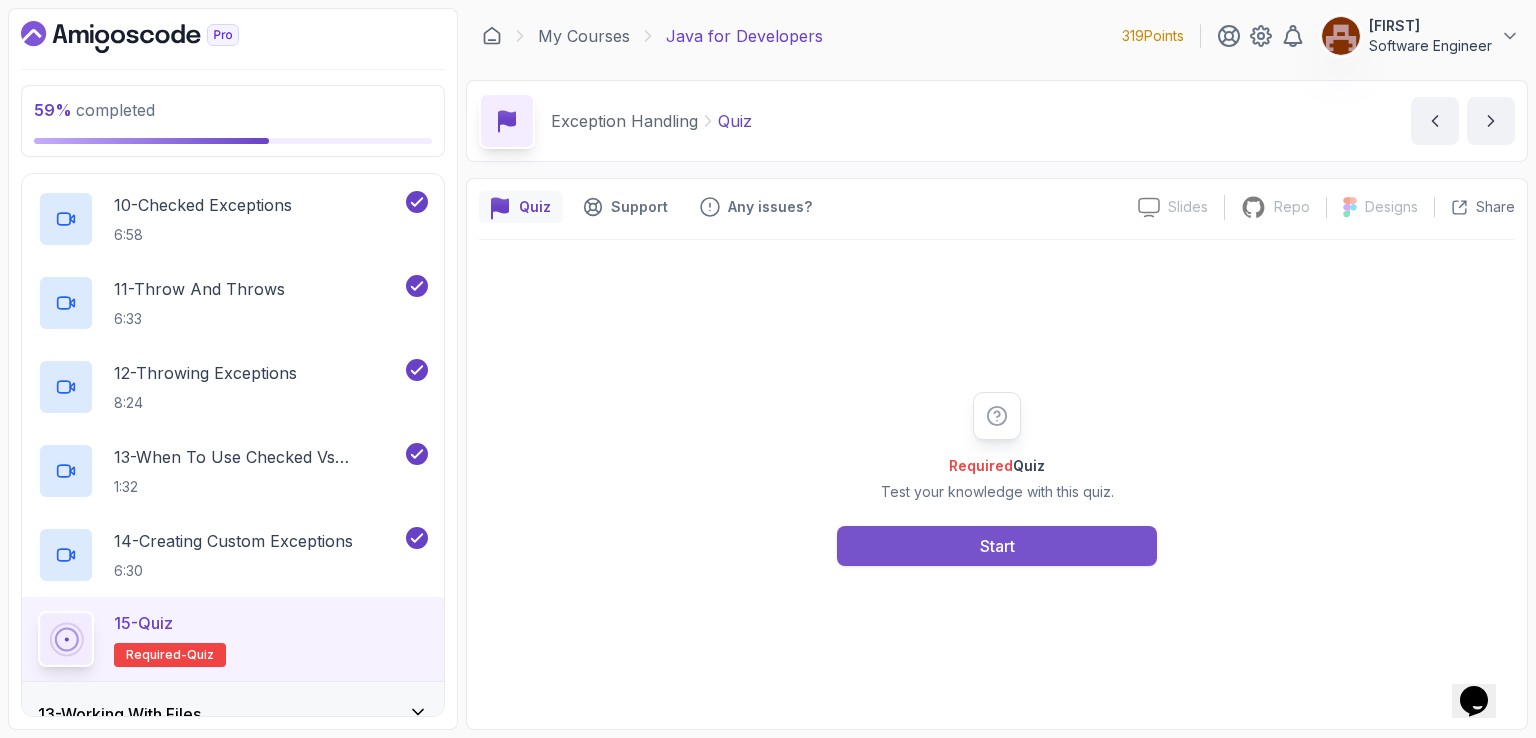 click on "Start" at bounding box center (997, 546) 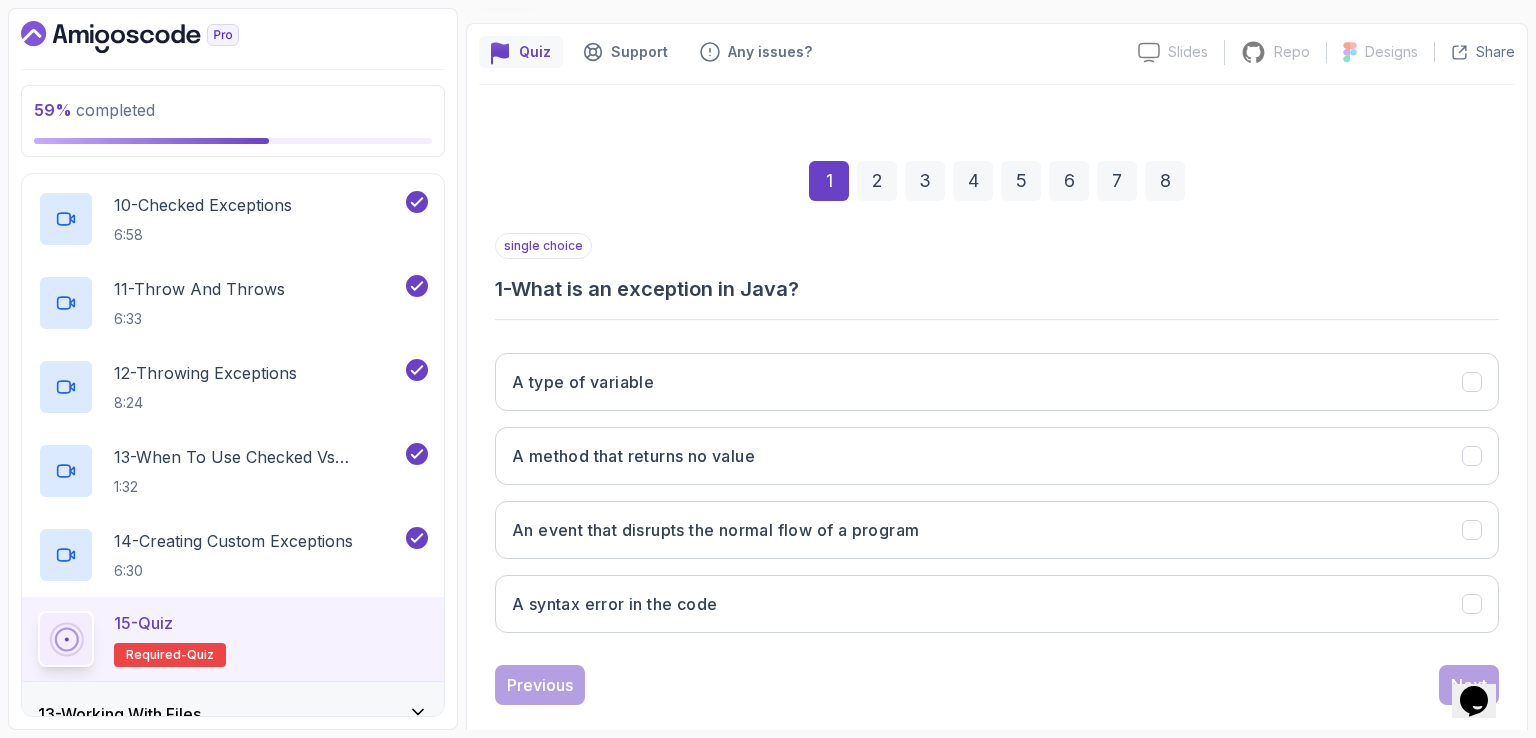 scroll, scrollTop: 184, scrollLeft: 0, axis: vertical 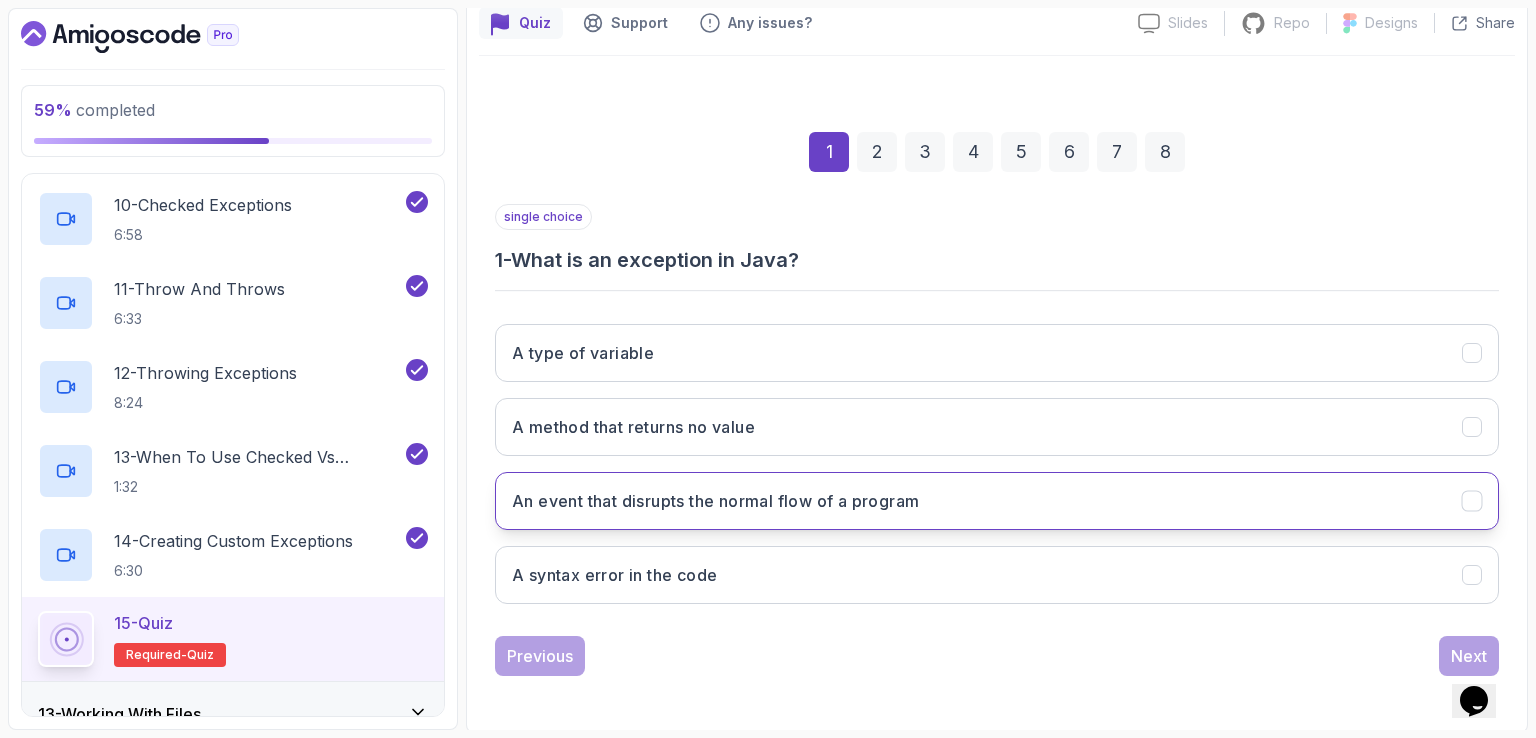 click on "An event that disrupts the normal flow of a program" at bounding box center (715, 501) 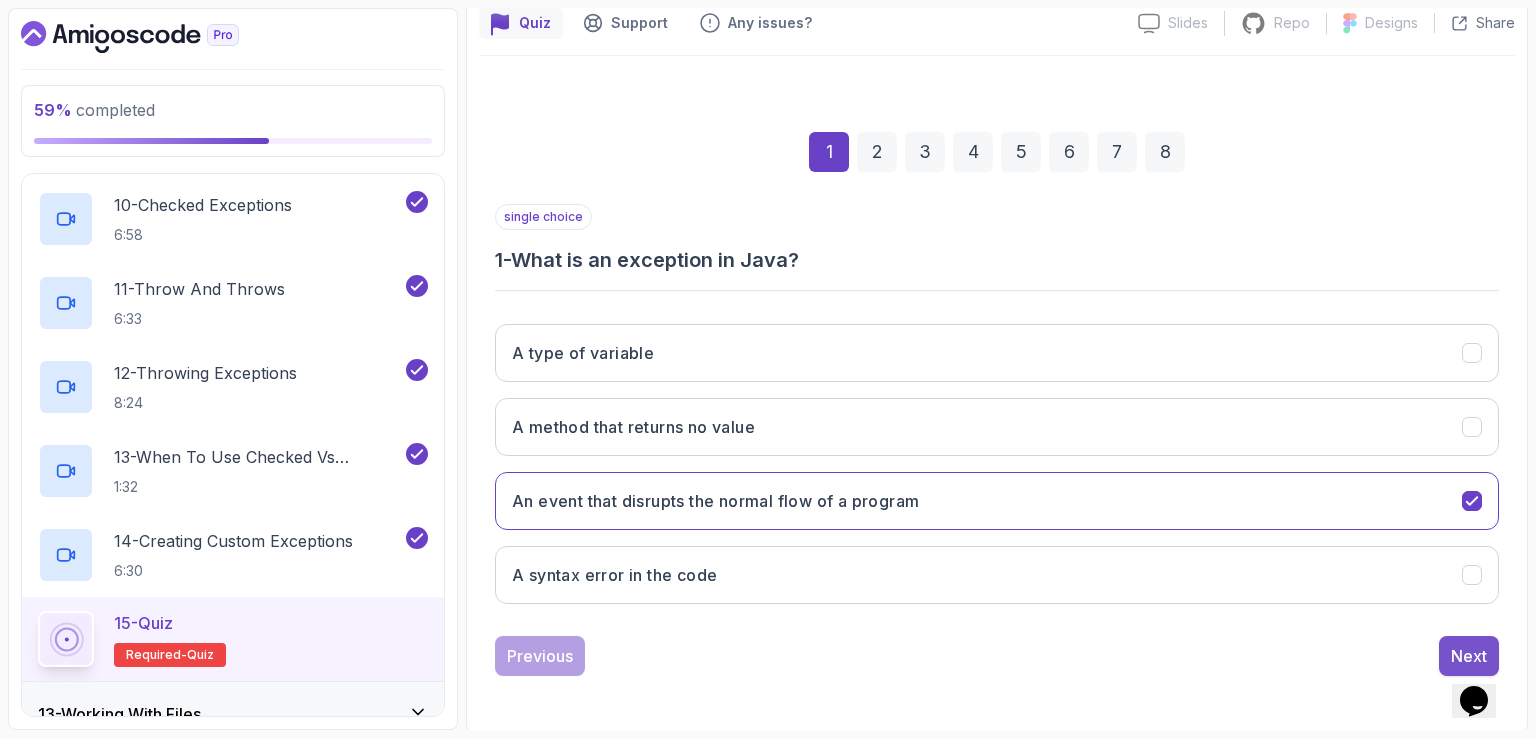 click on "Next" at bounding box center (1469, 656) 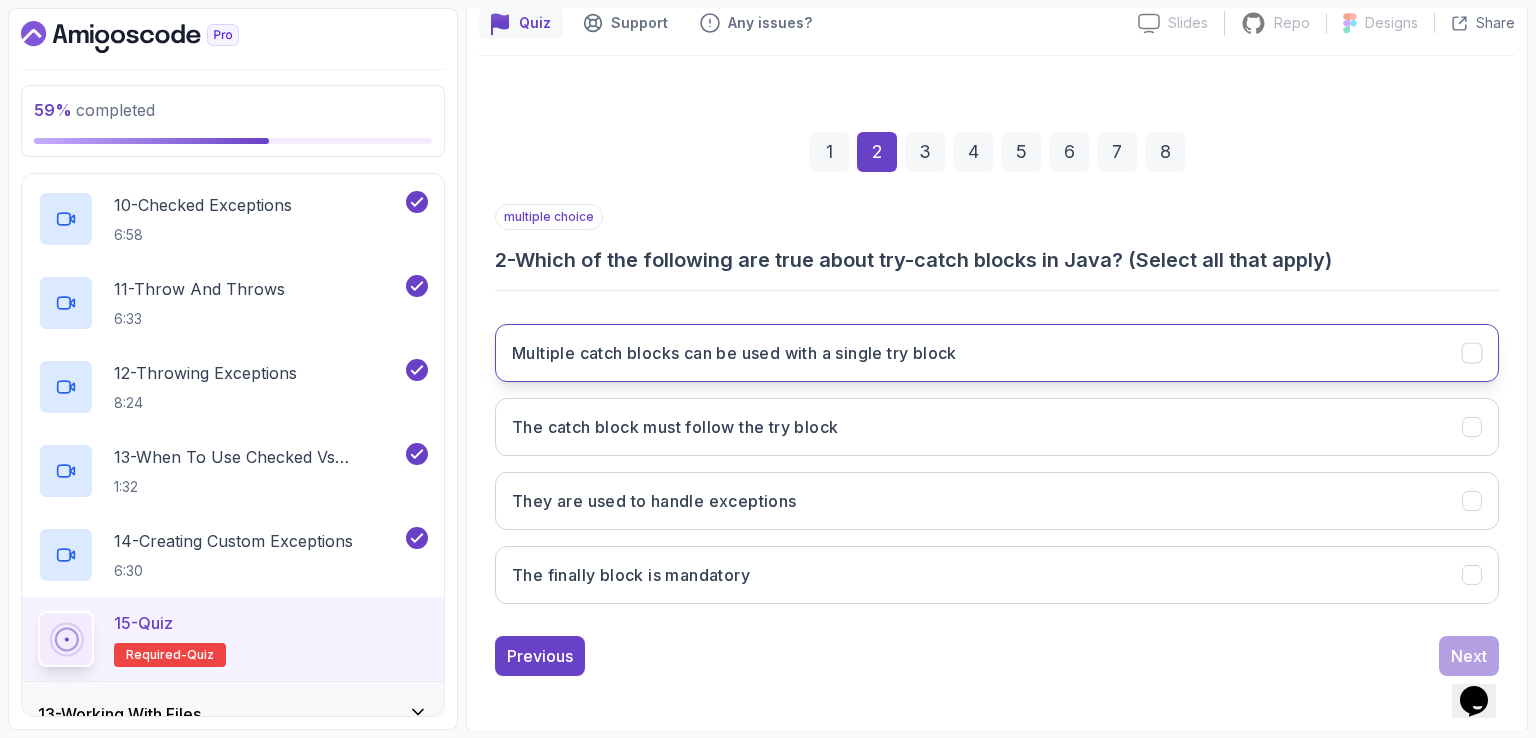 click on "Multiple catch blocks can be used with a single try block" at bounding box center (734, 353) 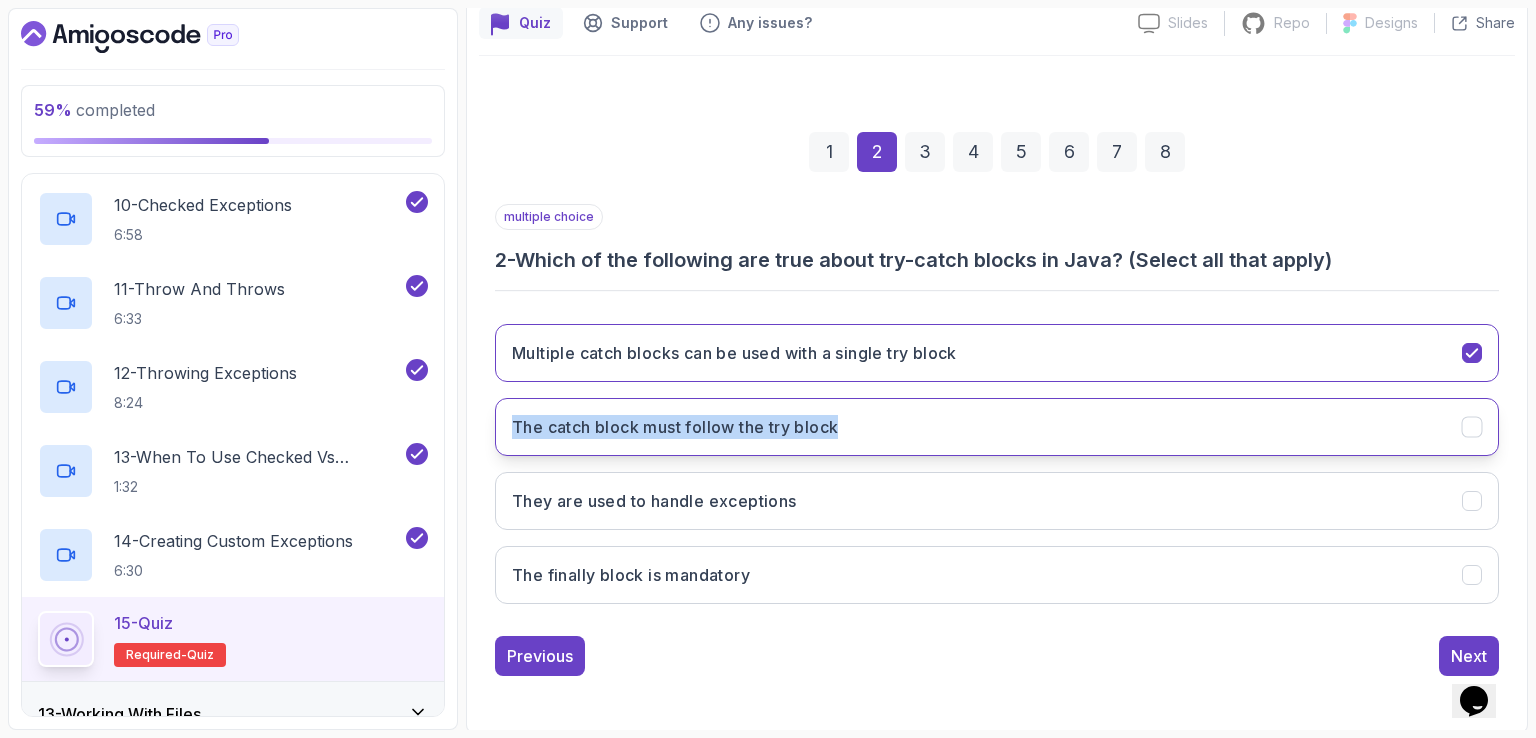 drag, startPoint x: 493, startPoint y: 429, endPoint x: 848, endPoint y: 401, distance: 356.1025 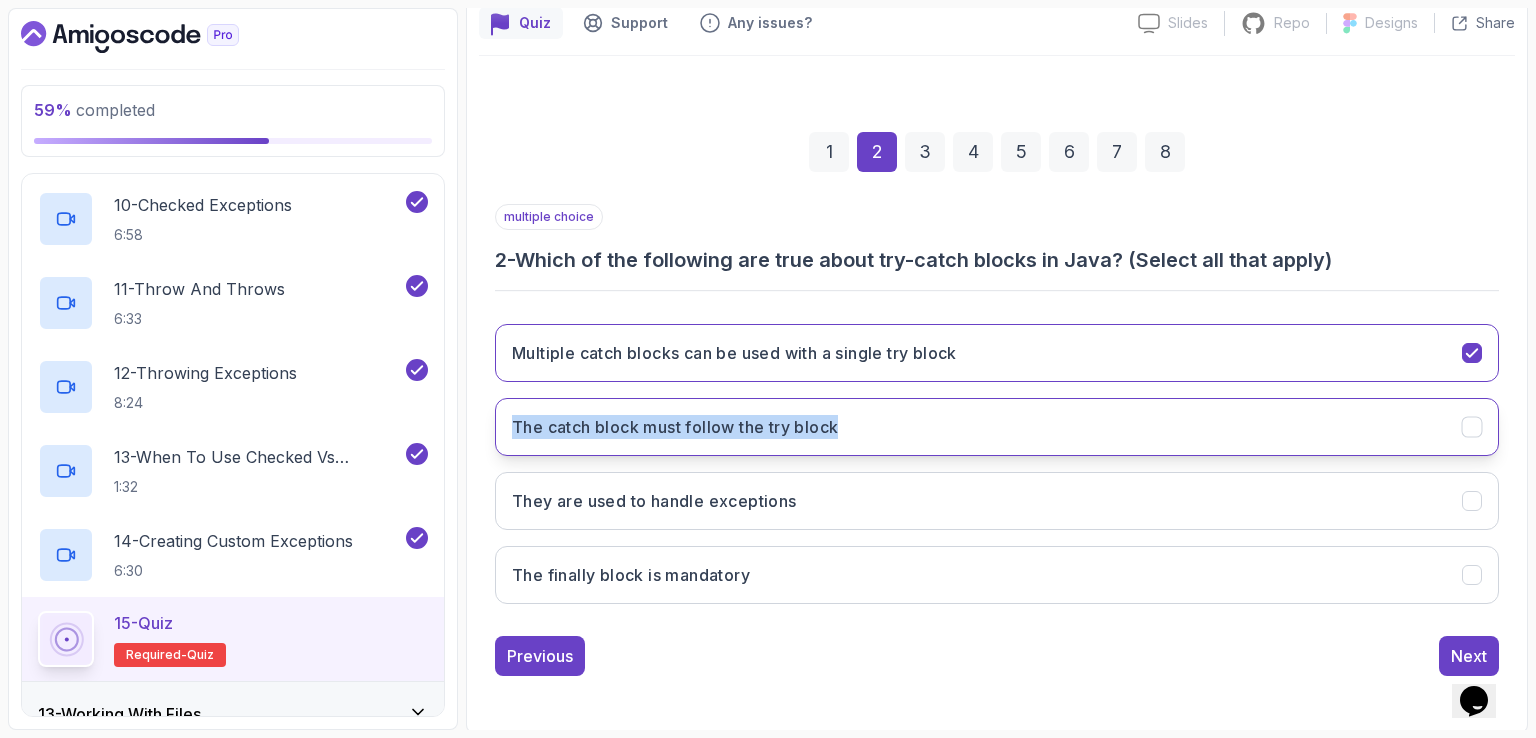 click on "1 2 3 4 5 6 7 8 multiple choice 2  -  Which of the following are true about try-catch blocks in Java? (Select all that apply) Multiple catch blocks can be used with a single try block The catch block must follow the try block They are used to handle exceptions The finally block is mandatory Previous Next" at bounding box center [997, 388] 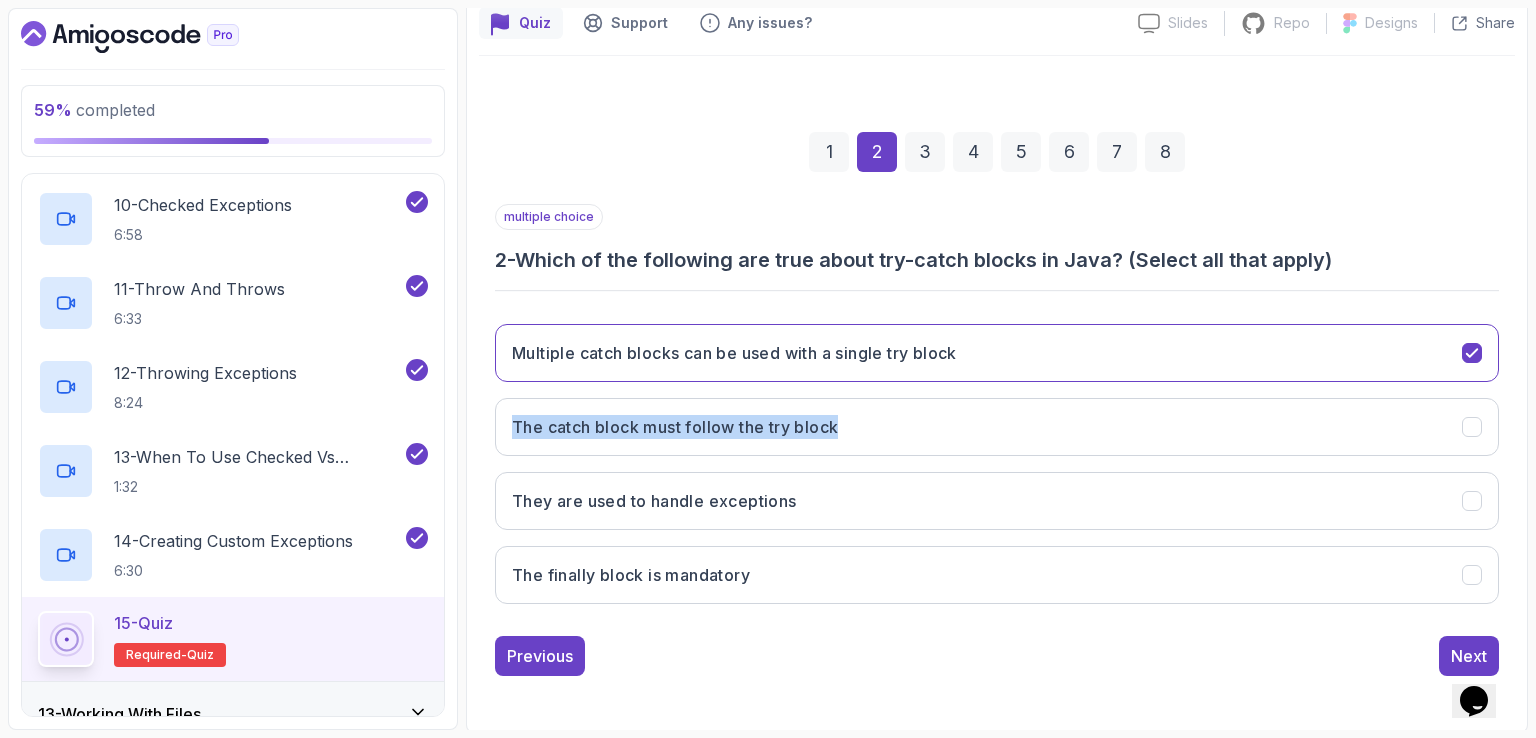 click at bounding box center (837, 387) 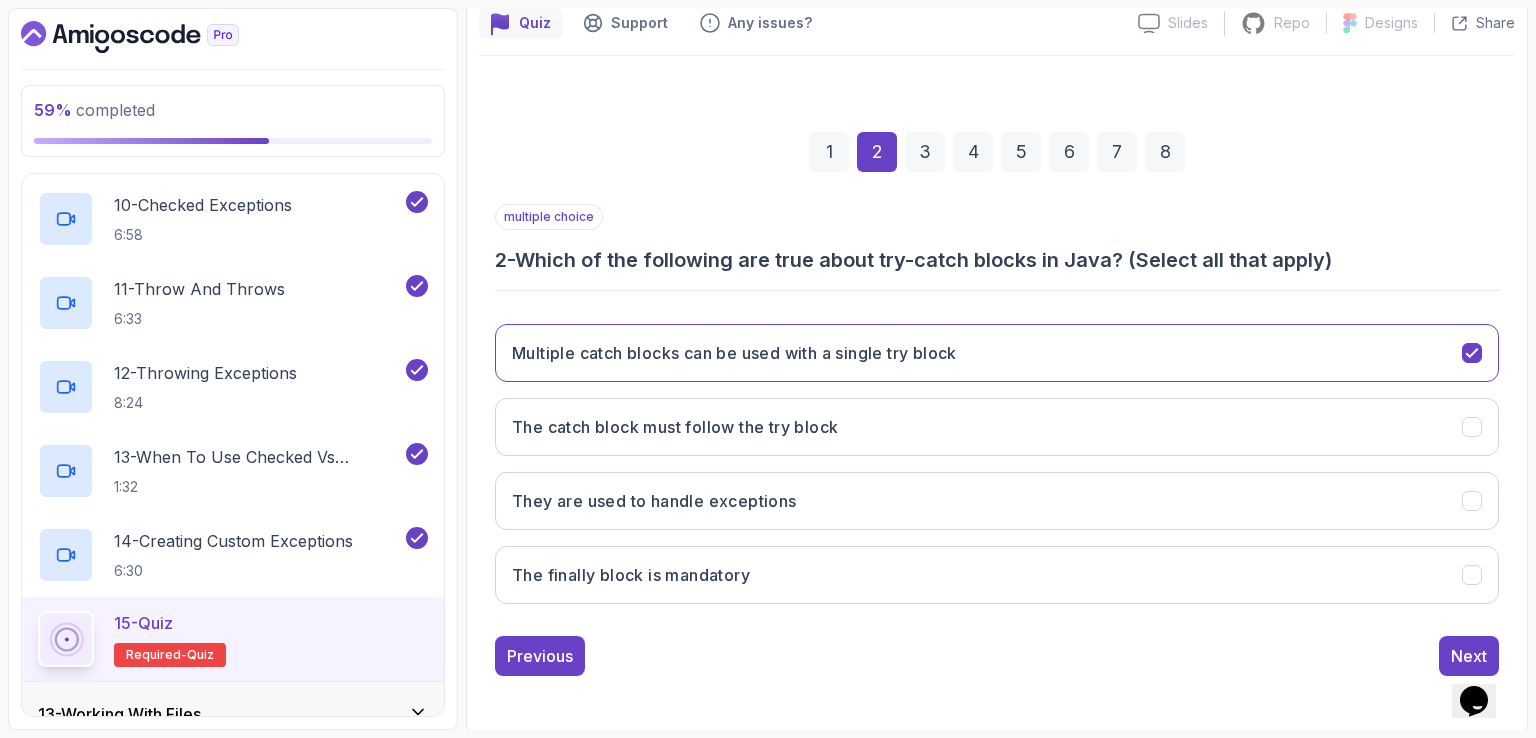 click on "1 2 3 4 5 6 7 8 multiple choice 2  -  Which of the following are true about try-catch blocks in Java? (Select all that apply) Multiple catch blocks can be used with a single try block The catch block must follow the try block They are used to handle exceptions The finally block is mandatory Previous Next" at bounding box center [997, 388] 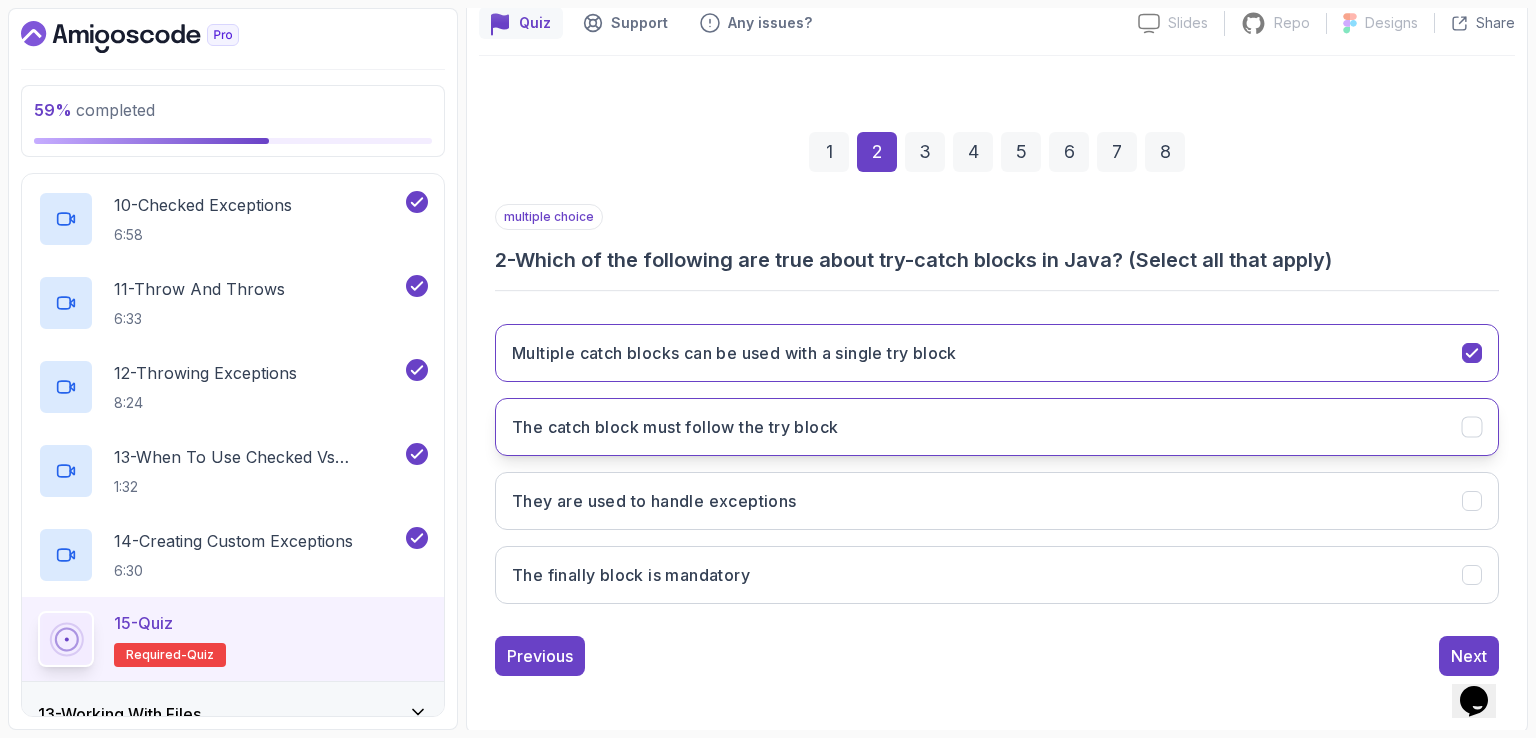click on "The catch block must follow the try block" at bounding box center [997, 427] 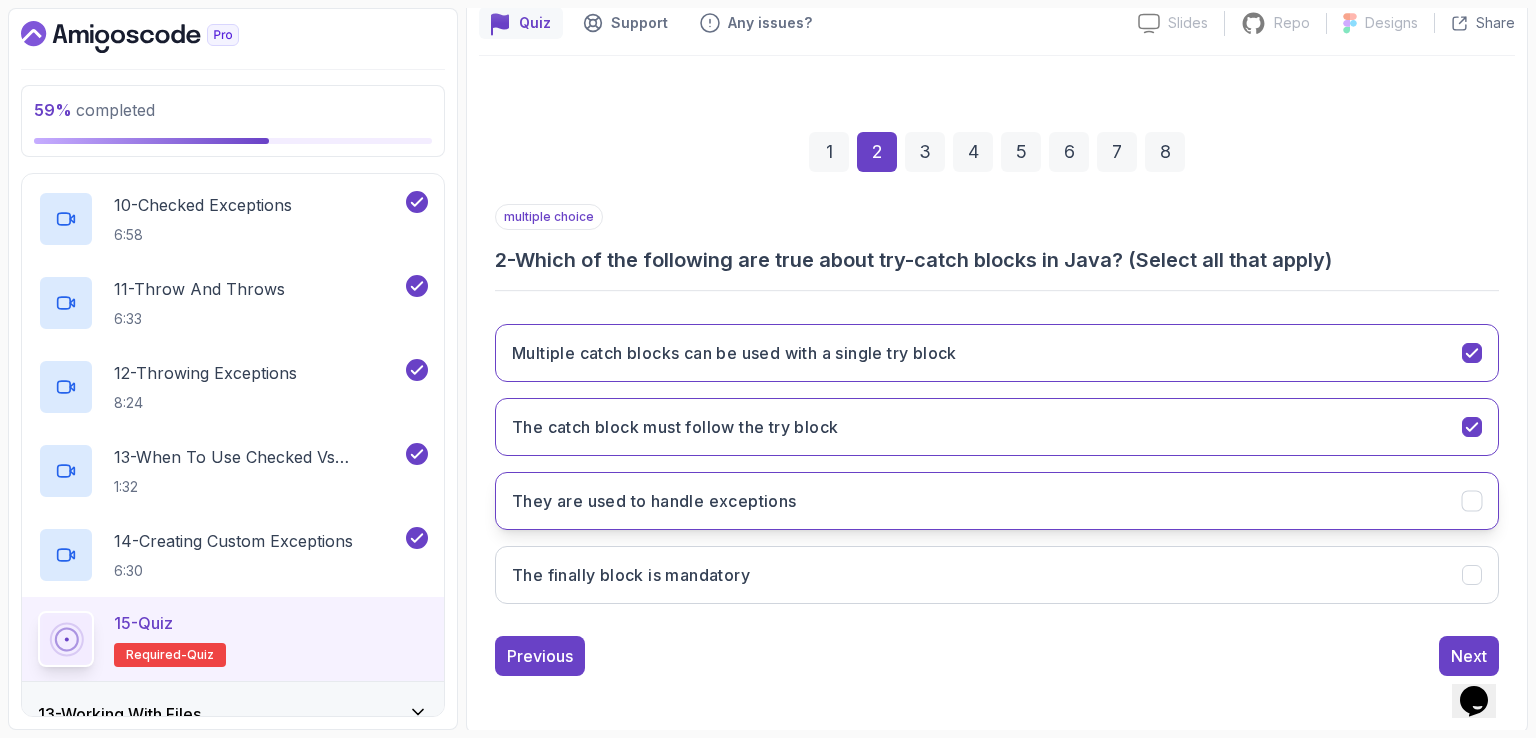click on "They are used to handle exceptions" at bounding box center (997, 501) 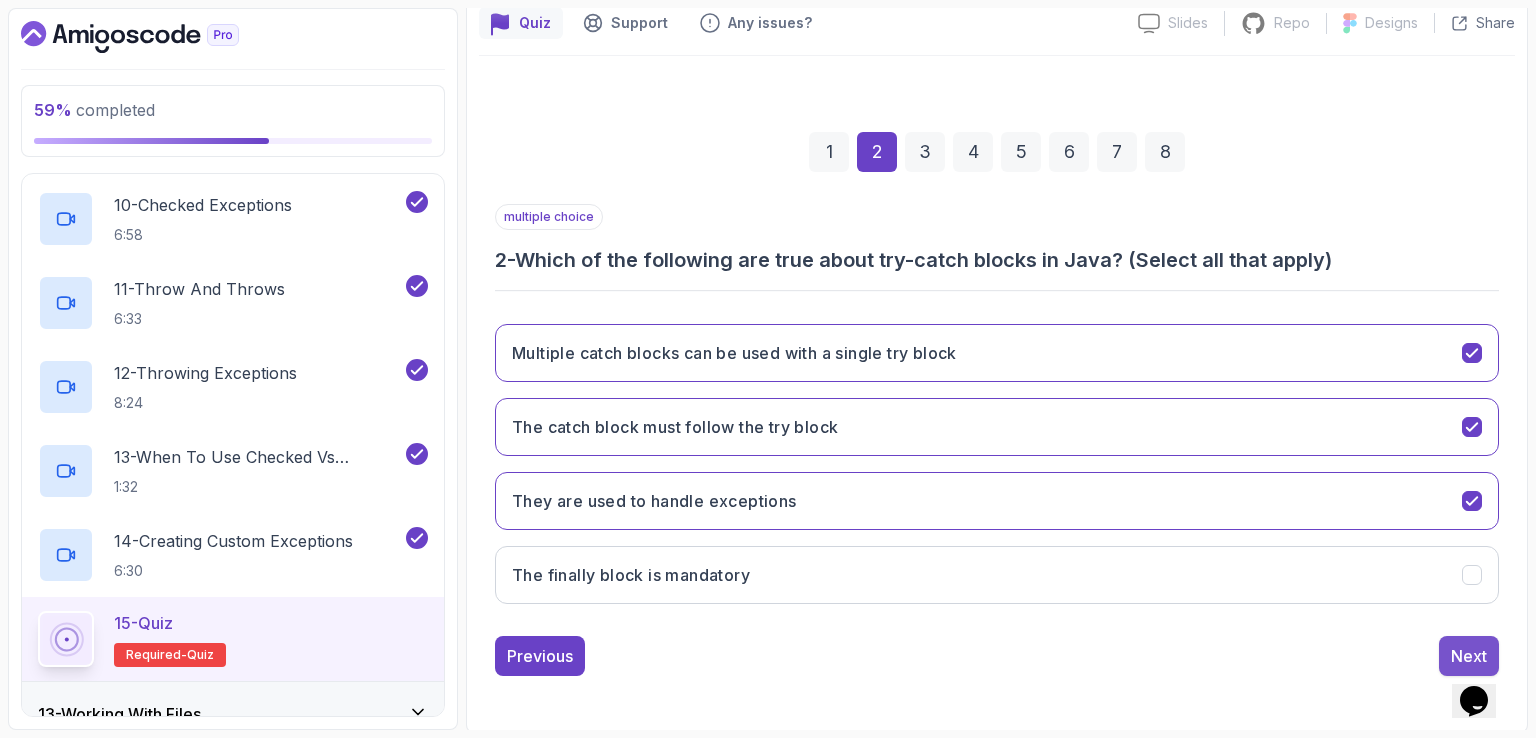 click on "Next" at bounding box center (1469, 656) 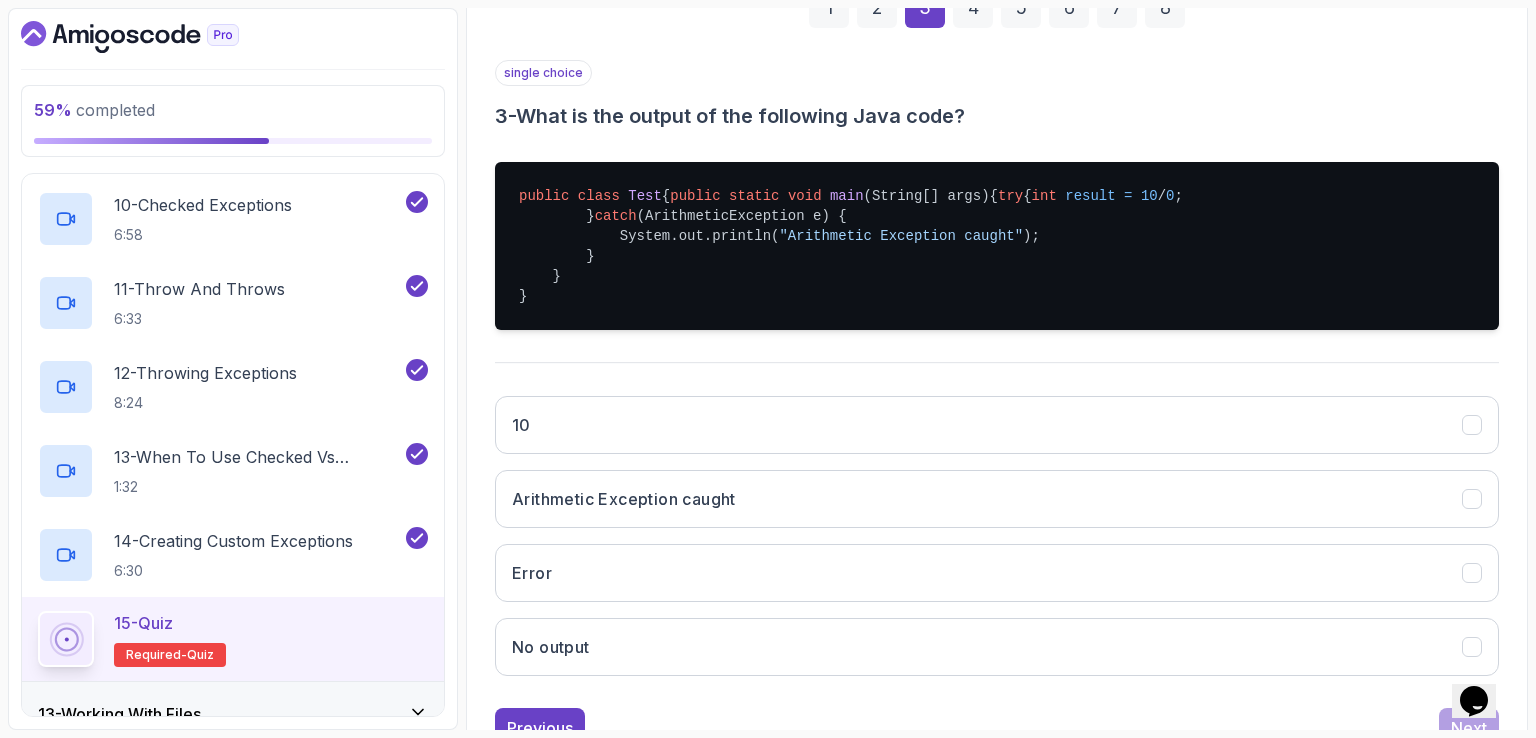 scroll, scrollTop: 384, scrollLeft: 0, axis: vertical 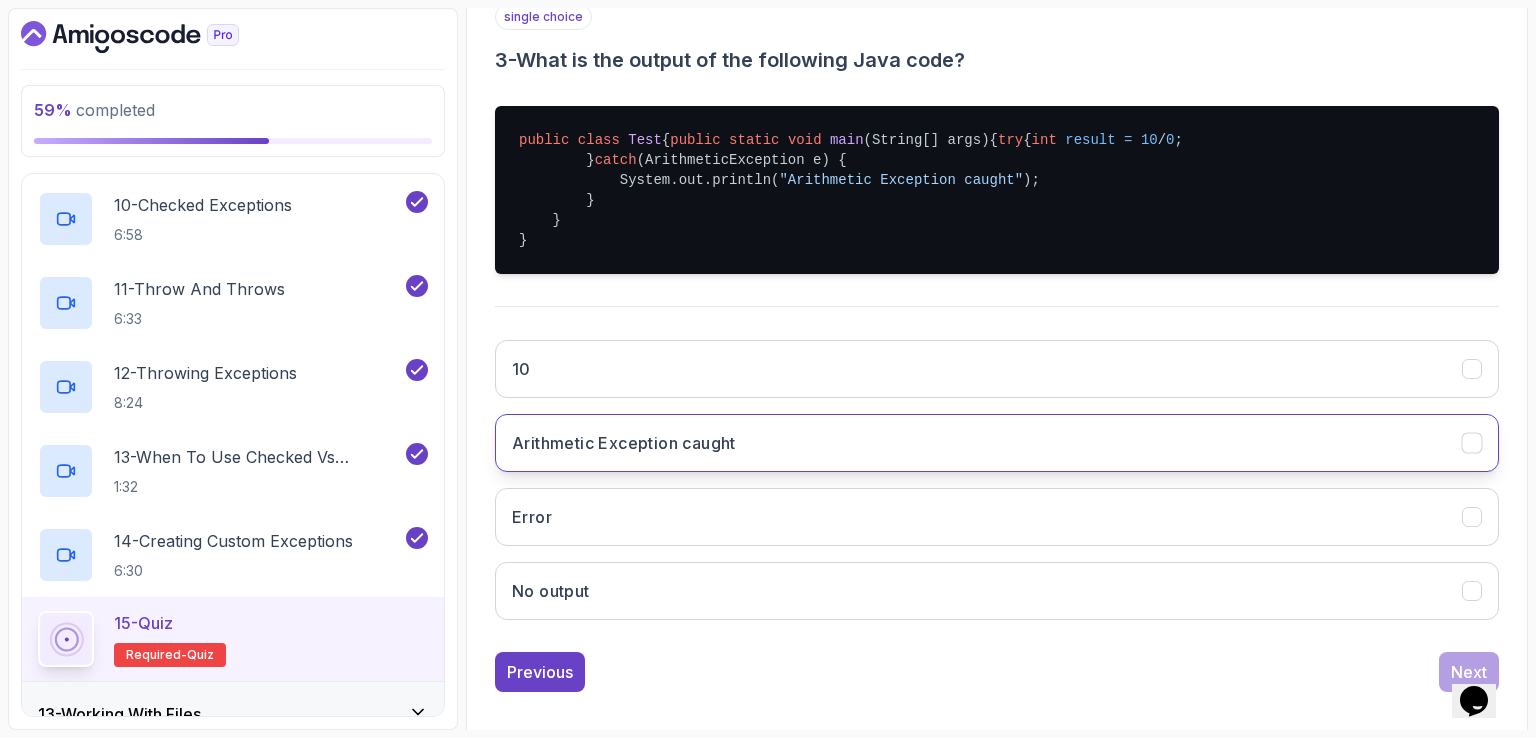 click on "Arithmetic Exception caught" at bounding box center (997, 443) 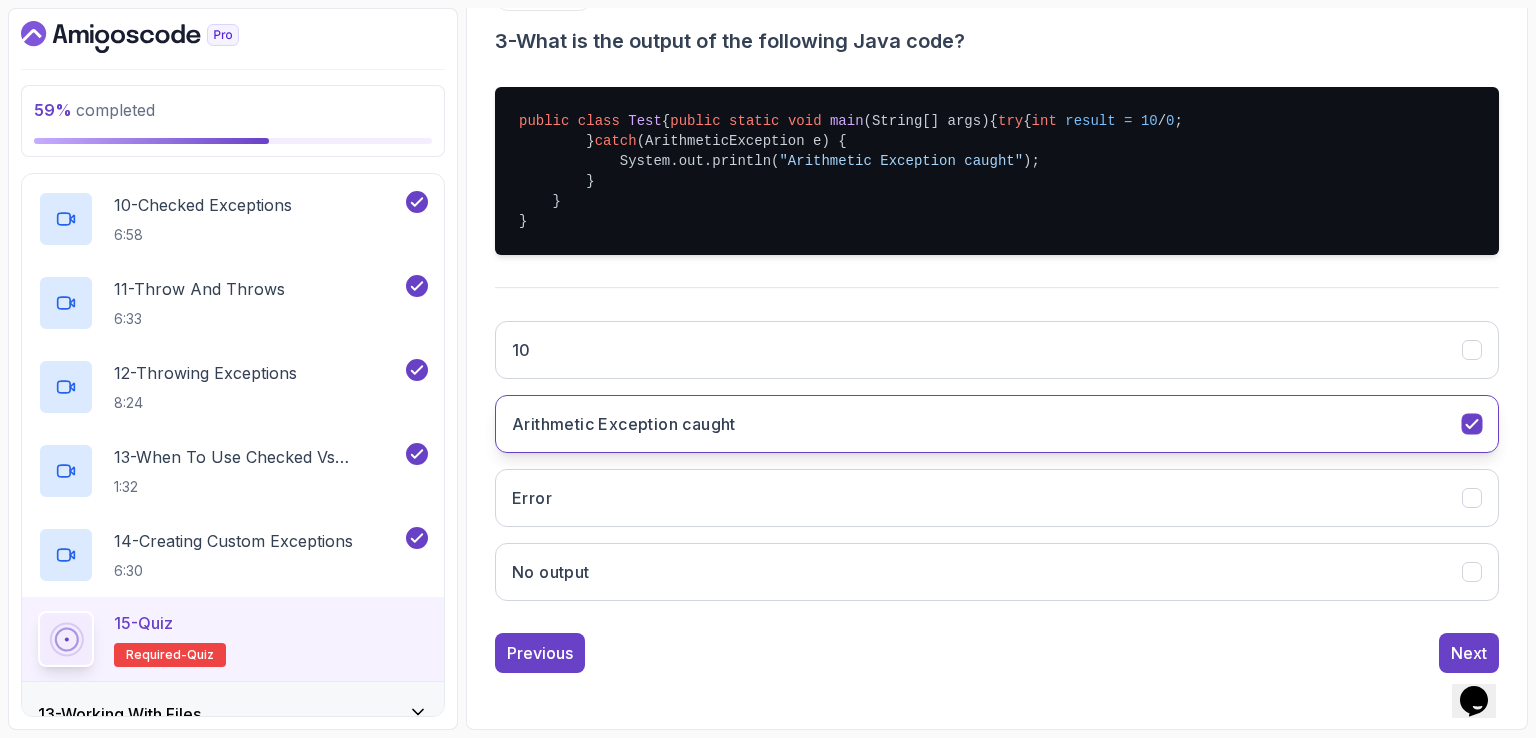 scroll, scrollTop: 460, scrollLeft: 0, axis: vertical 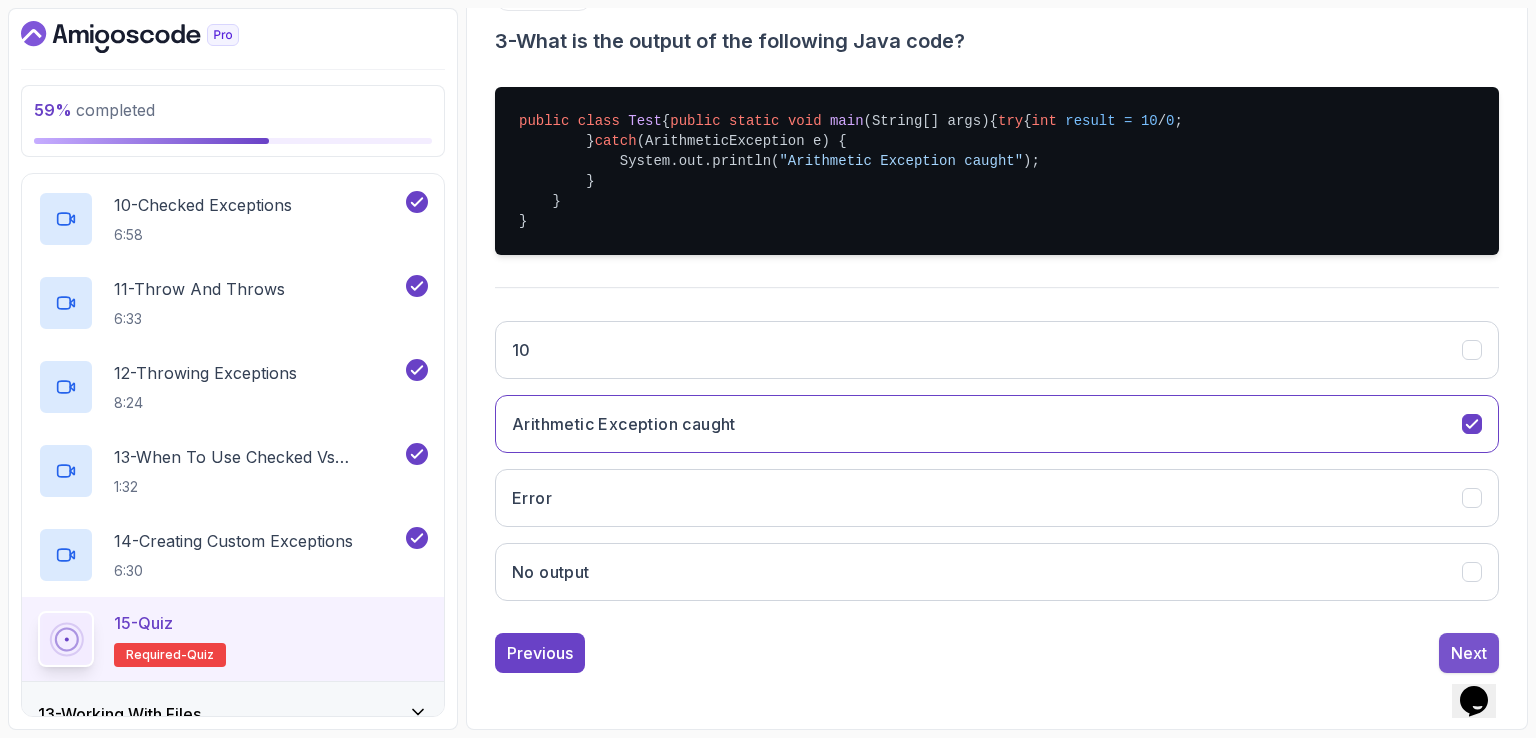 click on "Next" at bounding box center (1469, 653) 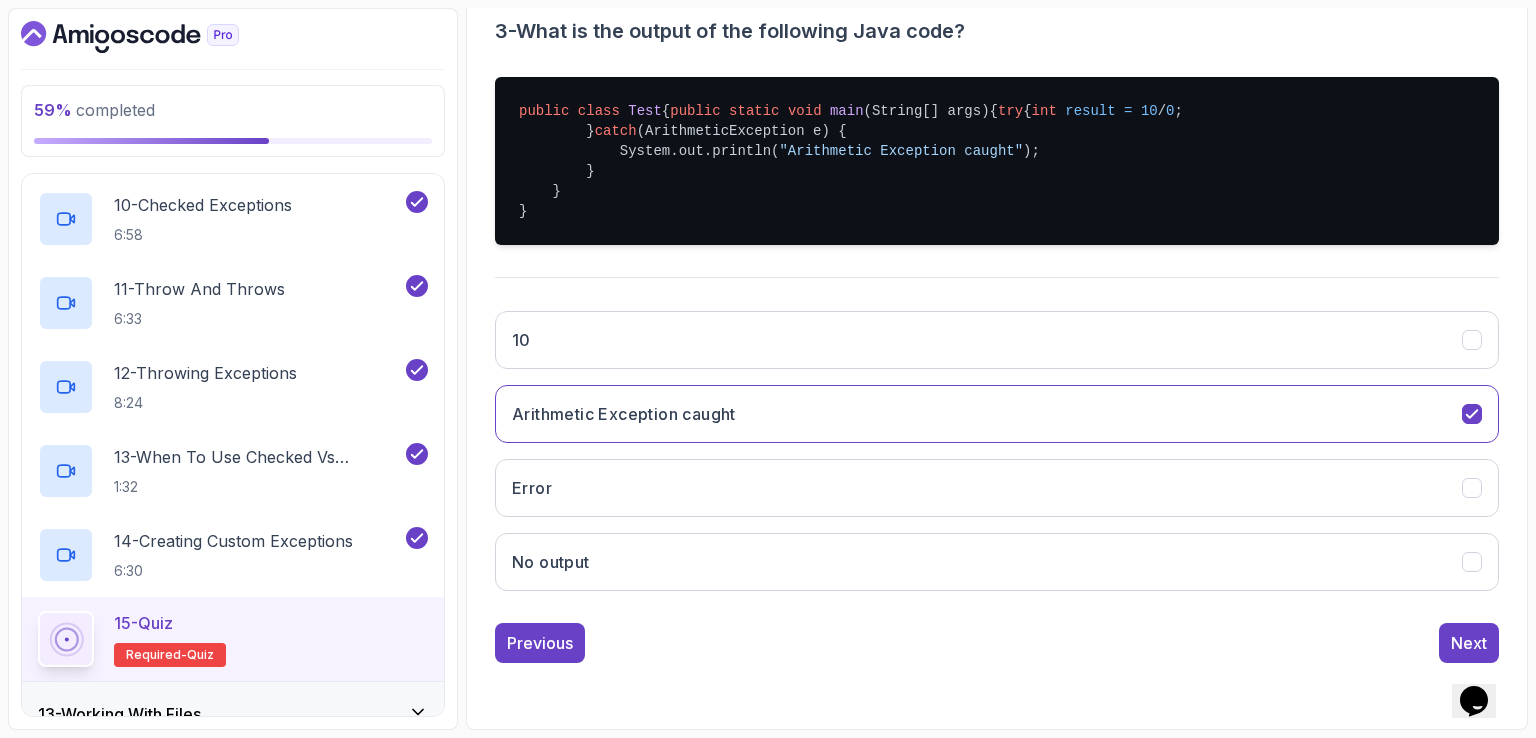 scroll, scrollTop: 184, scrollLeft: 0, axis: vertical 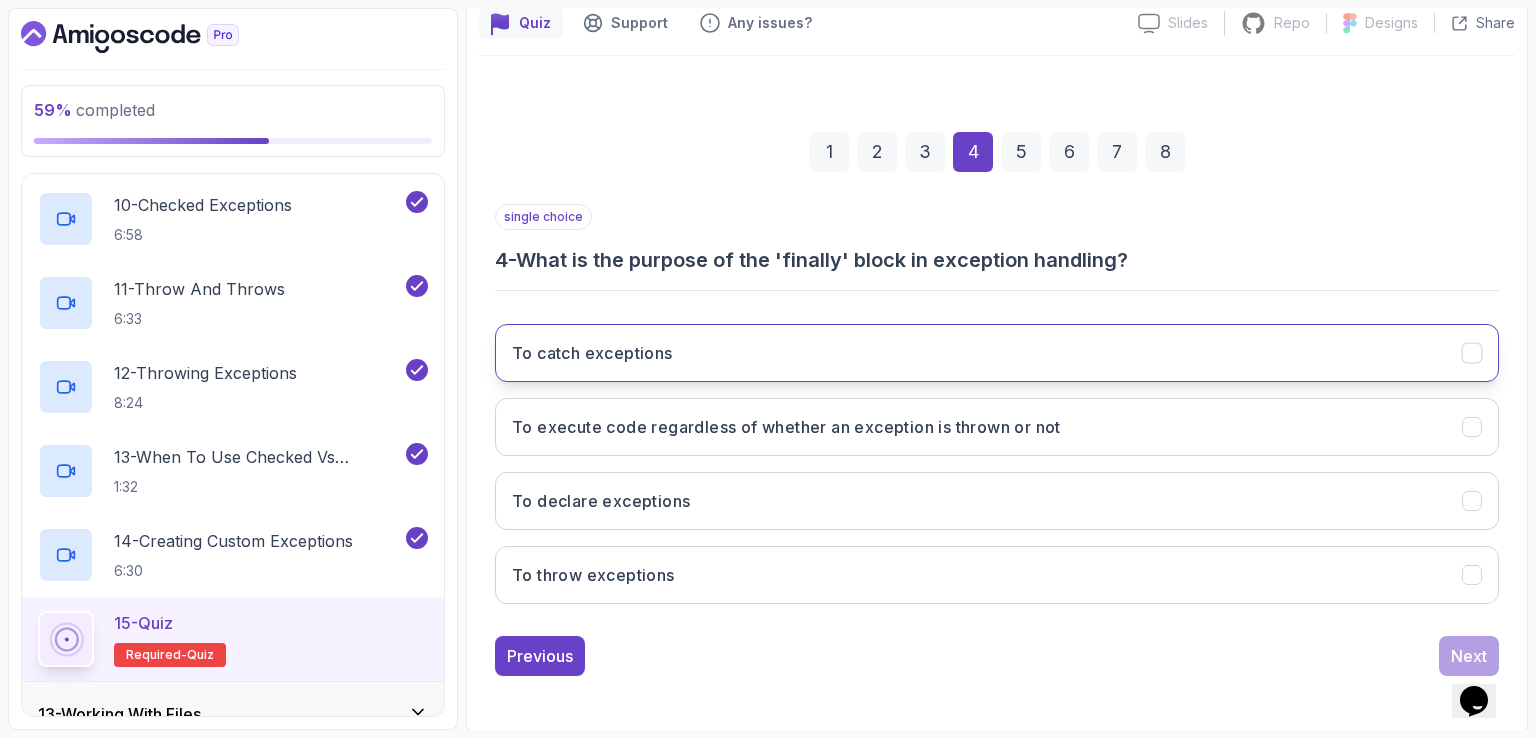 drag, startPoint x: 499, startPoint y: 431, endPoint x: 1224, endPoint y: 359, distance: 728.5664 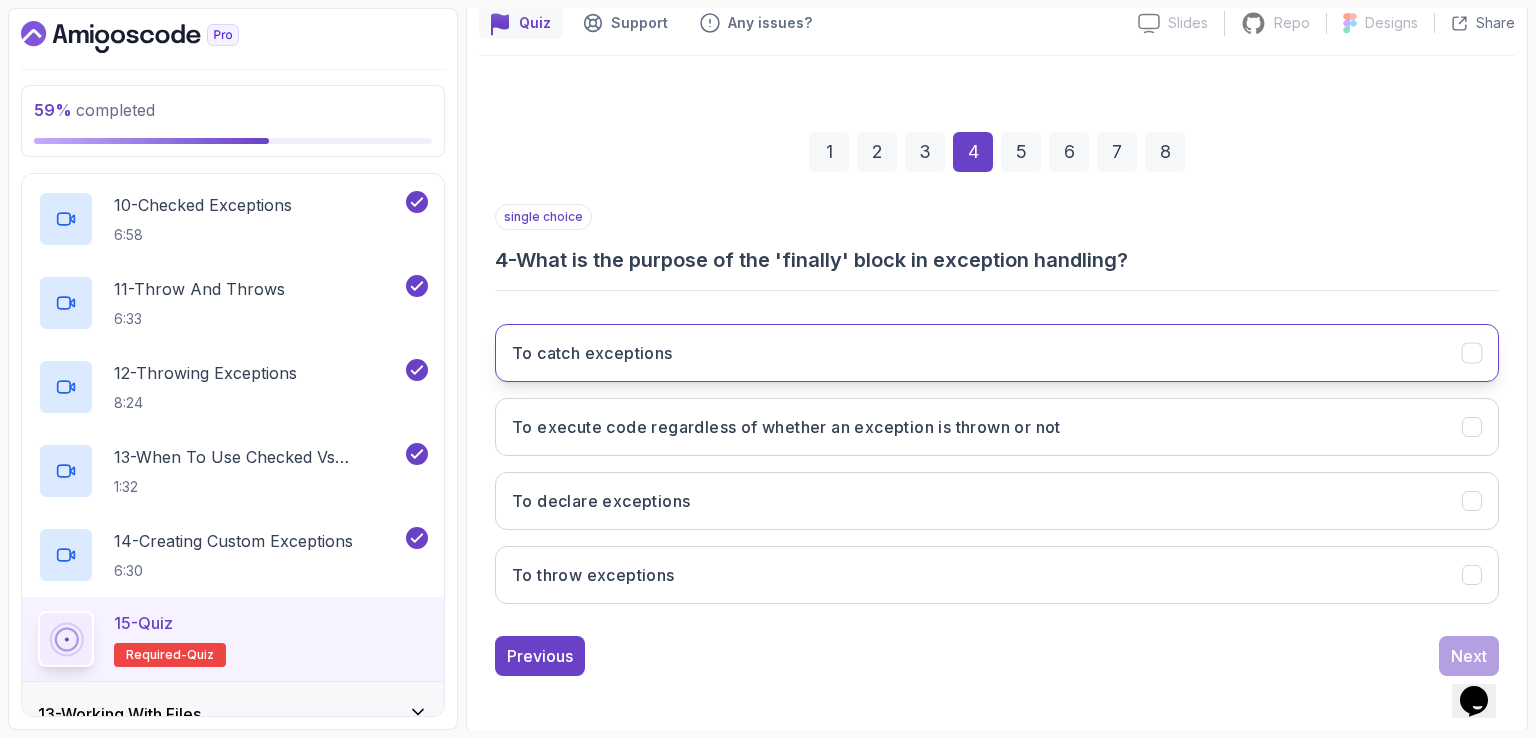 click on "To execute code regardless of whether an exception is thrown or not" at bounding box center (997, 427) 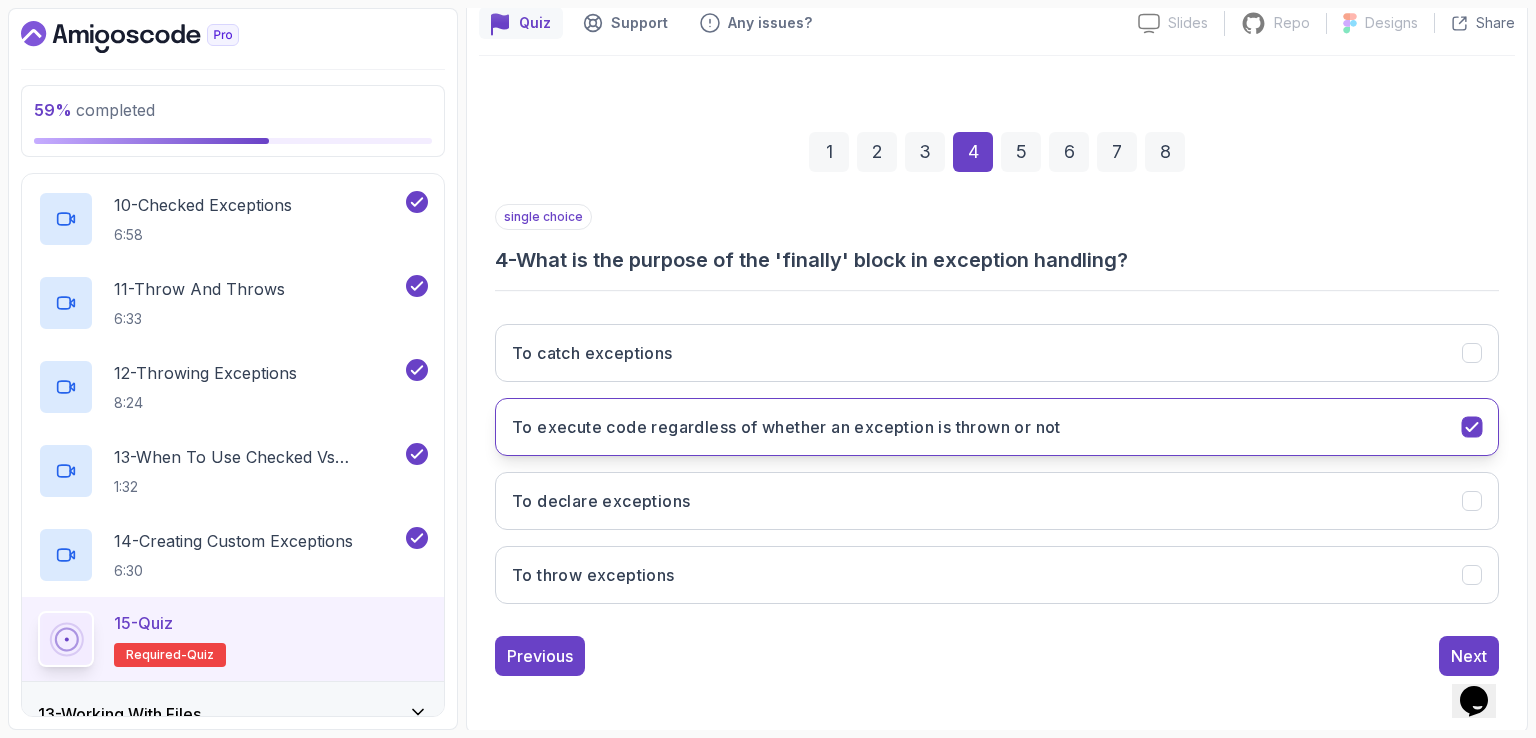 drag, startPoint x: 509, startPoint y: 424, endPoint x: 702, endPoint y: 424, distance: 193 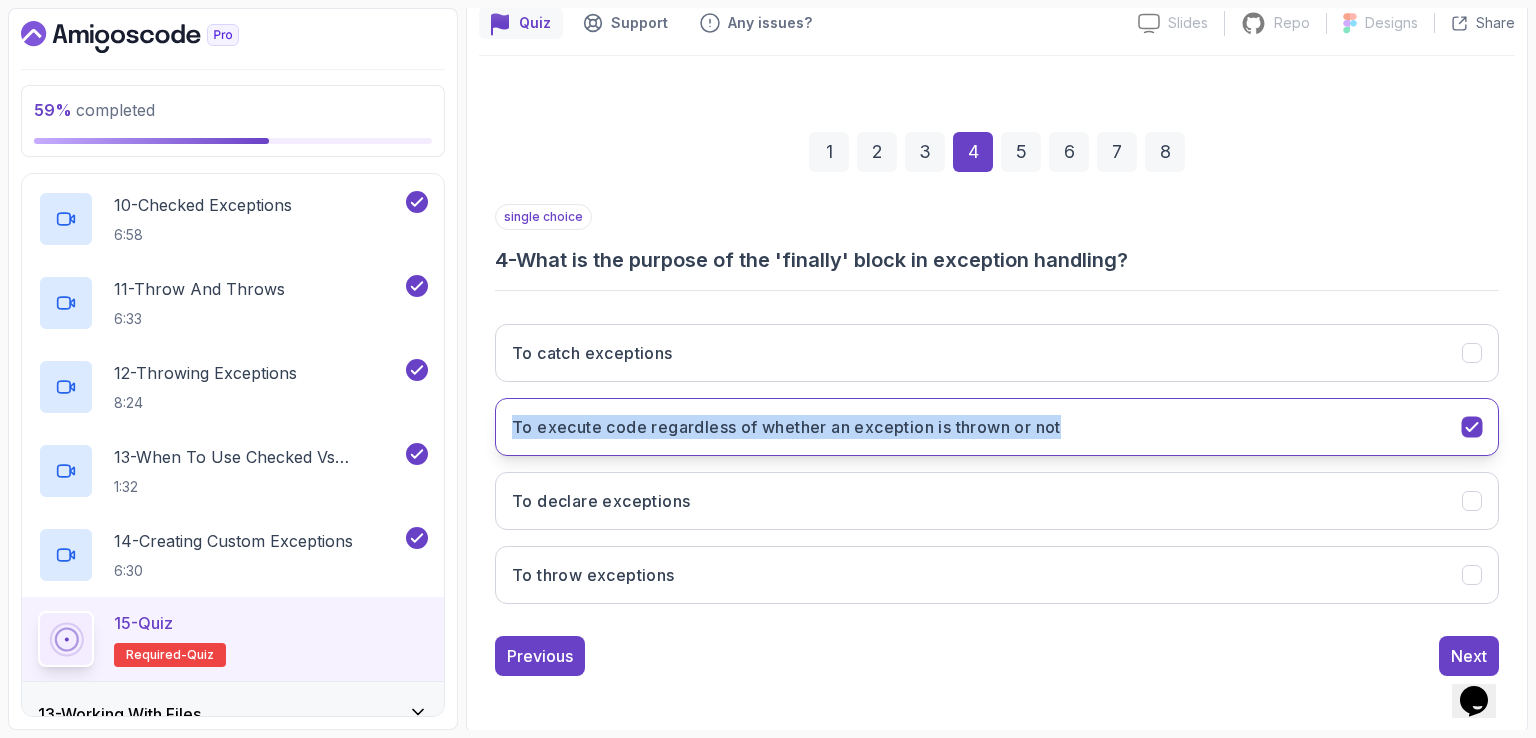 drag, startPoint x: 480, startPoint y: 422, endPoint x: 1088, endPoint y: 425, distance: 608.0074 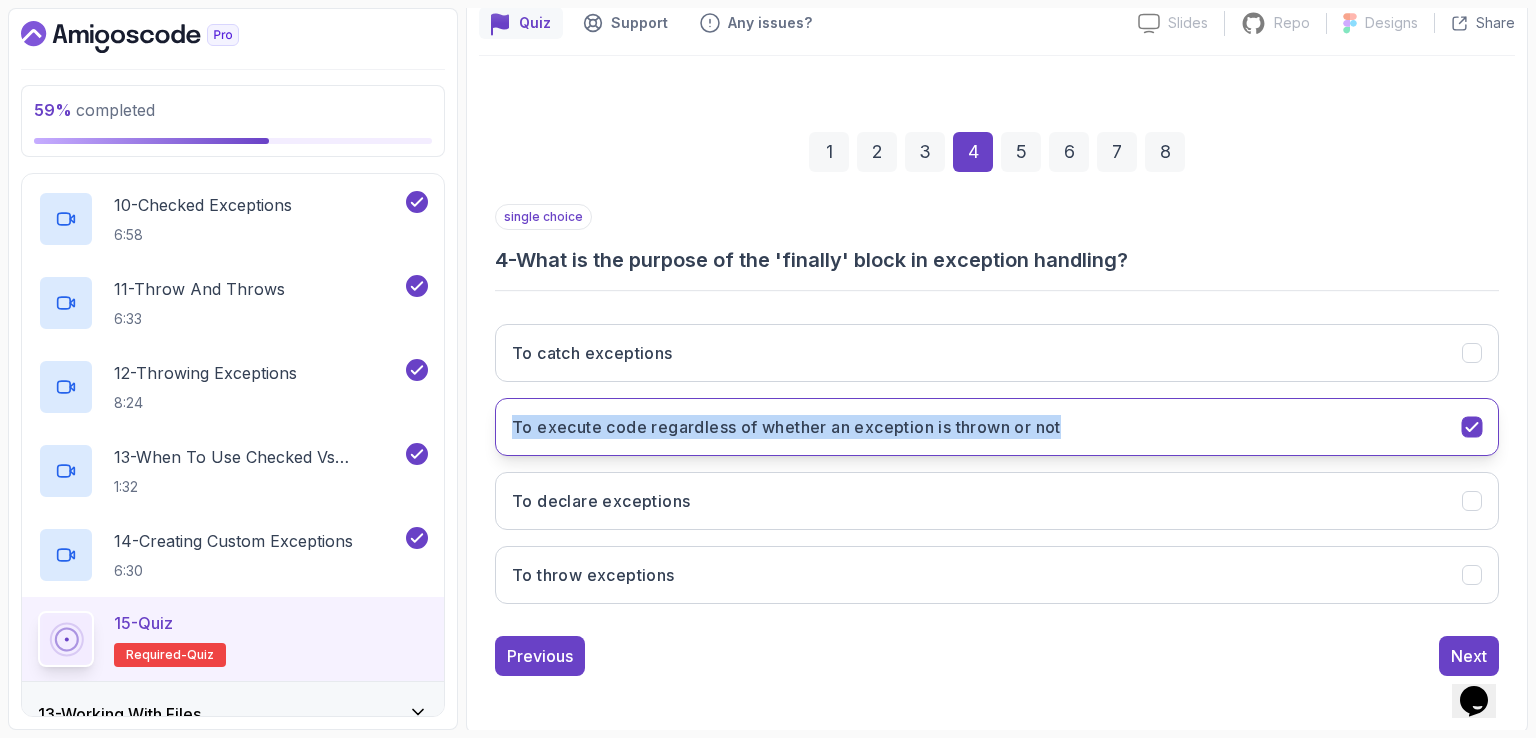click on "1 2 3 4 5 6 7 8 single choice 4  -  What is the purpose of the 'finally' block in exception handling? To catch exceptions To execute code regardless of whether an exception is thrown or not To declare exceptions To throw exceptions Previous Next" at bounding box center [997, 388] 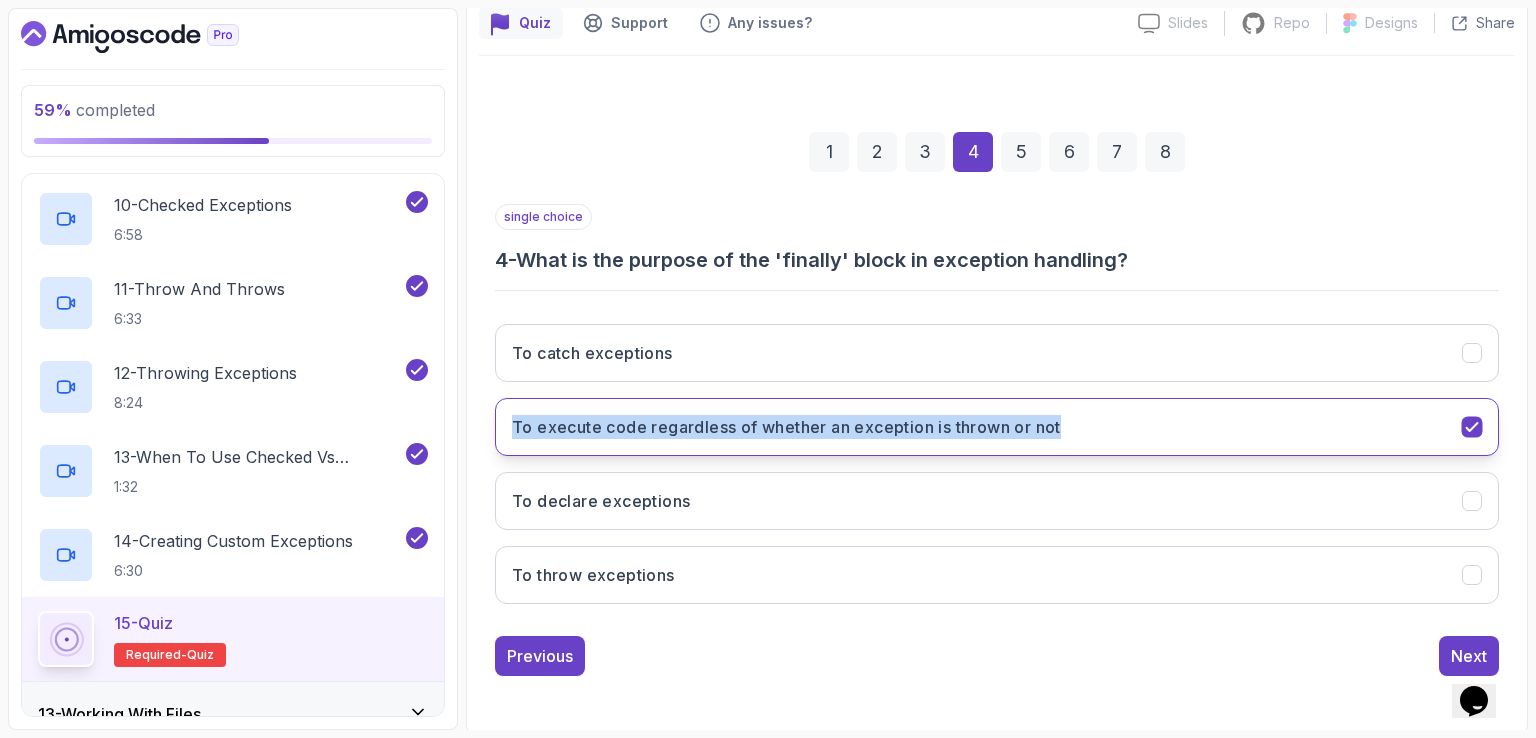 click at bounding box center [1075, 435] 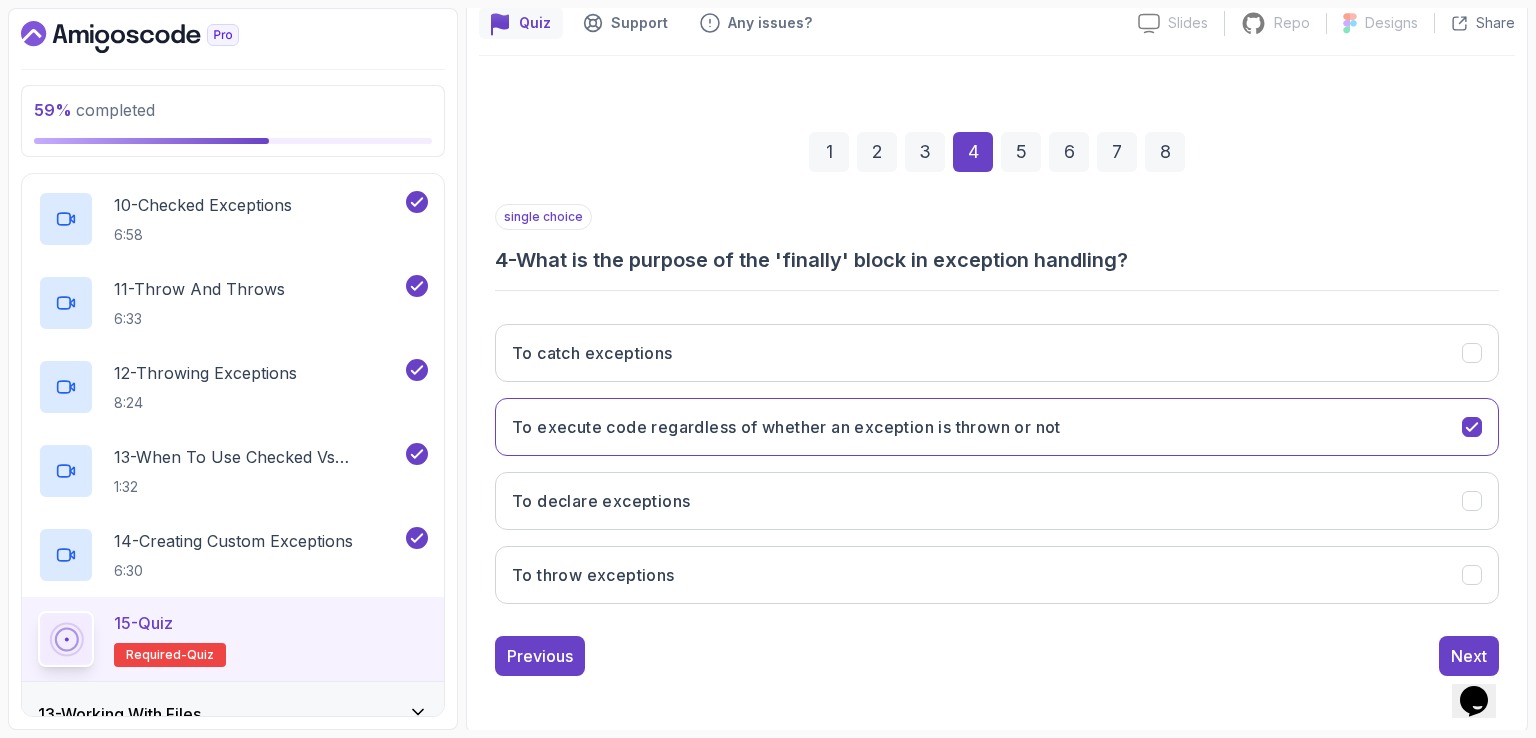 drag, startPoint x: 1396, startPoint y: 233, endPoint x: 1404, endPoint y: 196, distance: 37.85499 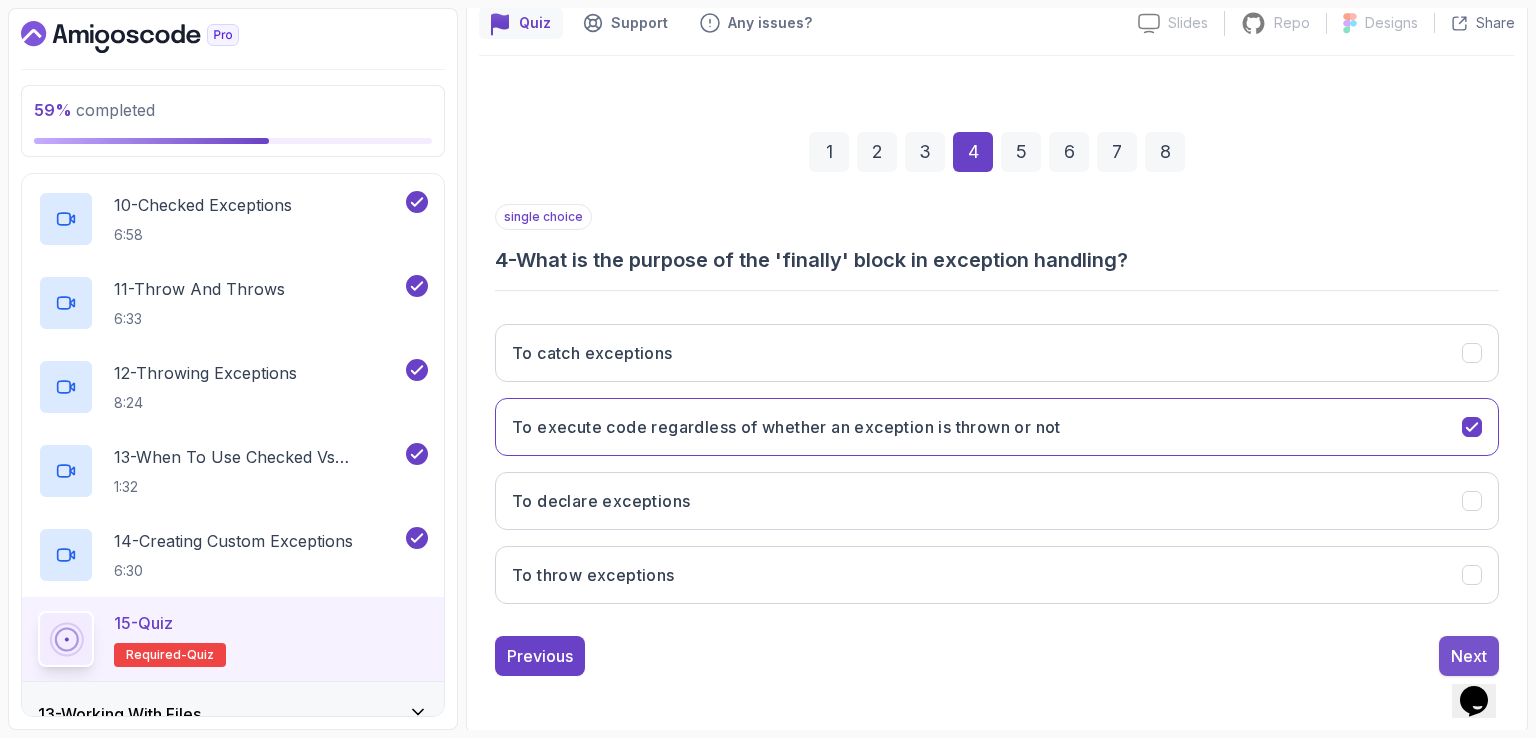 click on "Next" at bounding box center (1469, 656) 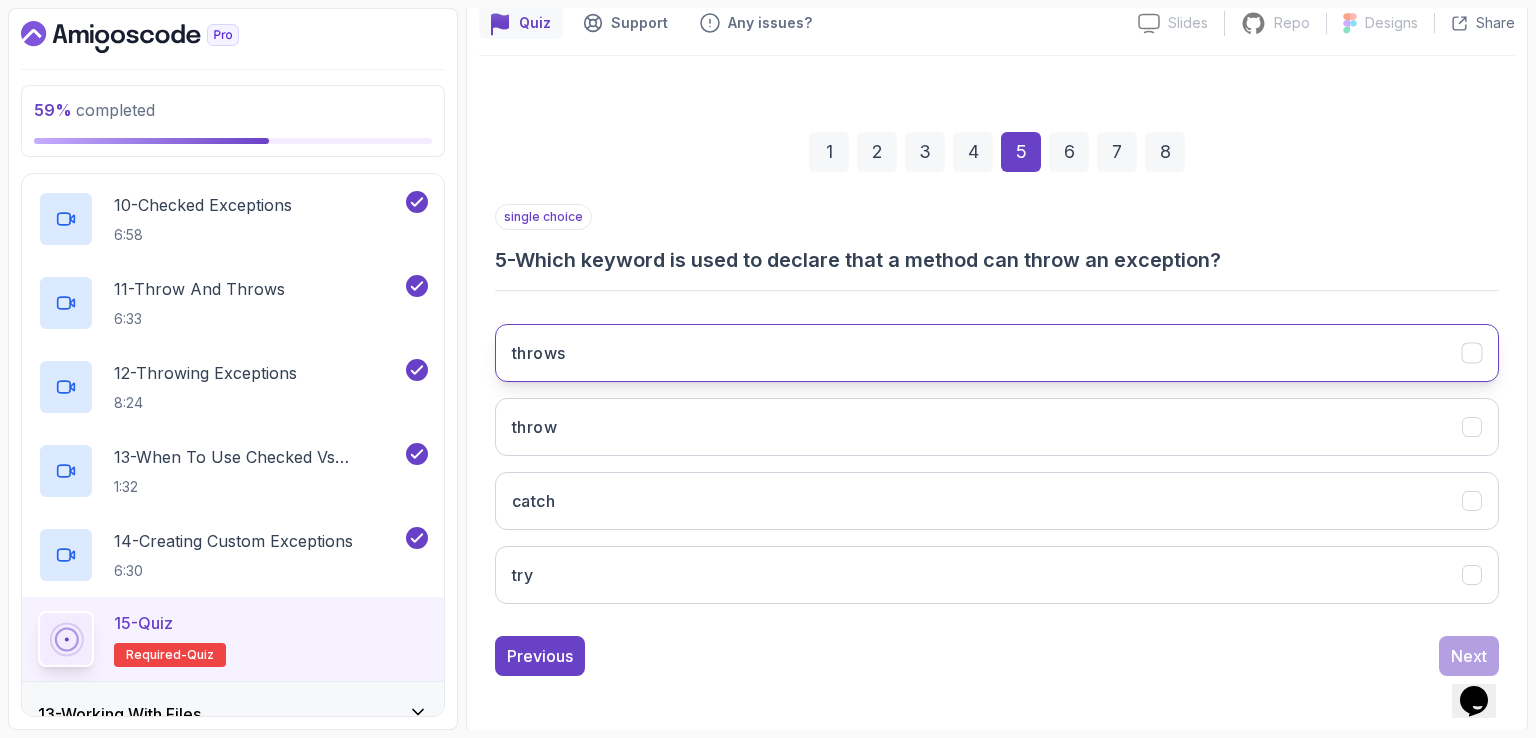click on "throws" at bounding box center [997, 353] 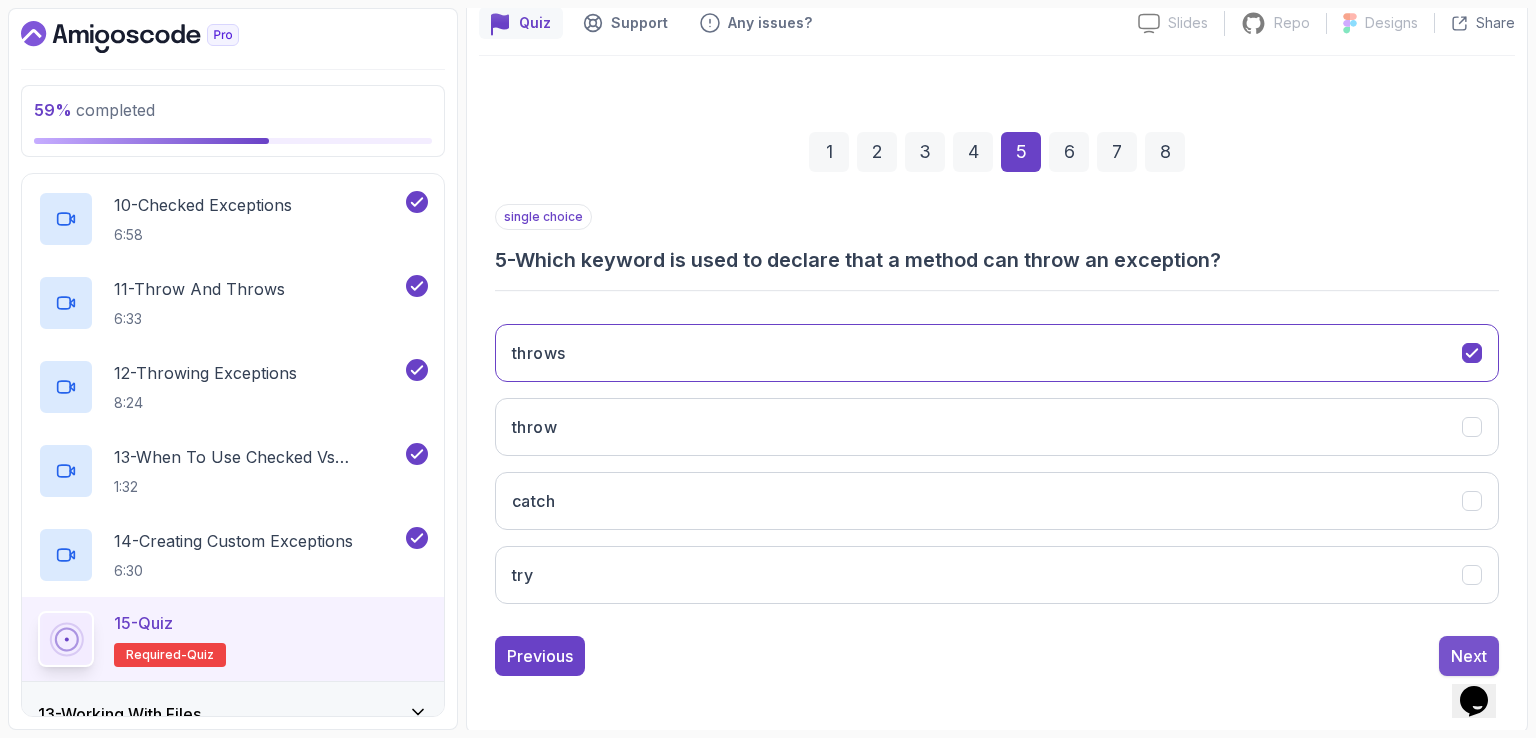 click on "Next" at bounding box center [1469, 656] 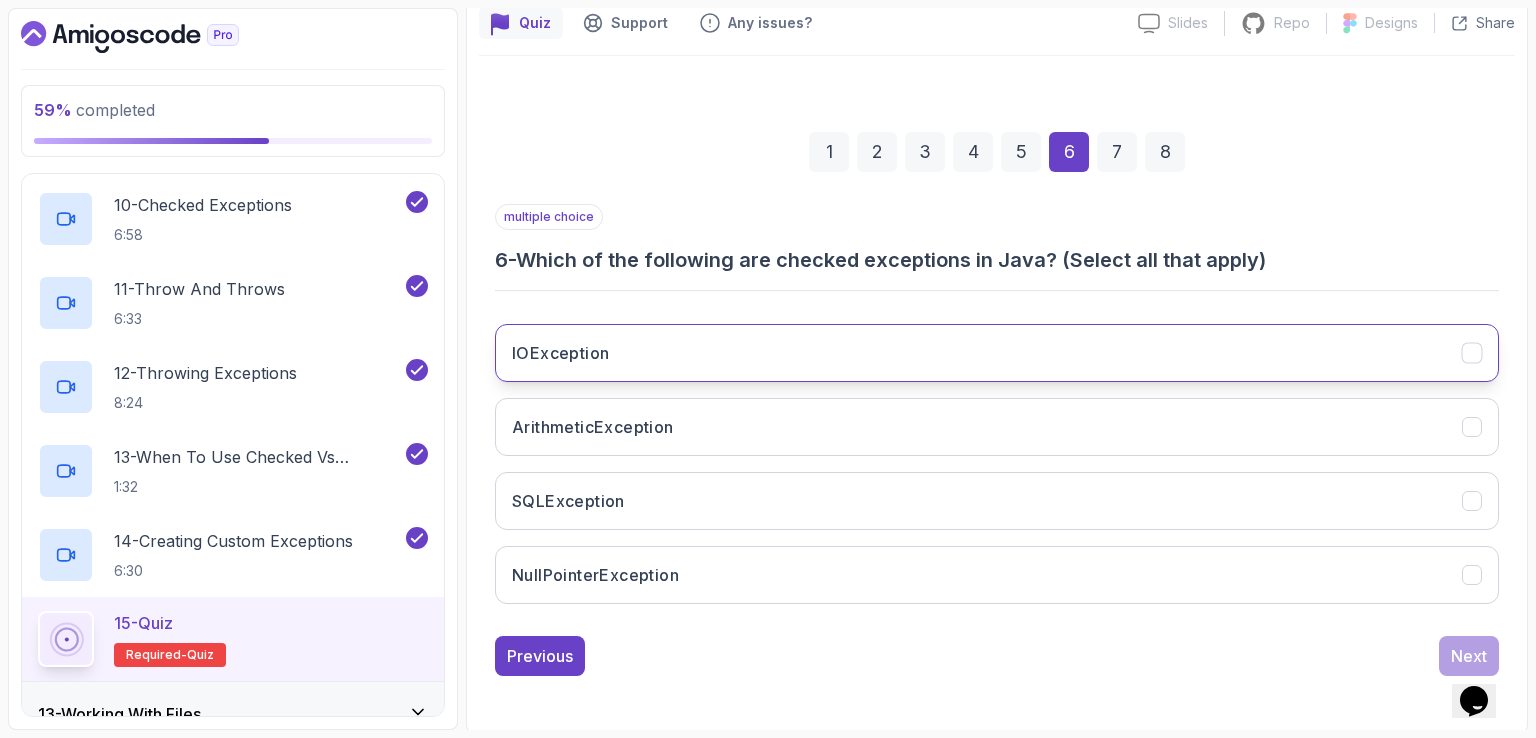 click on "IOException" at bounding box center [997, 353] 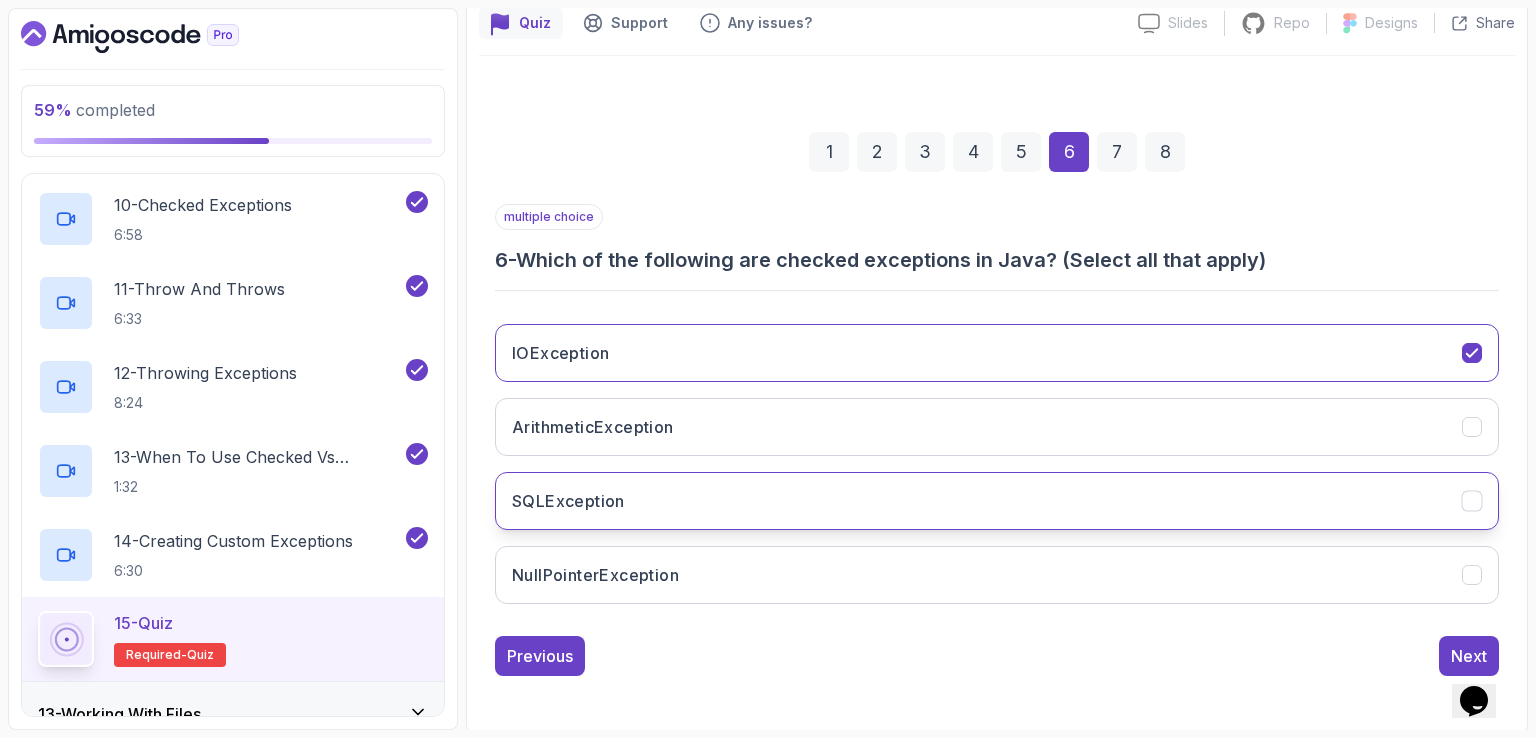 click on "SQLException" at bounding box center [997, 501] 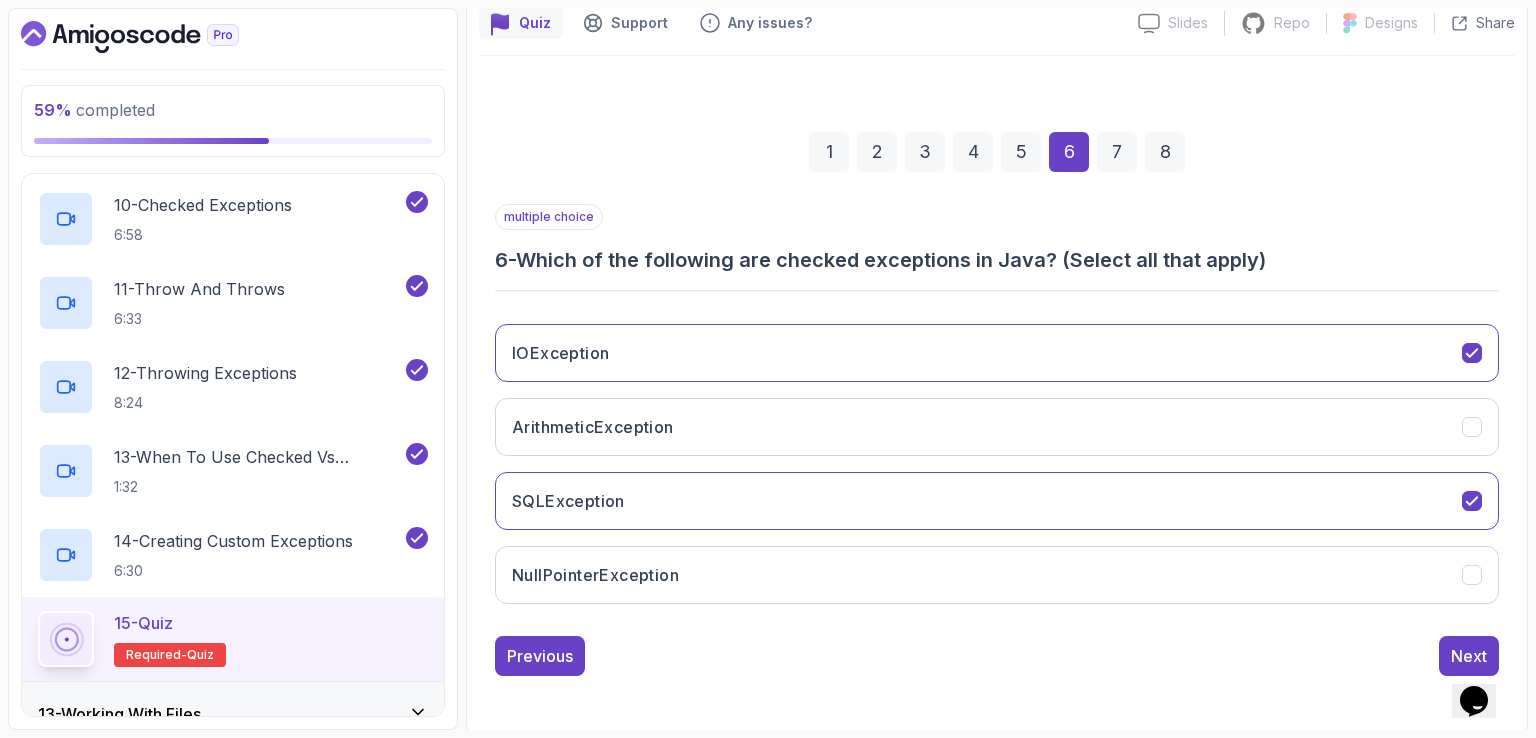 click on "Previous Next" at bounding box center [997, 656] 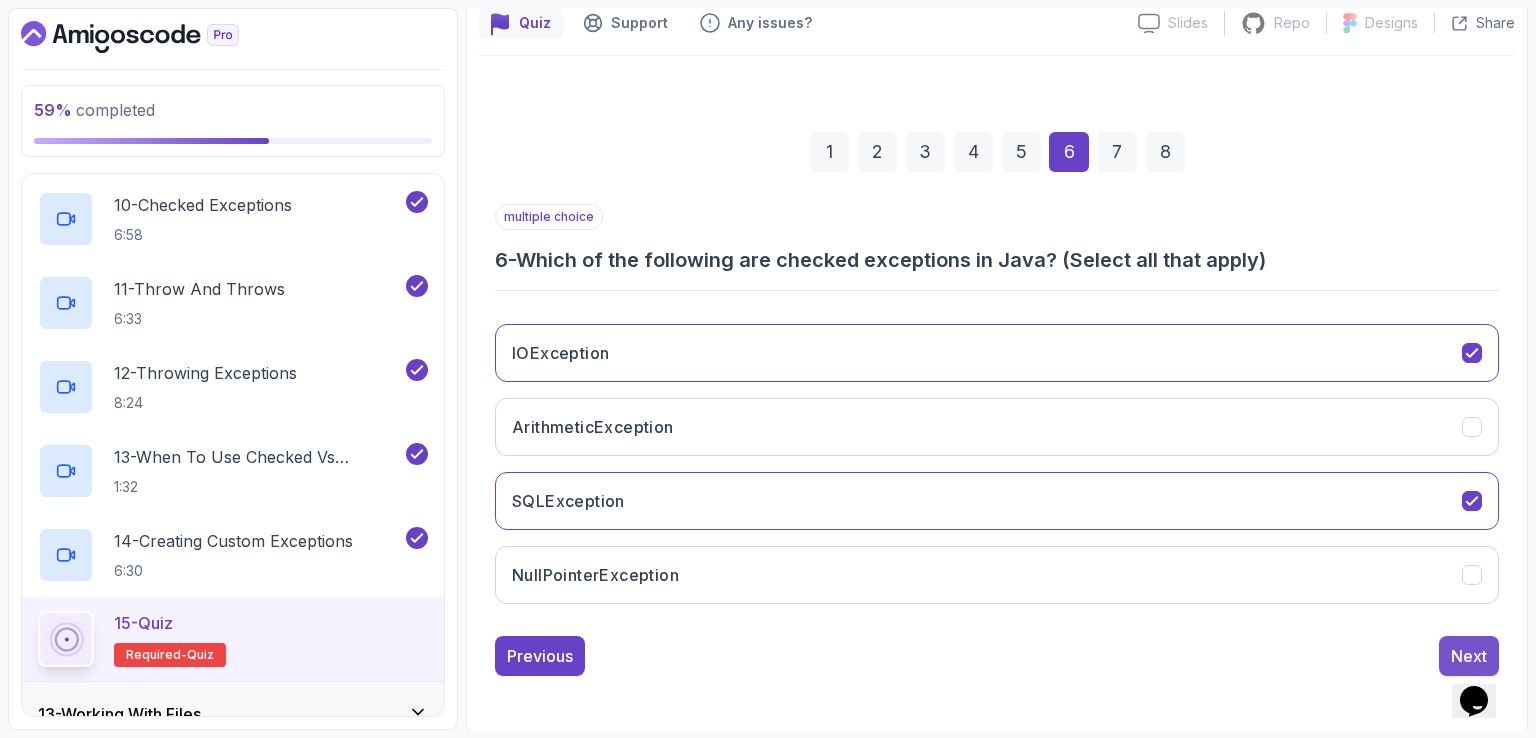 click on "Next" at bounding box center (1469, 656) 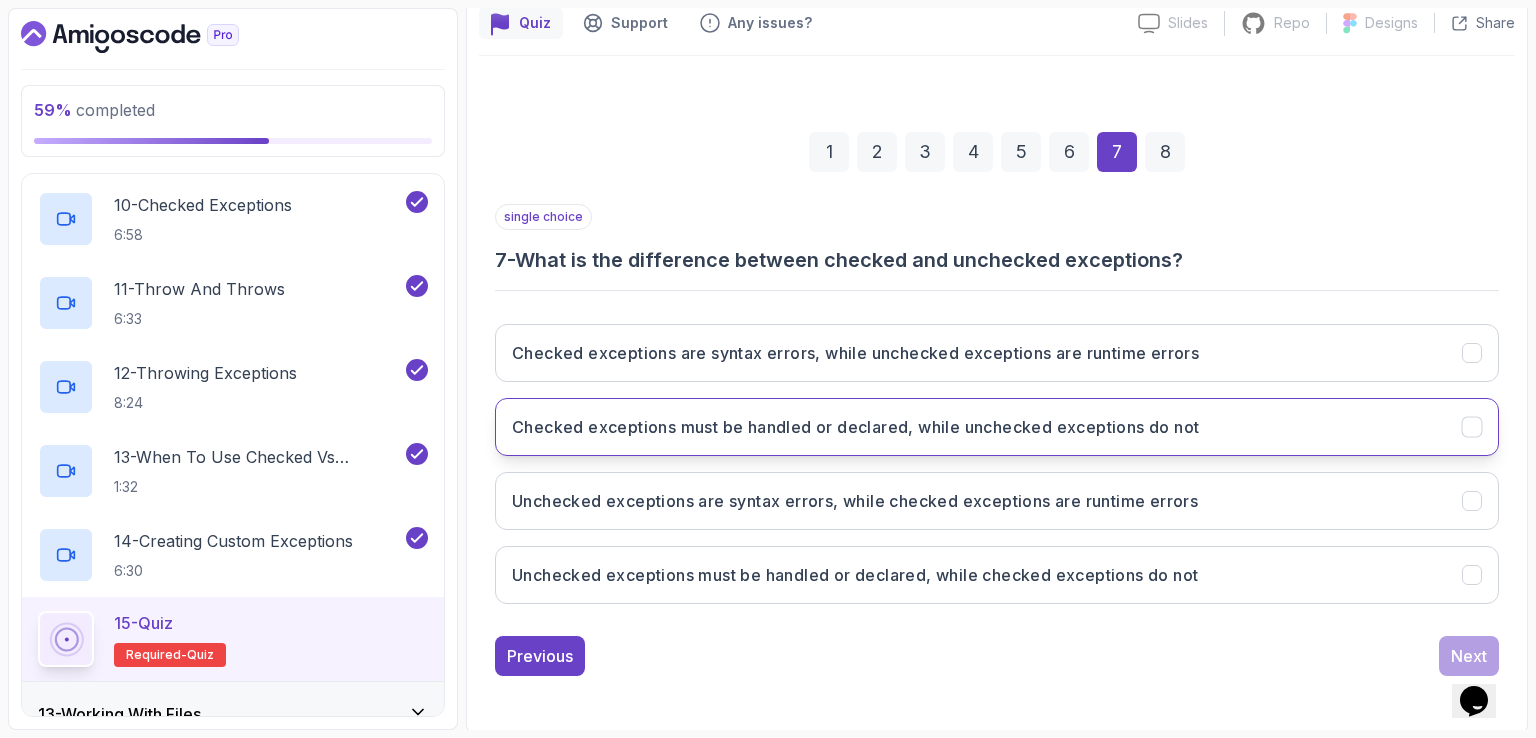 click on "Checked exceptions must be handled or declared, while unchecked exceptions do not" at bounding box center [997, 427] 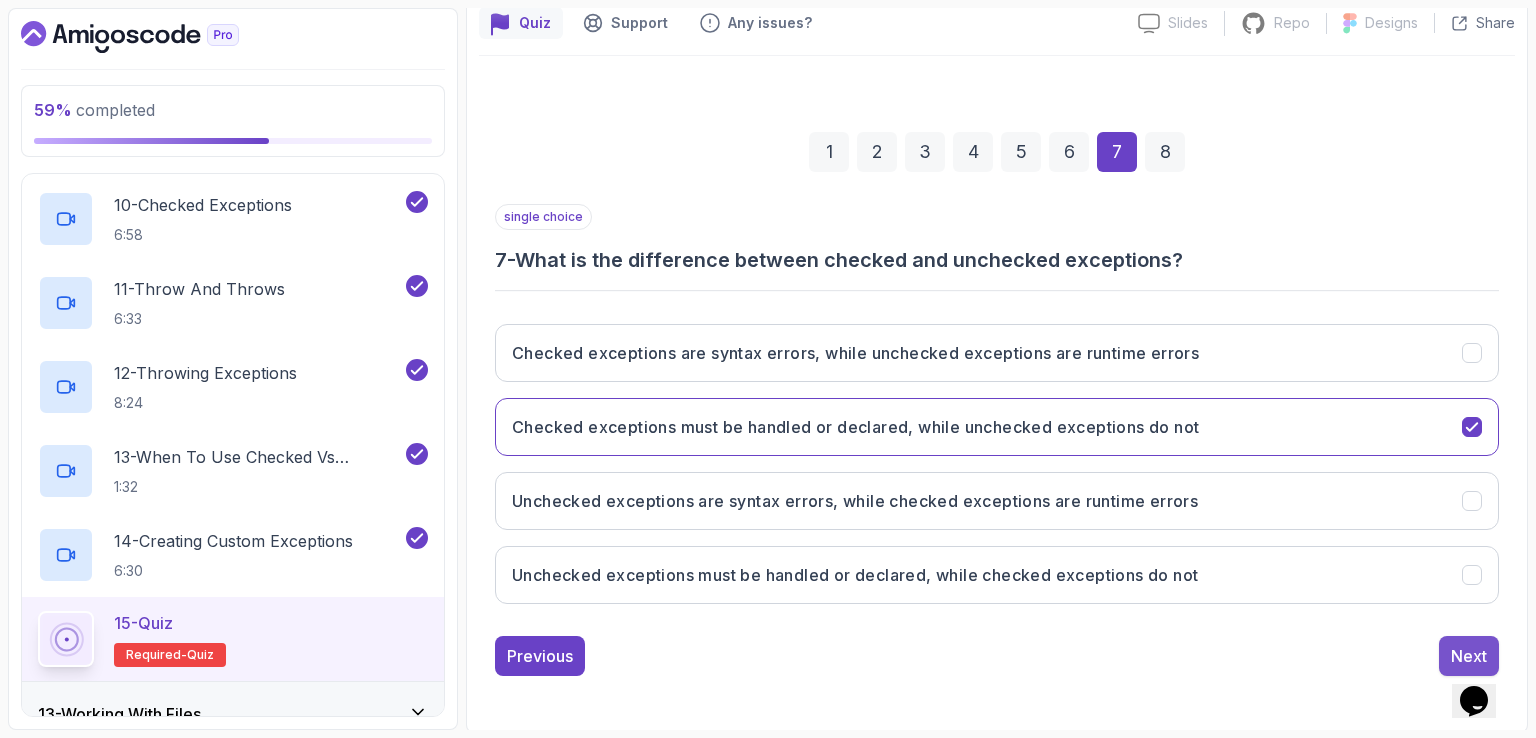 click on "Next" at bounding box center [1469, 656] 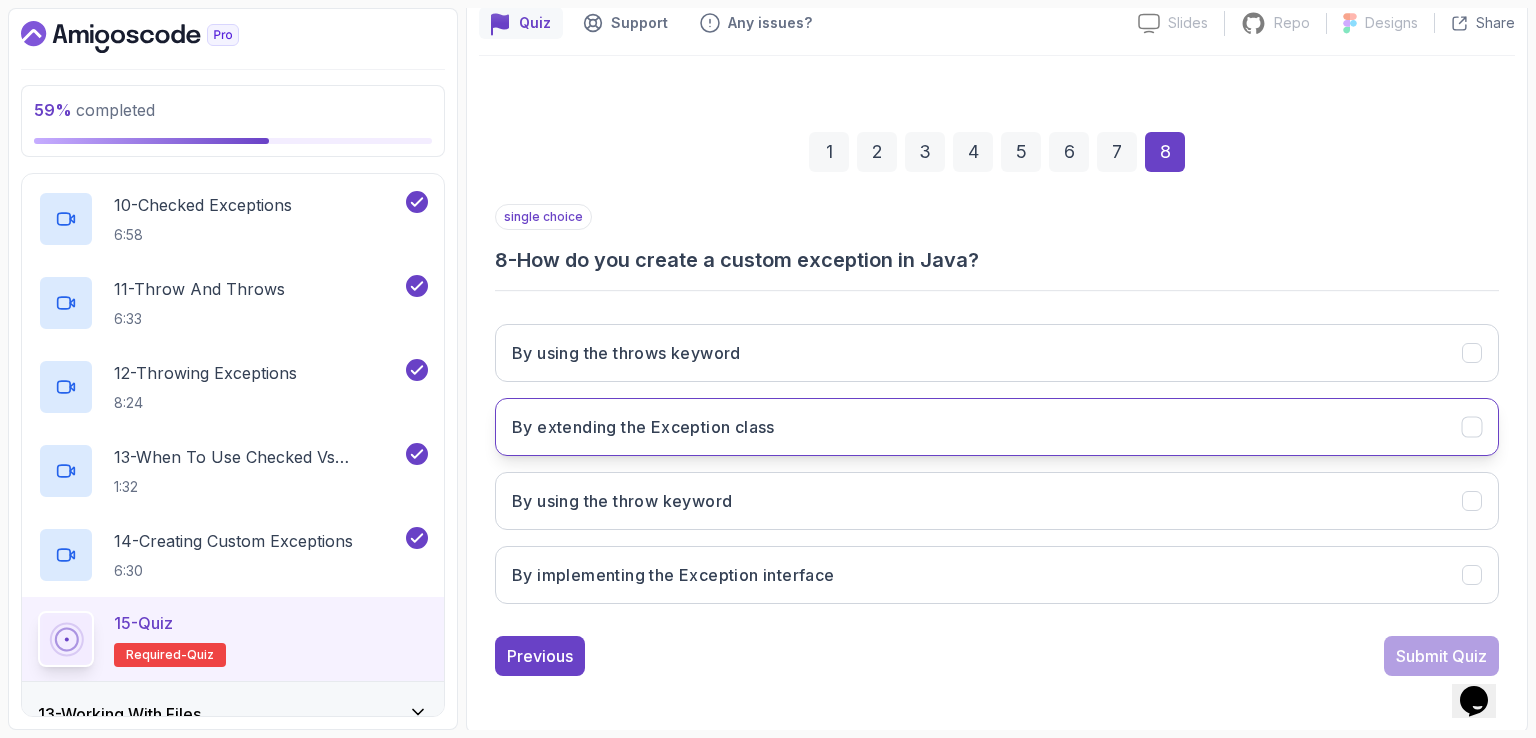 click on "By extending the Exception class" at bounding box center (997, 427) 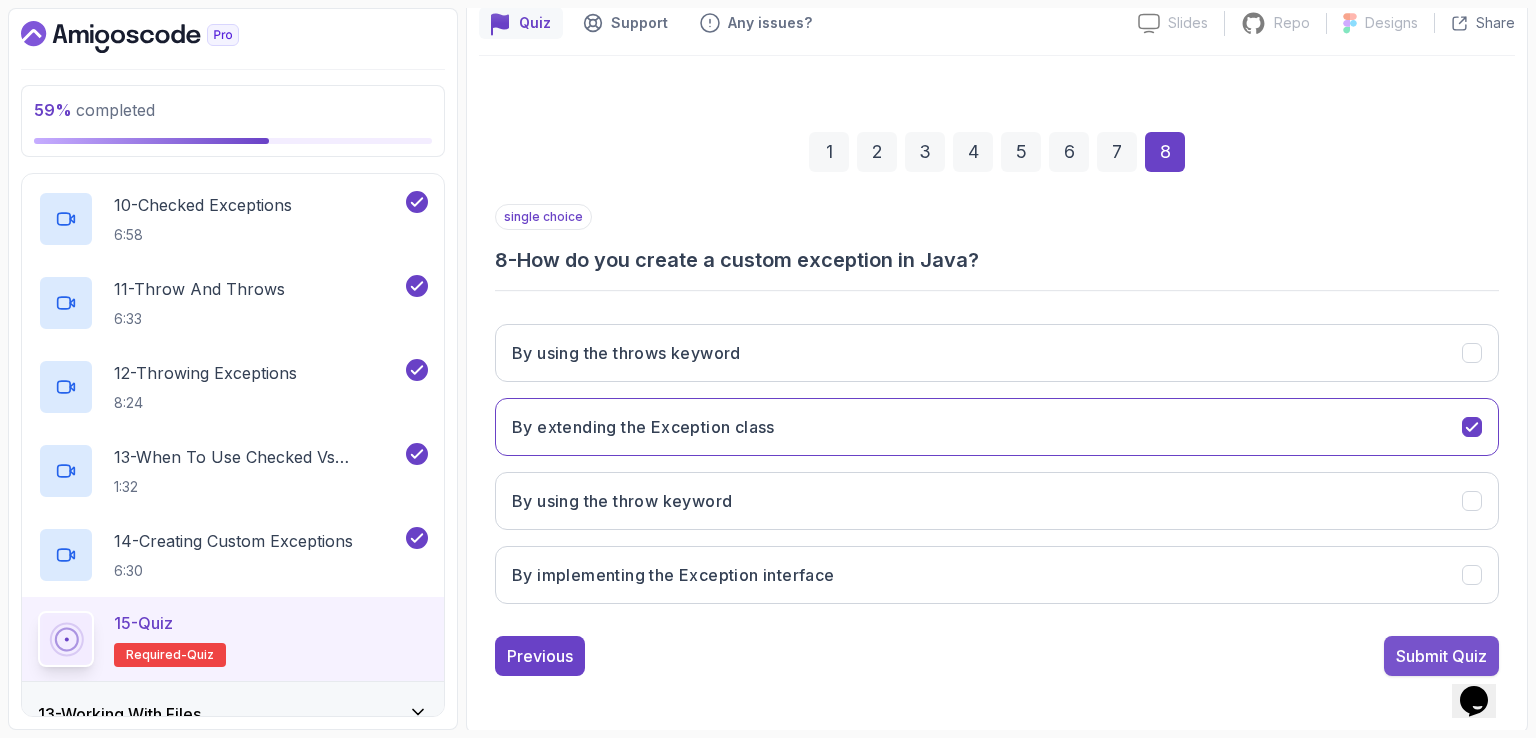 click on "Submit Quiz" at bounding box center [1441, 656] 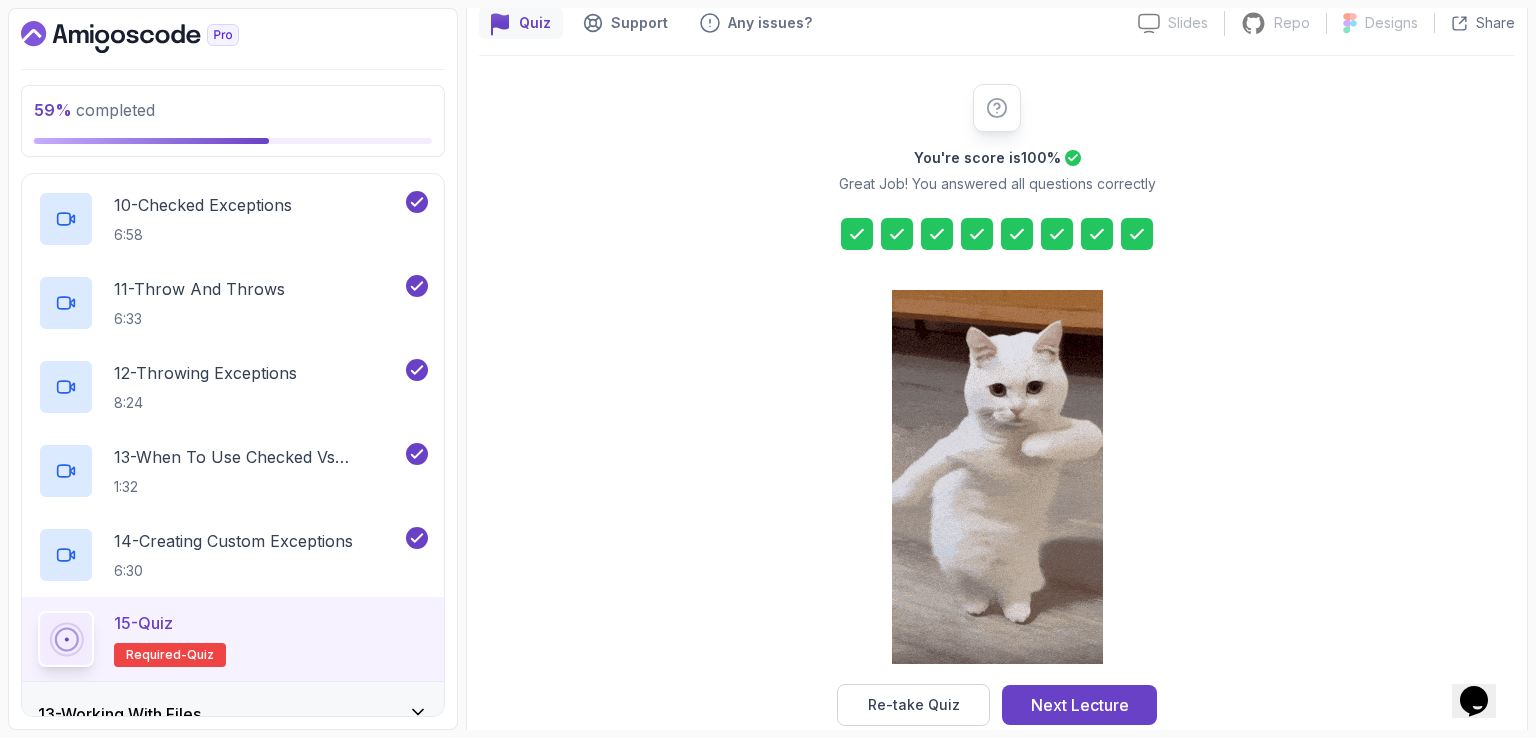 click on "You're score is  100 % Great Job! You answered all questions correctly Re-take Quiz Next Lecture" at bounding box center [997, 405] 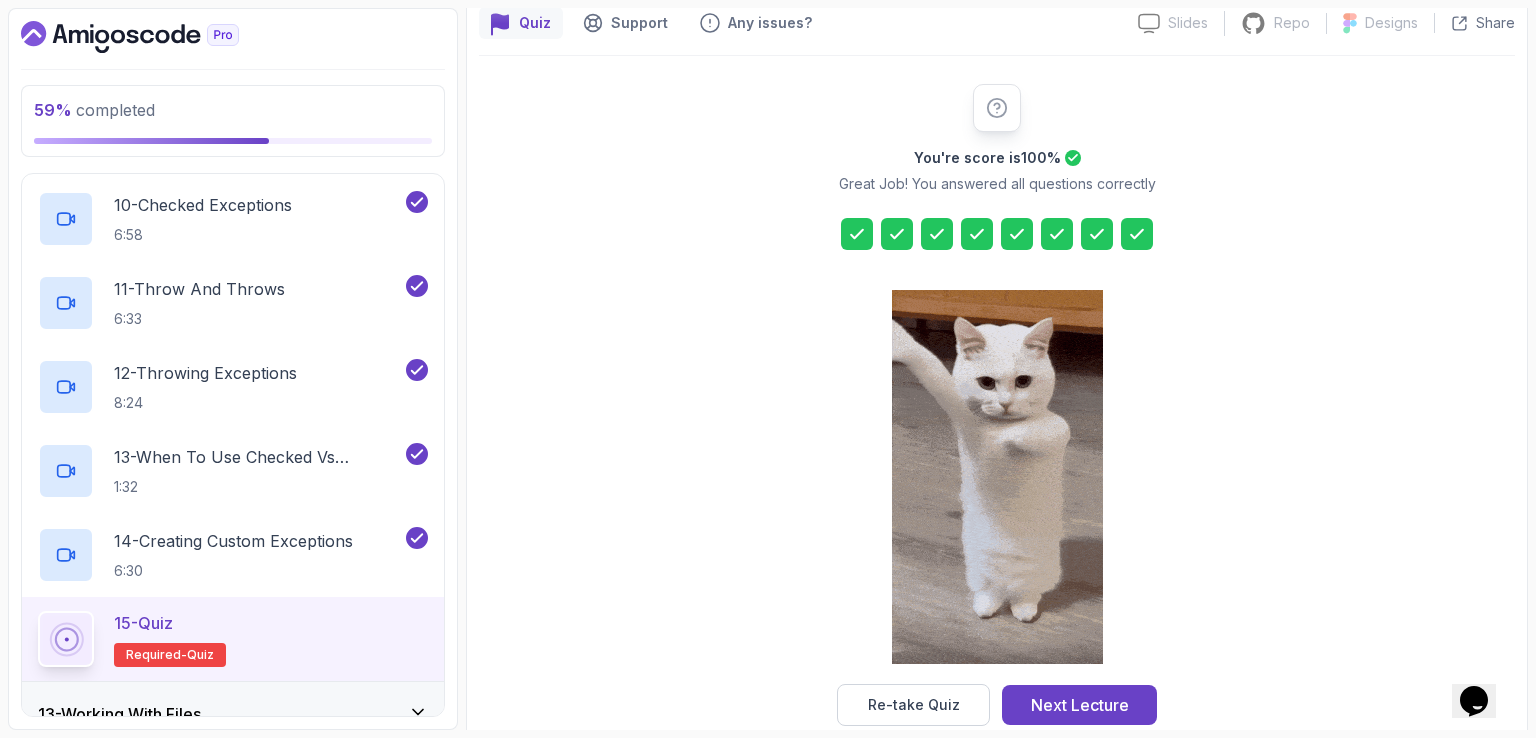 click on "You're score is  100 % Great Job! You answered all questions correctly Re-take Quiz Next Lecture" at bounding box center [997, 405] 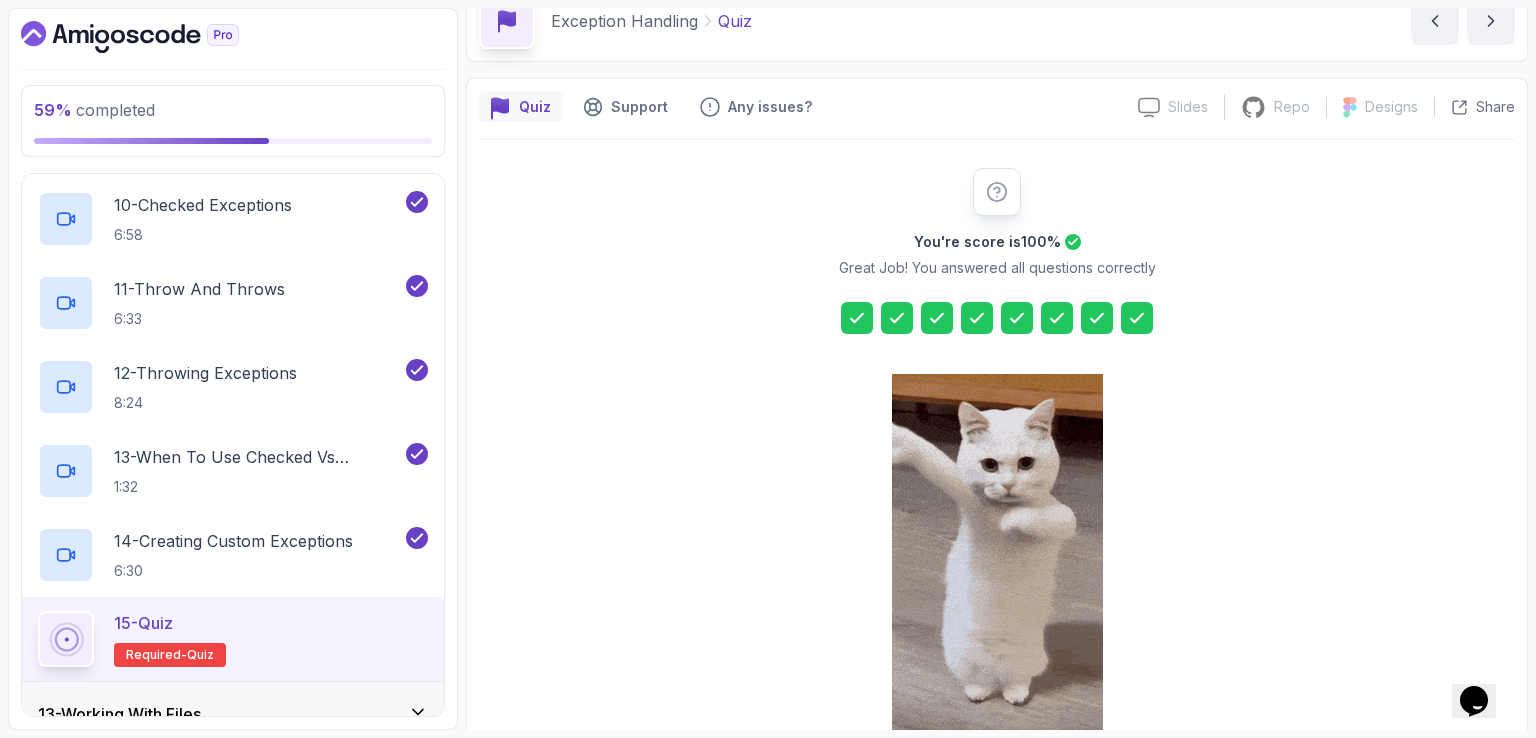 scroll, scrollTop: 200, scrollLeft: 0, axis: vertical 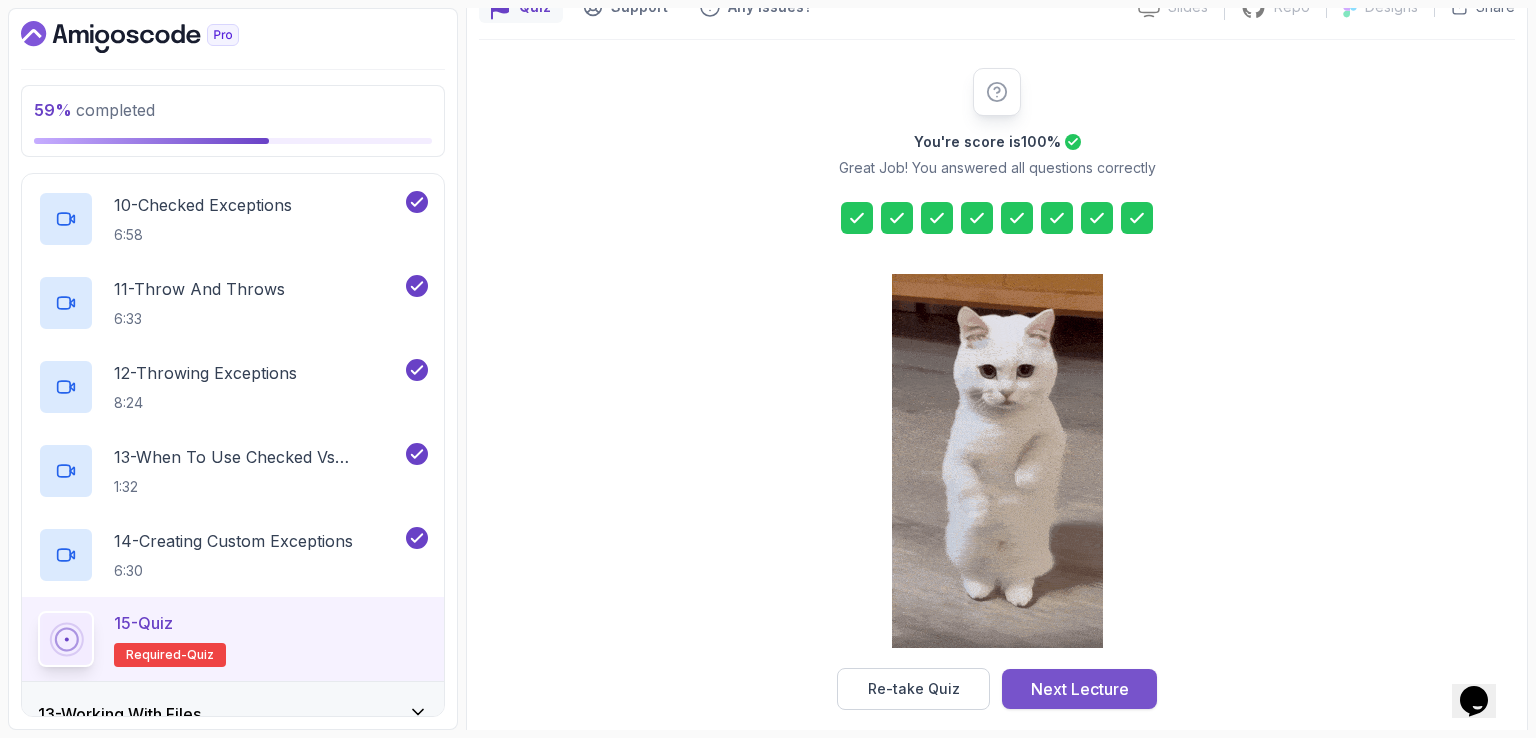 click on "Next Lecture" at bounding box center (1079, 689) 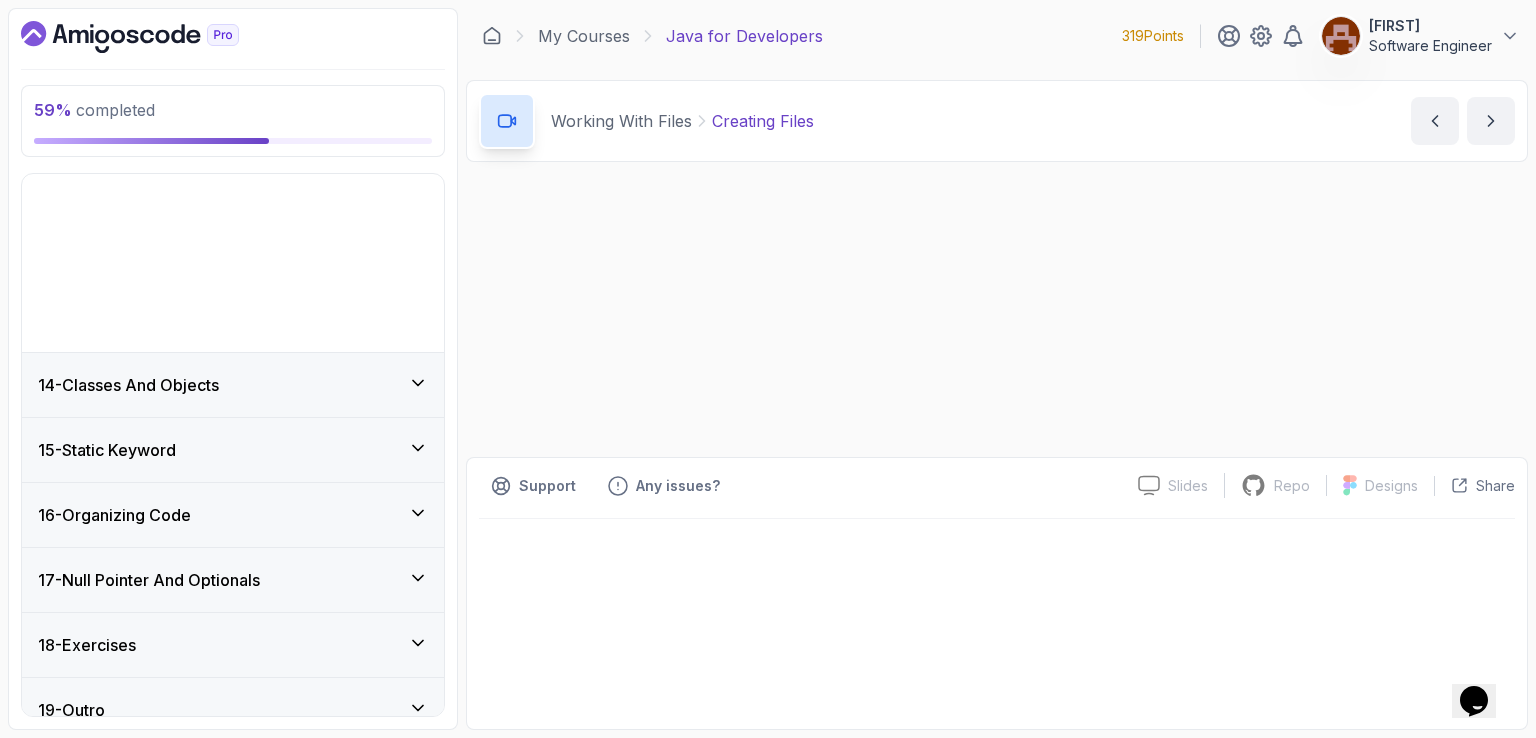 scroll, scrollTop: 0, scrollLeft: 0, axis: both 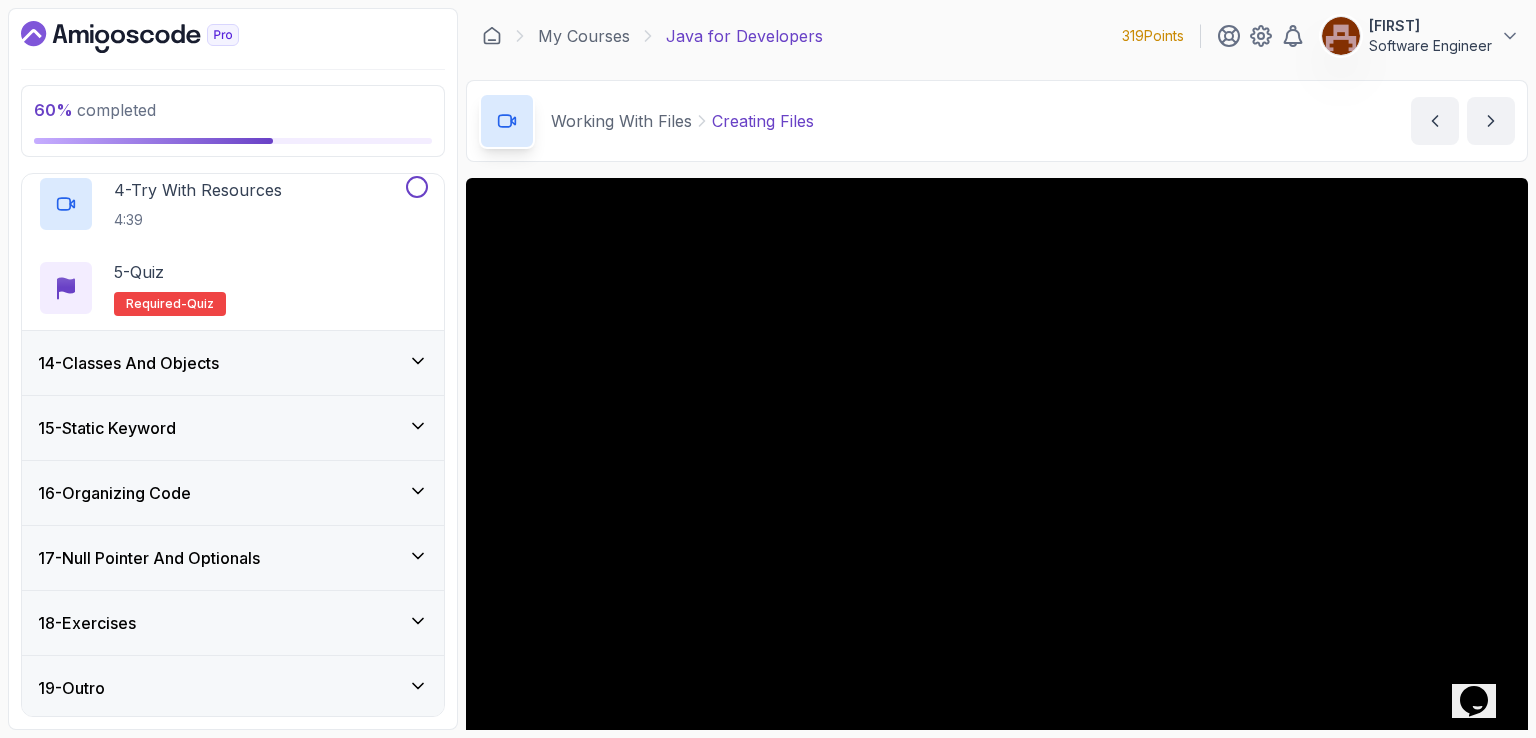 click 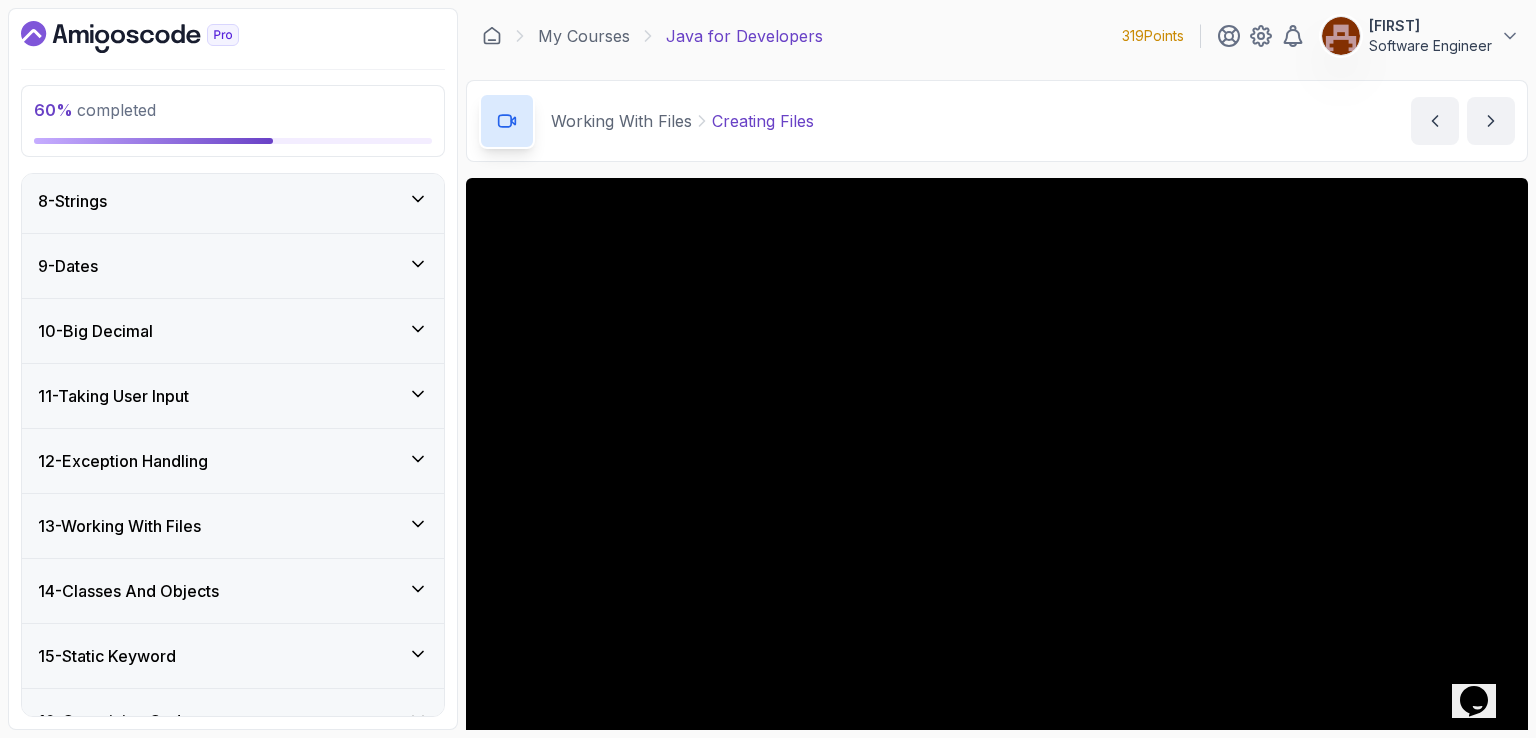 scroll, scrollTop: 688, scrollLeft: 0, axis: vertical 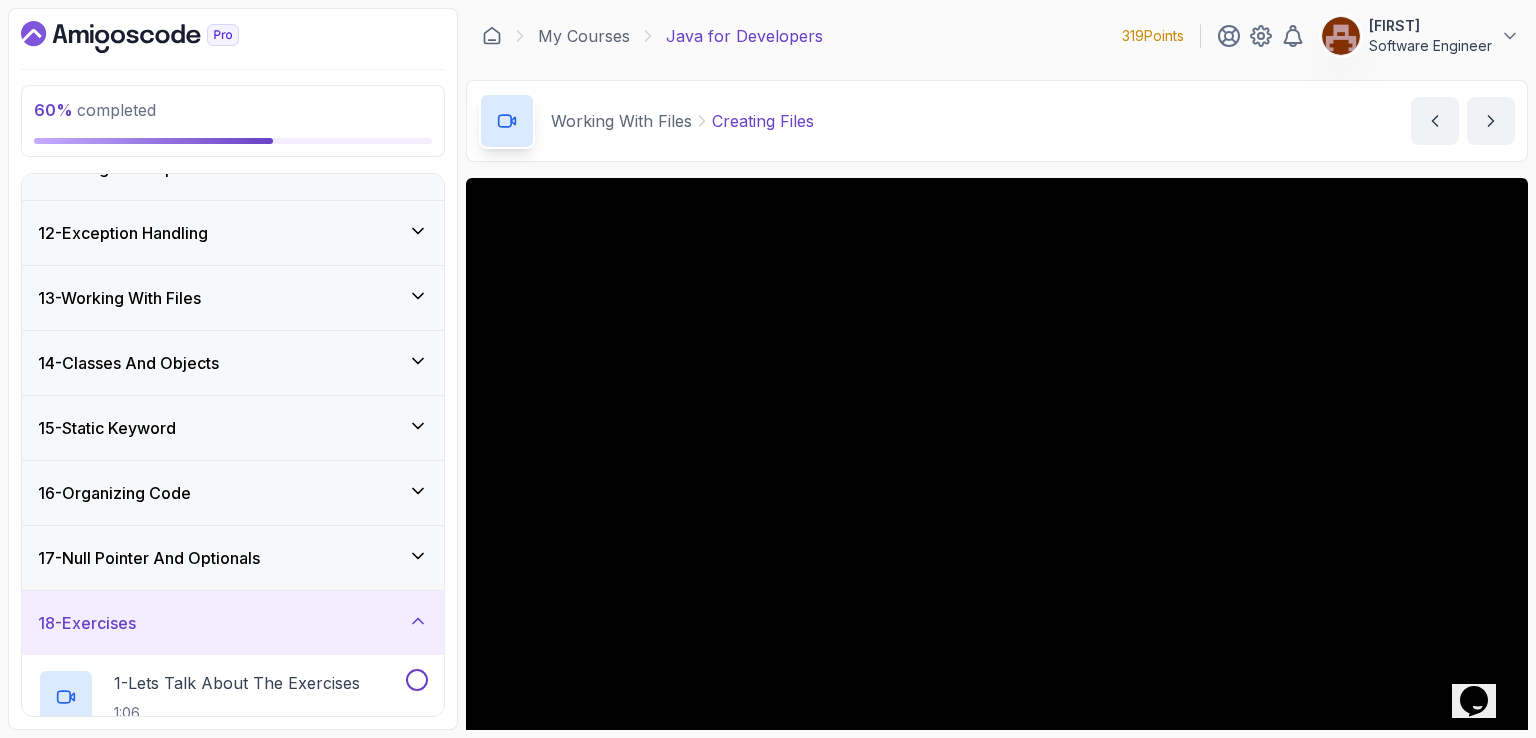 click 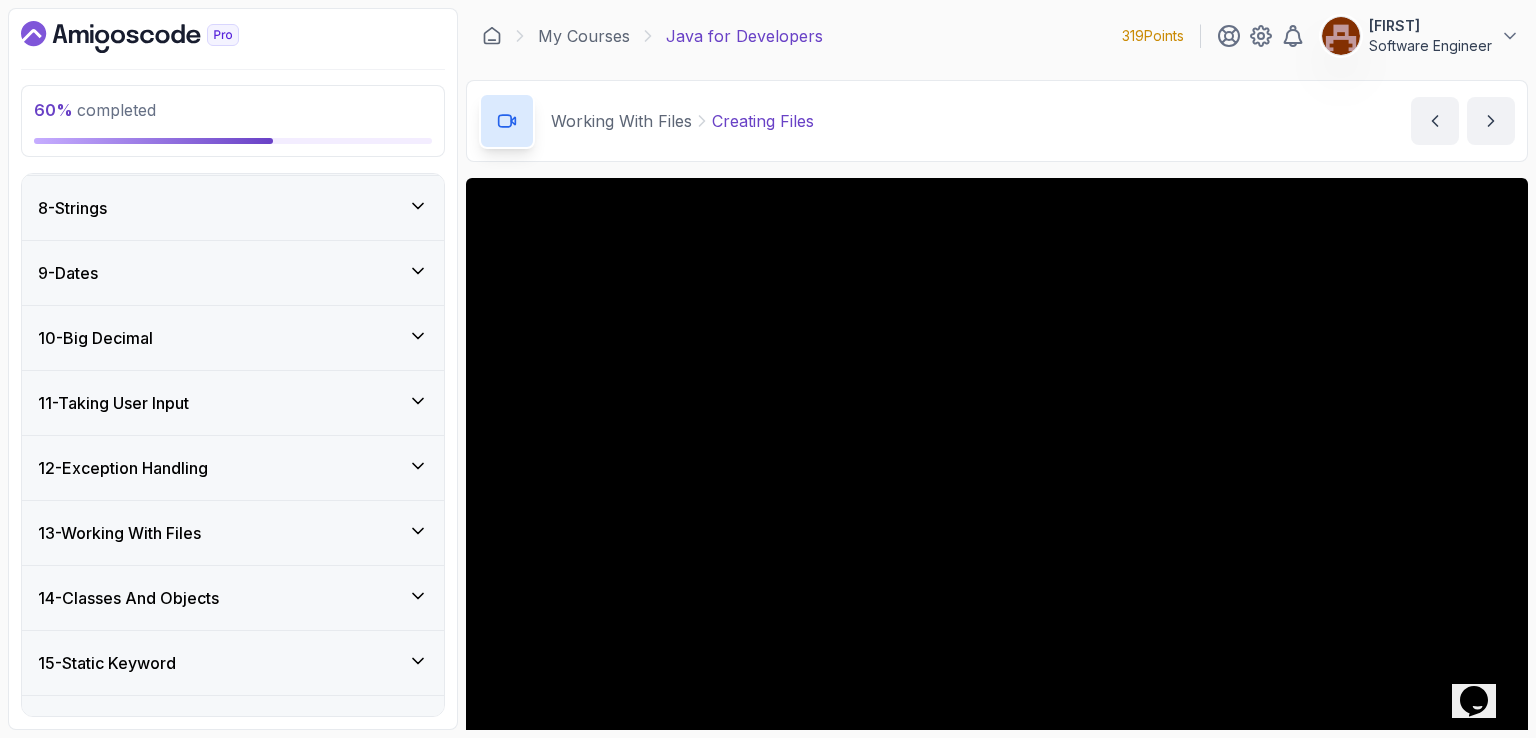 scroll, scrollTop: 500, scrollLeft: 0, axis: vertical 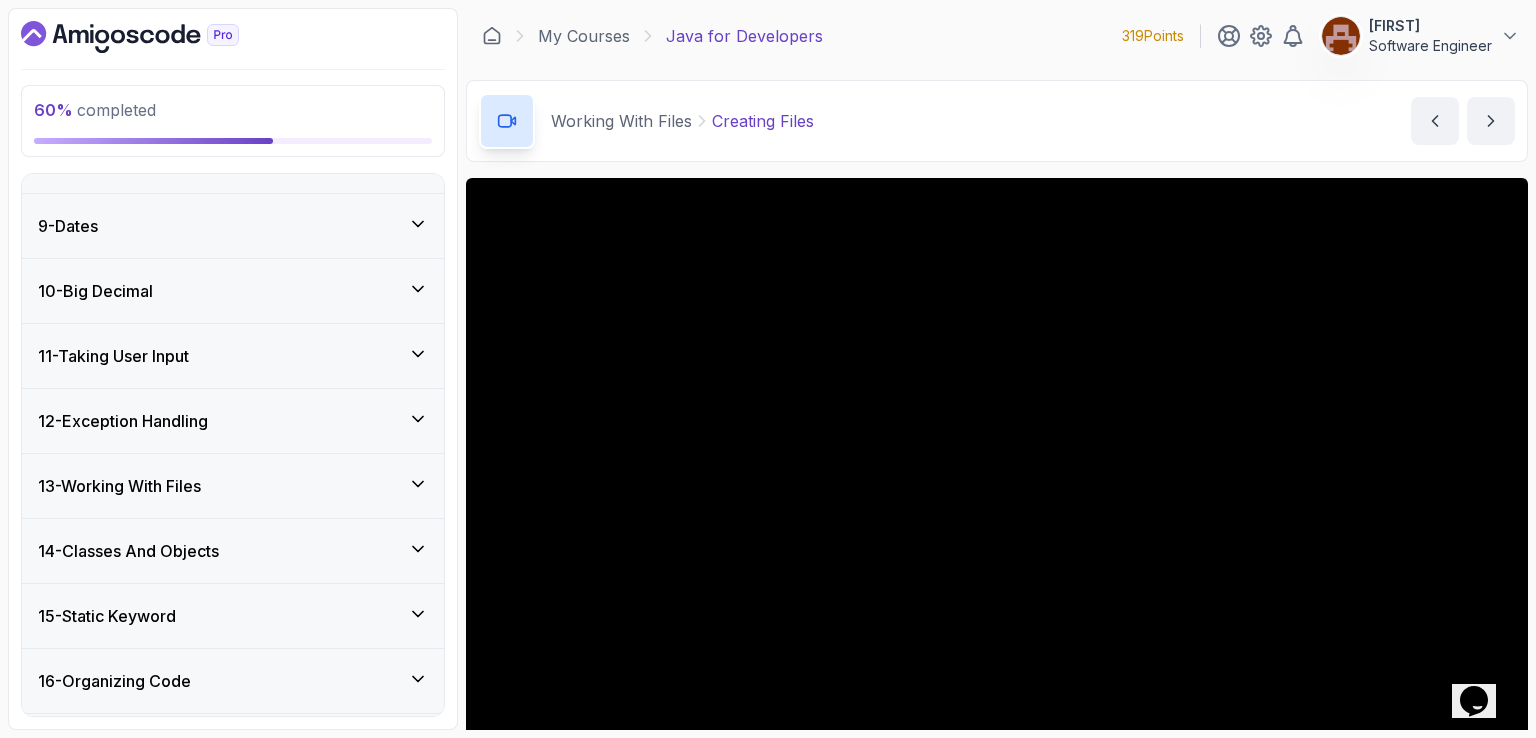 click 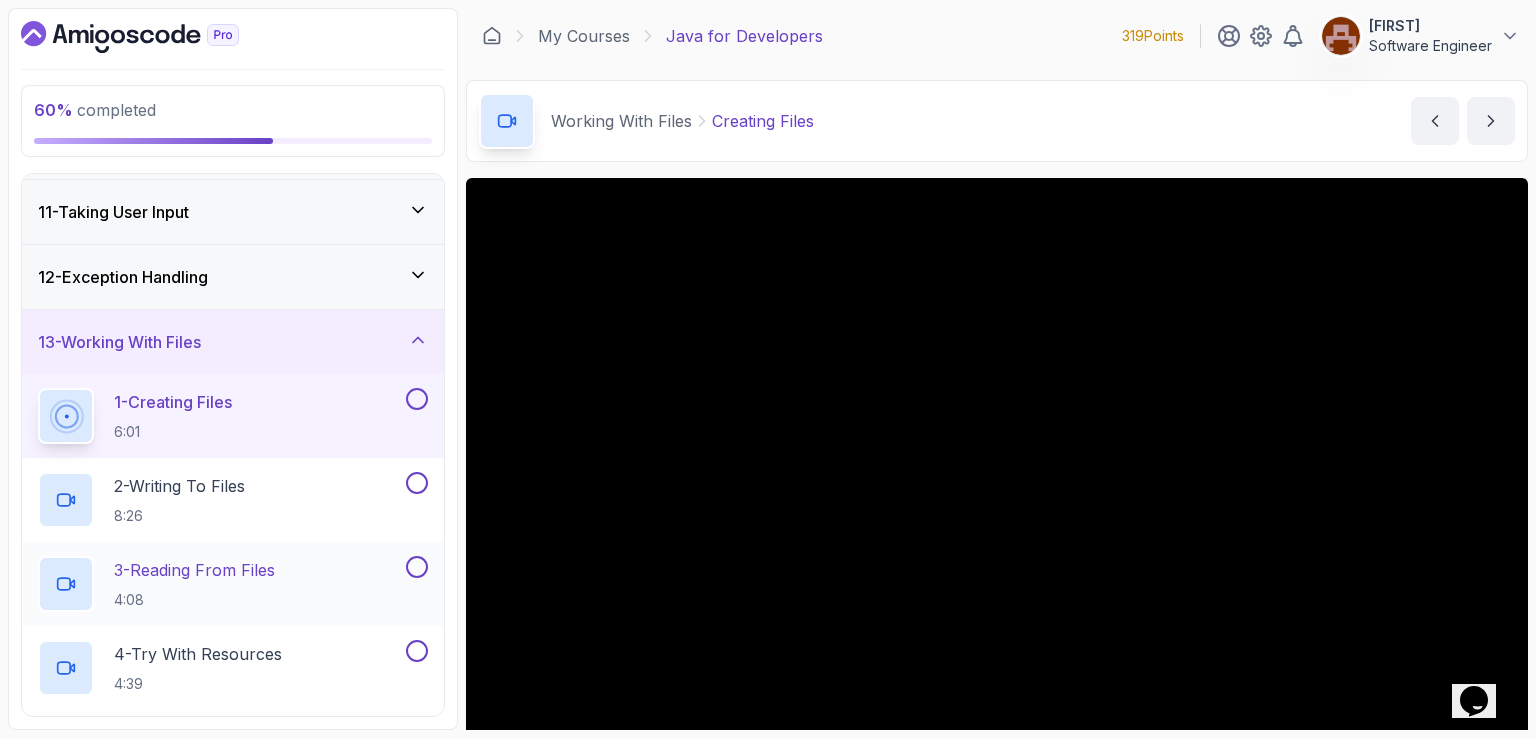 scroll, scrollTop: 700, scrollLeft: 0, axis: vertical 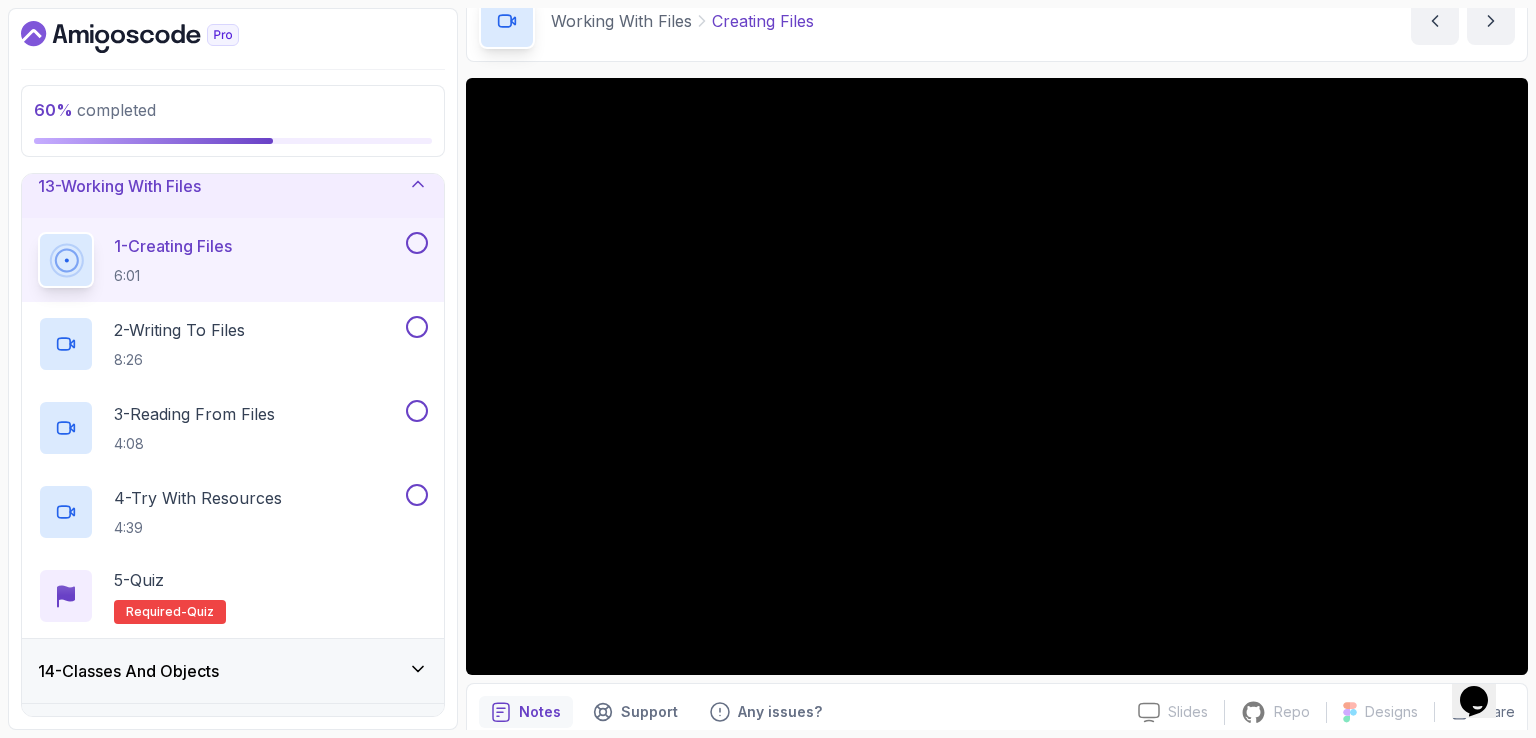 click on "Working With Files Creating Files Creating Files by  nelson" at bounding box center (997, 21) 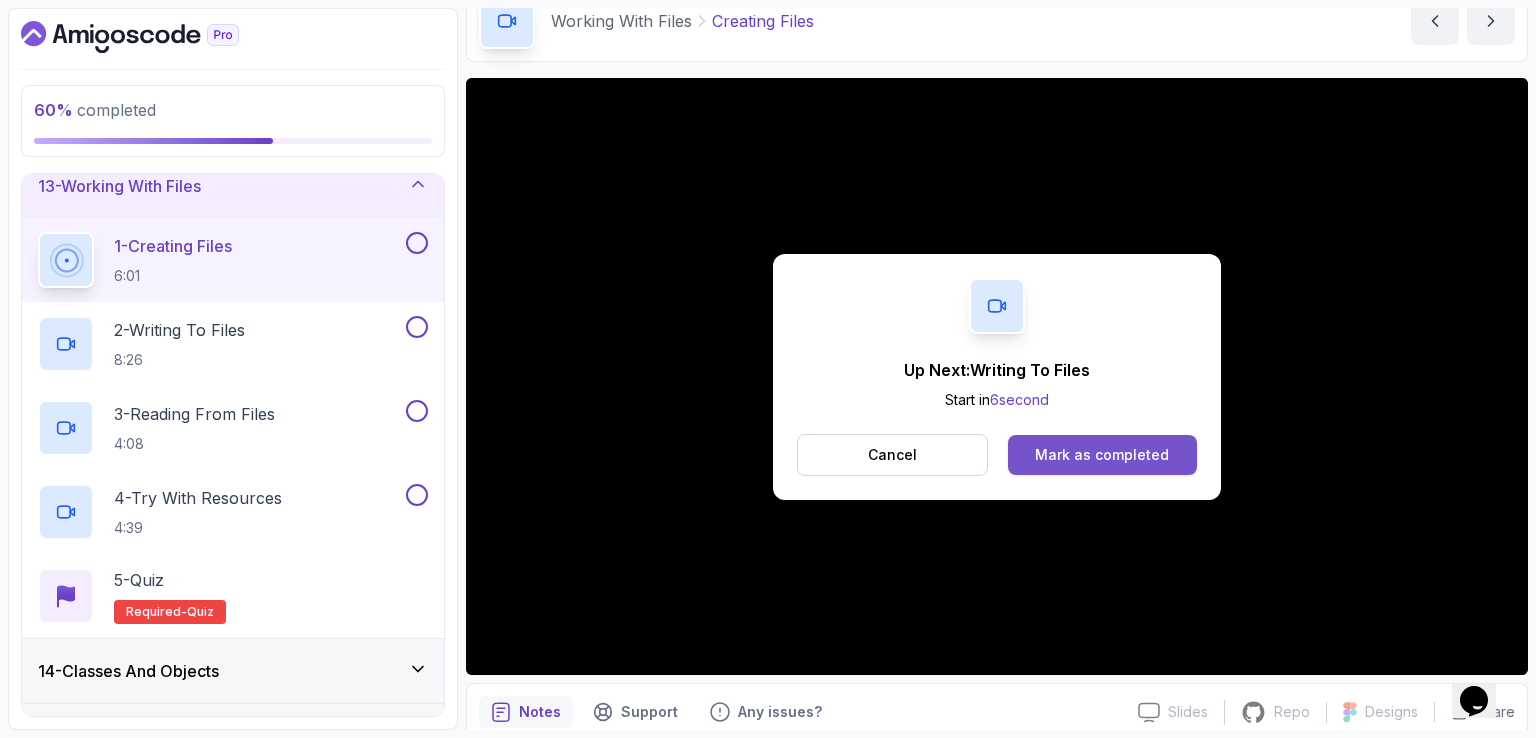 click on "Mark as completed" at bounding box center (1102, 455) 